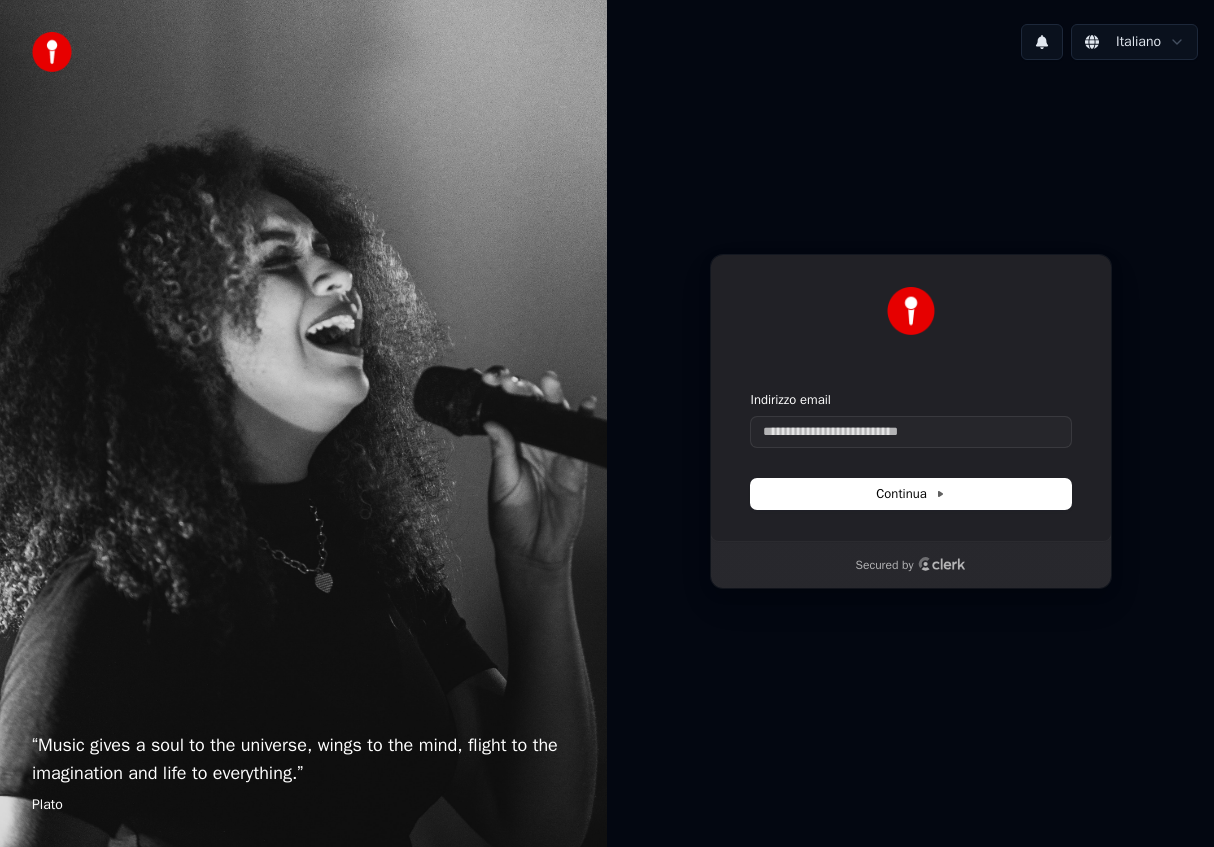 scroll, scrollTop: 0, scrollLeft: 0, axis: both 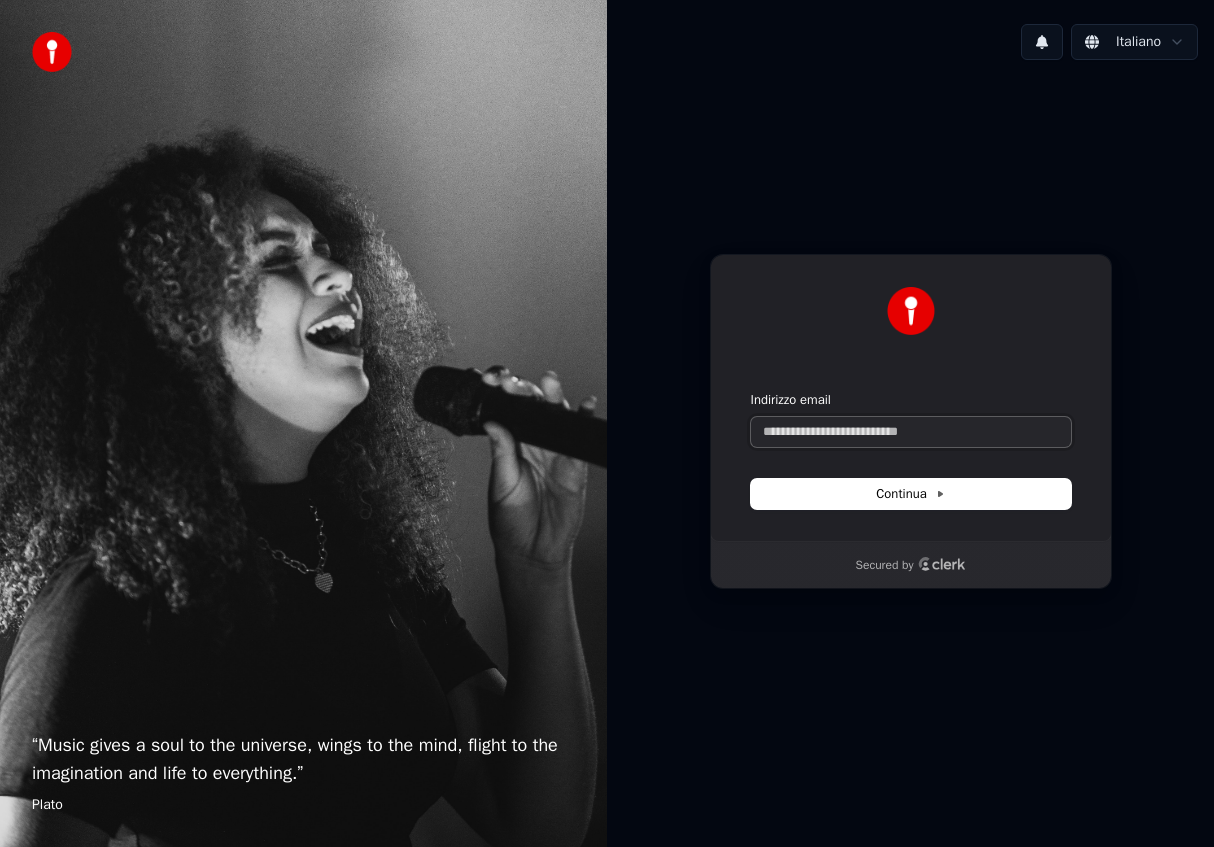 click on "Indirizzo email" at bounding box center [911, 432] 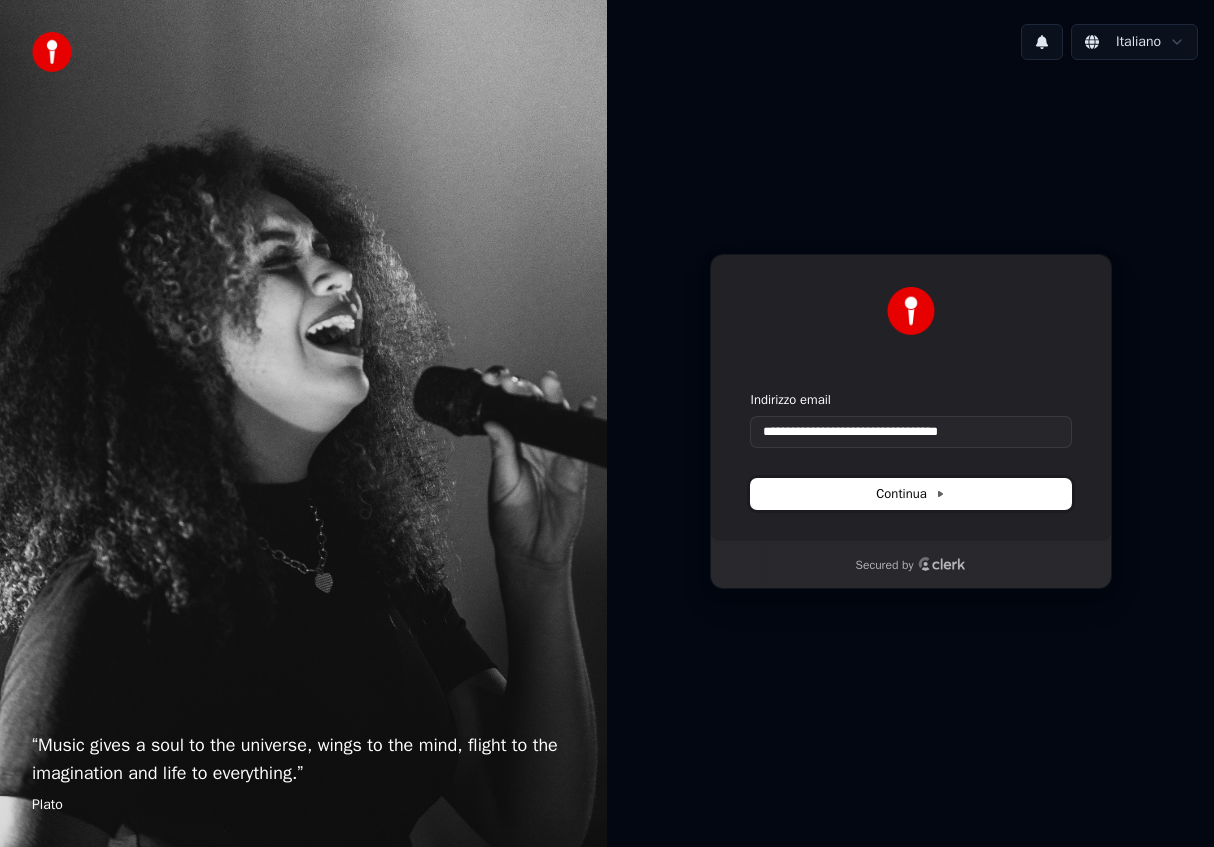 click on "Continua" at bounding box center (910, 494) 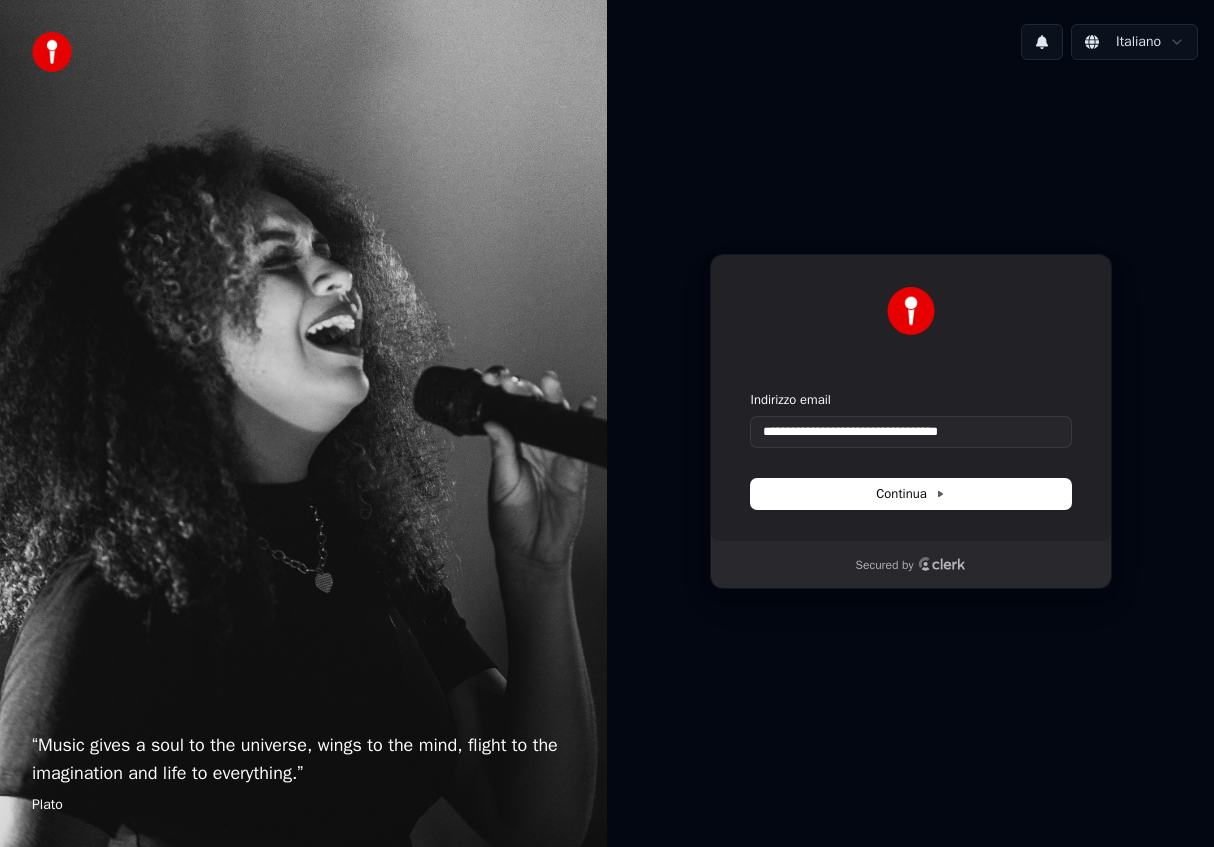 type on "**********" 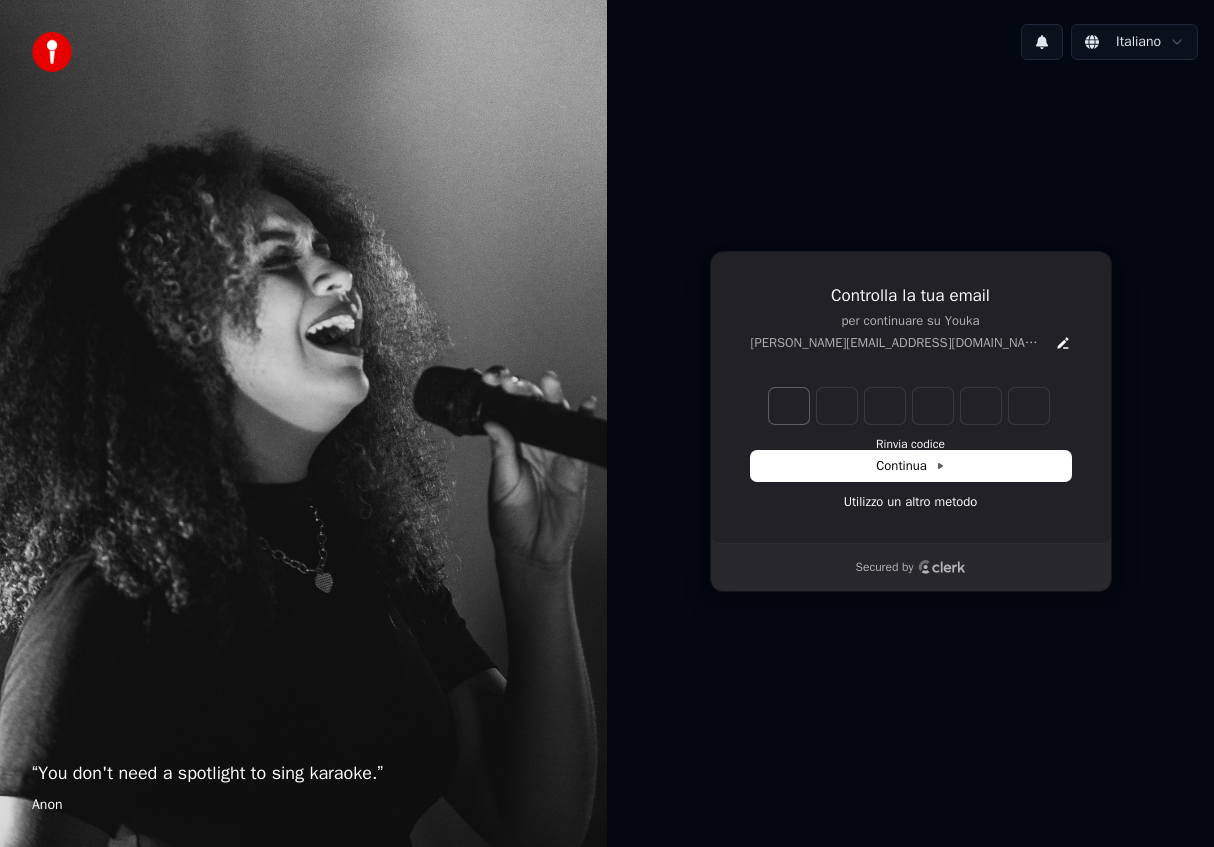 type on "*" 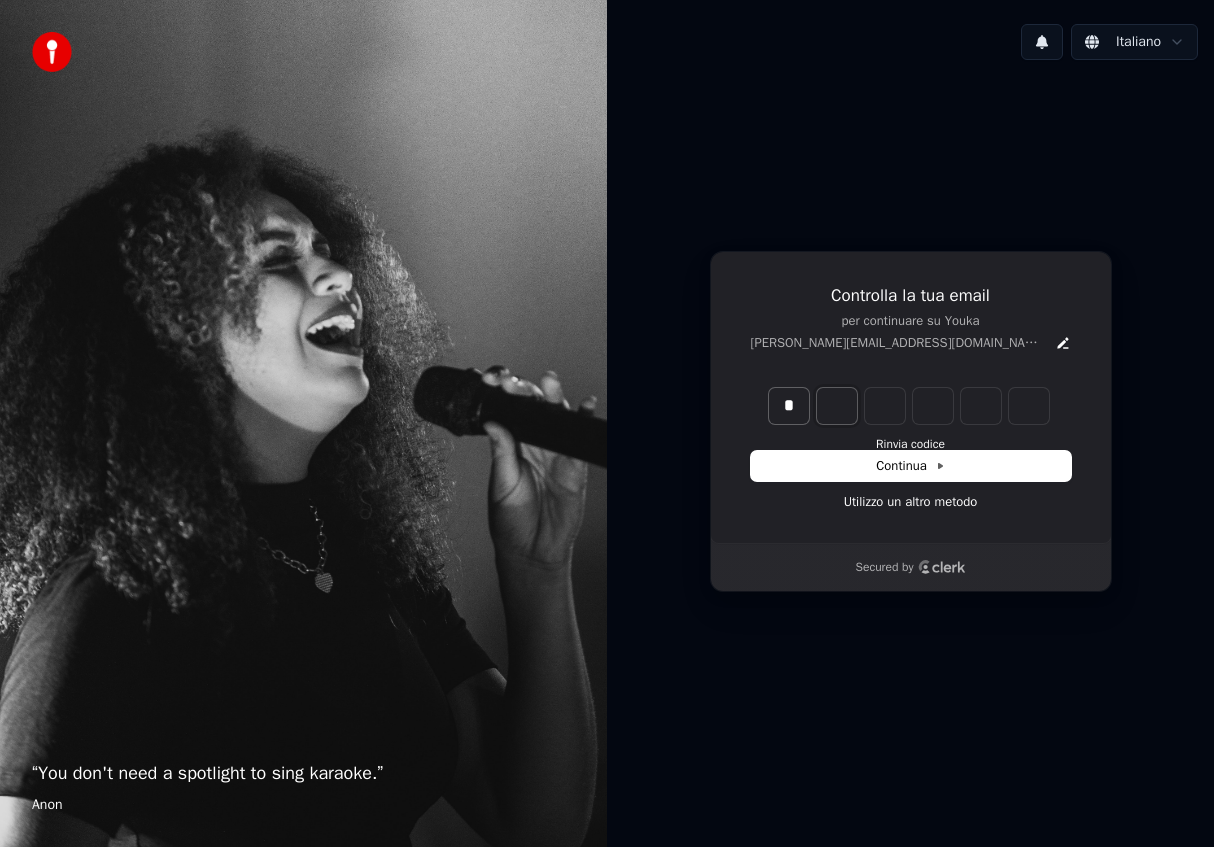 type on "*" 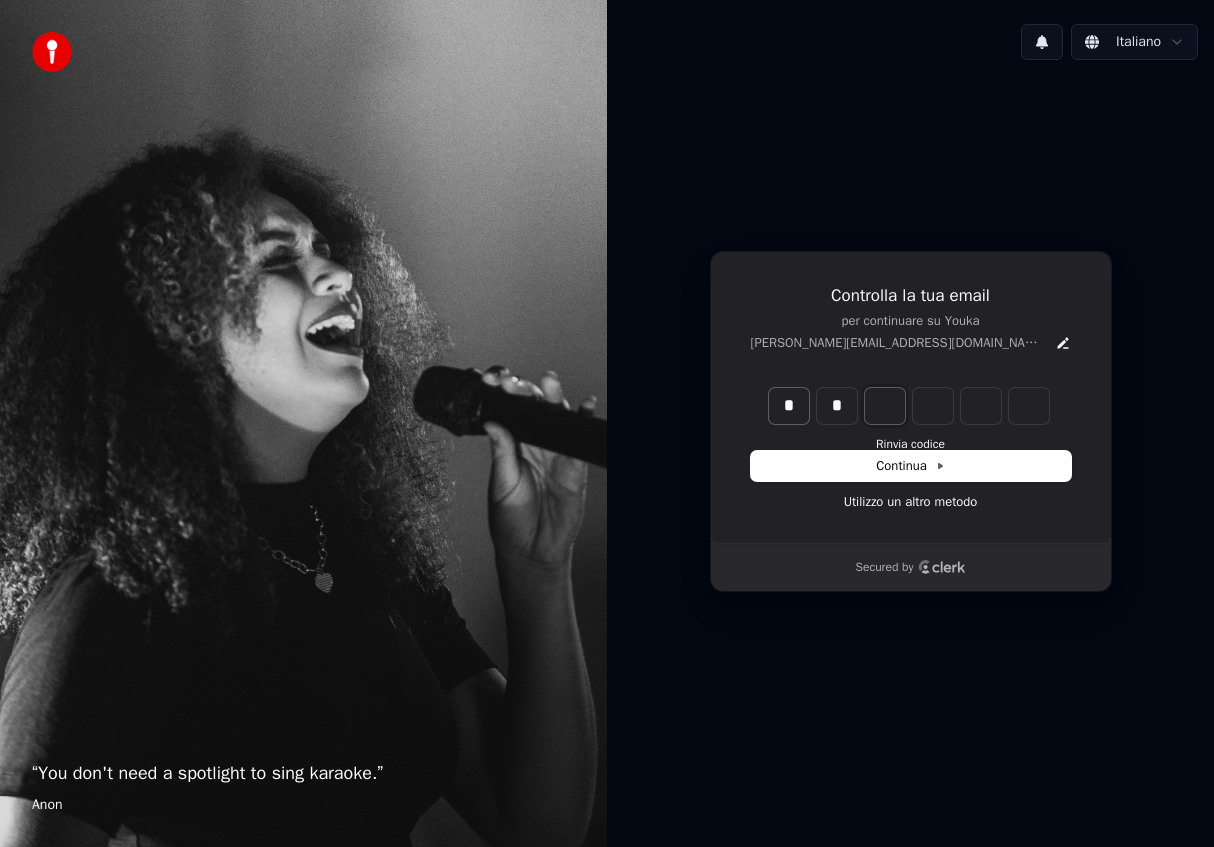 type on "**" 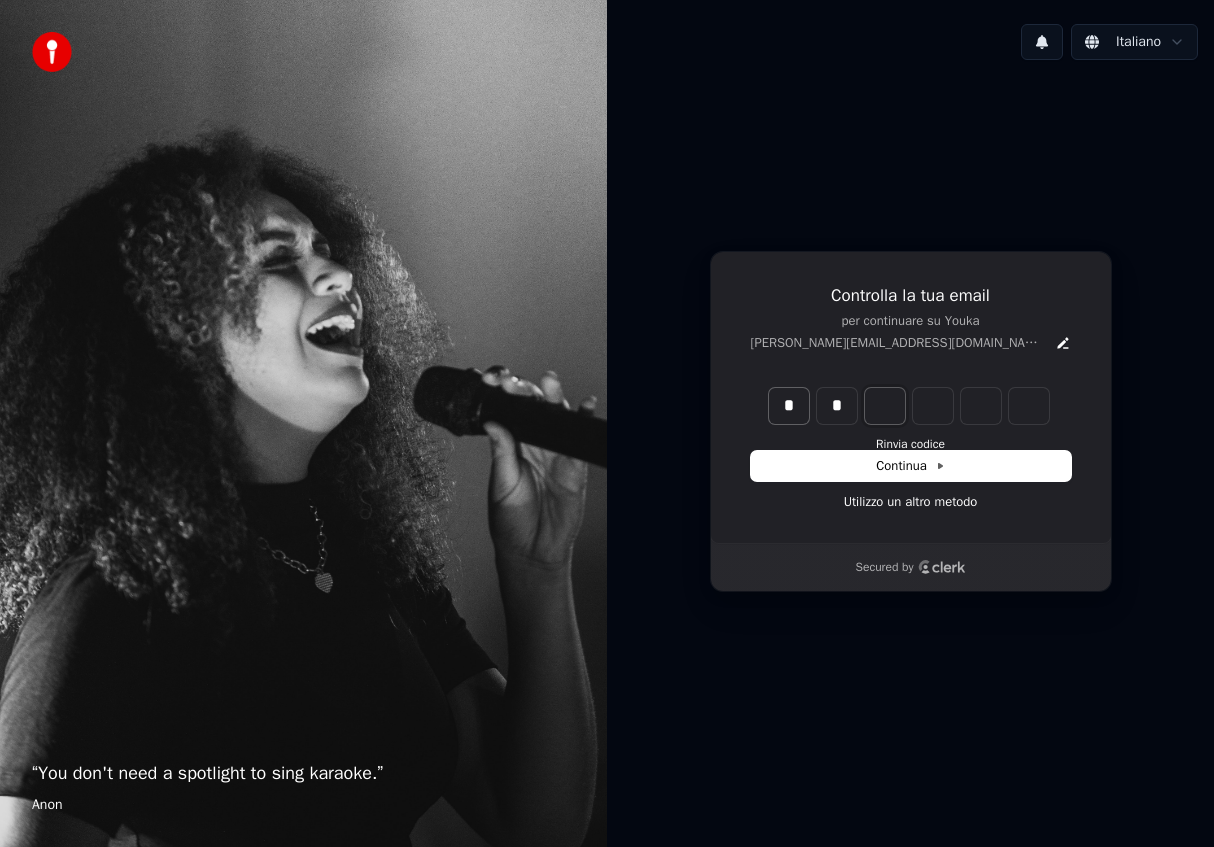 type on "*" 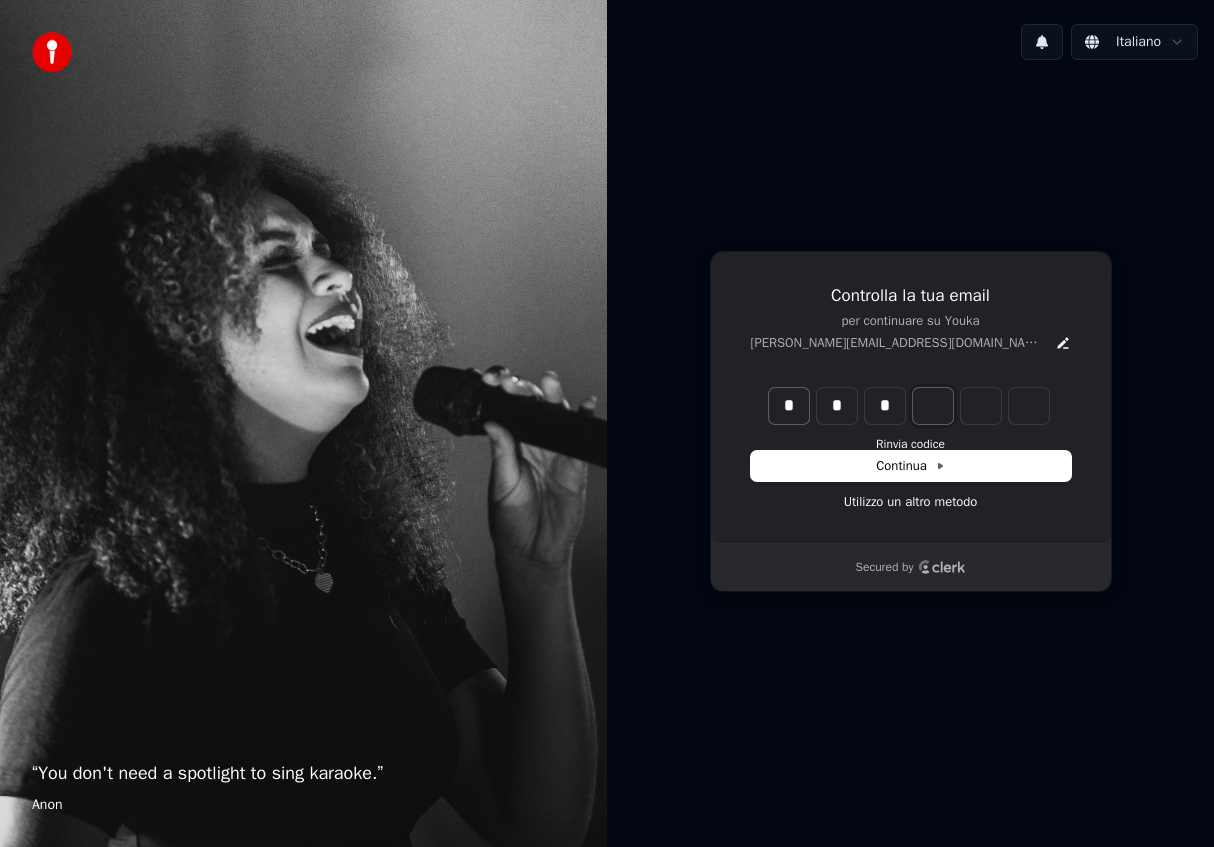 type on "***" 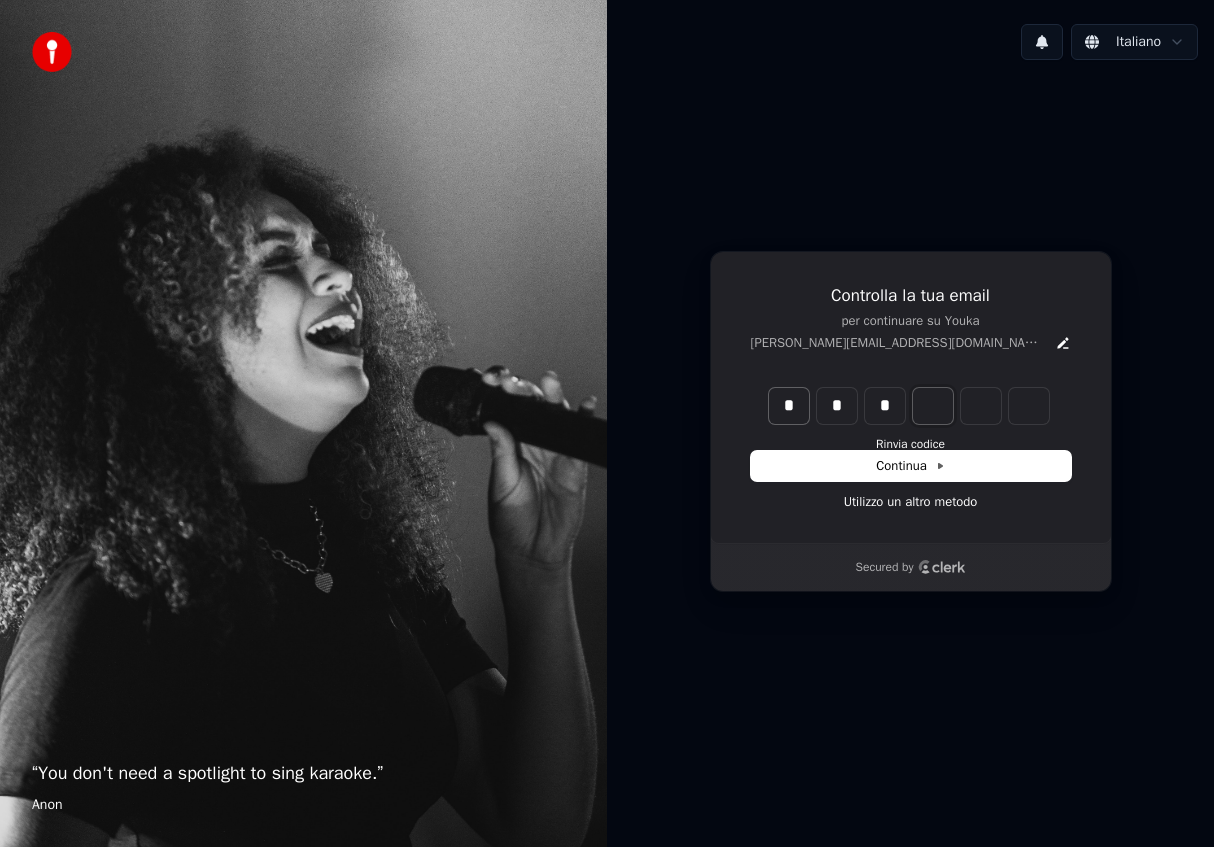 type on "*" 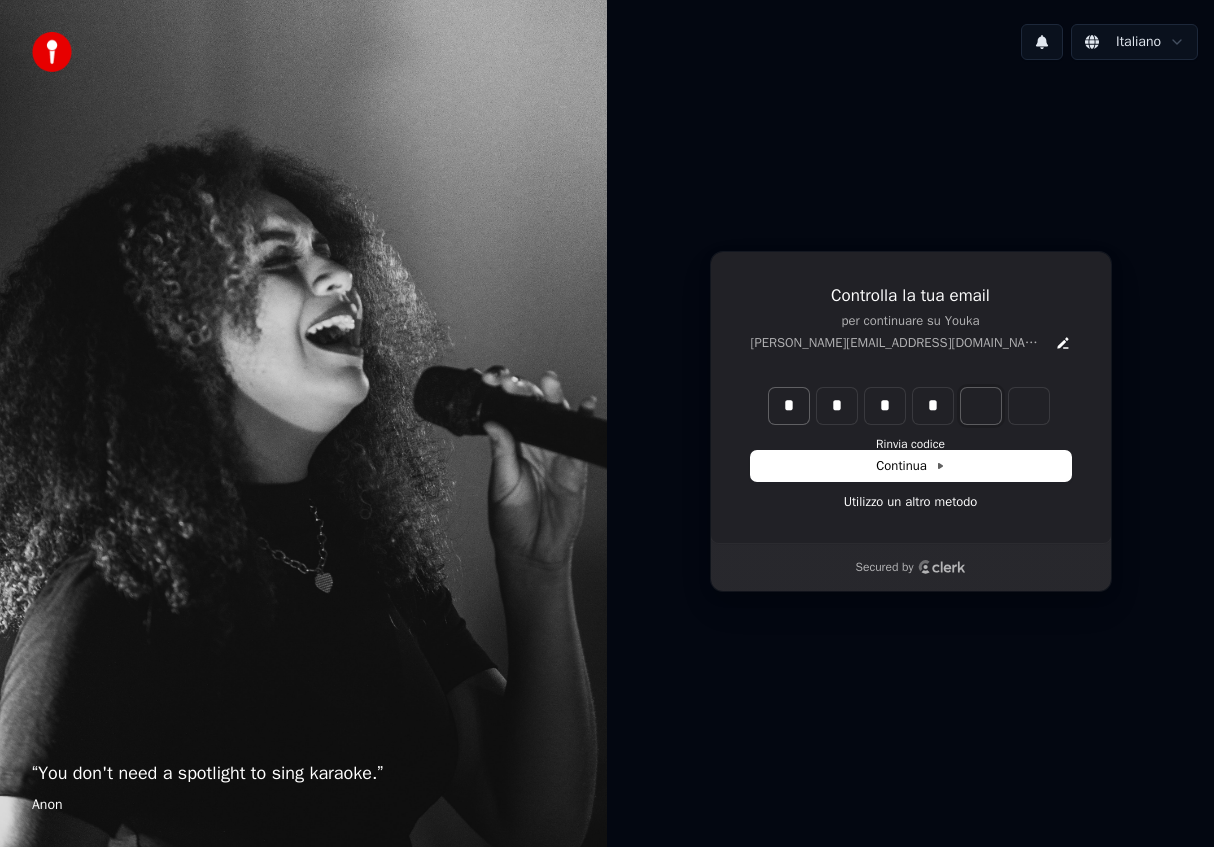 type on "****" 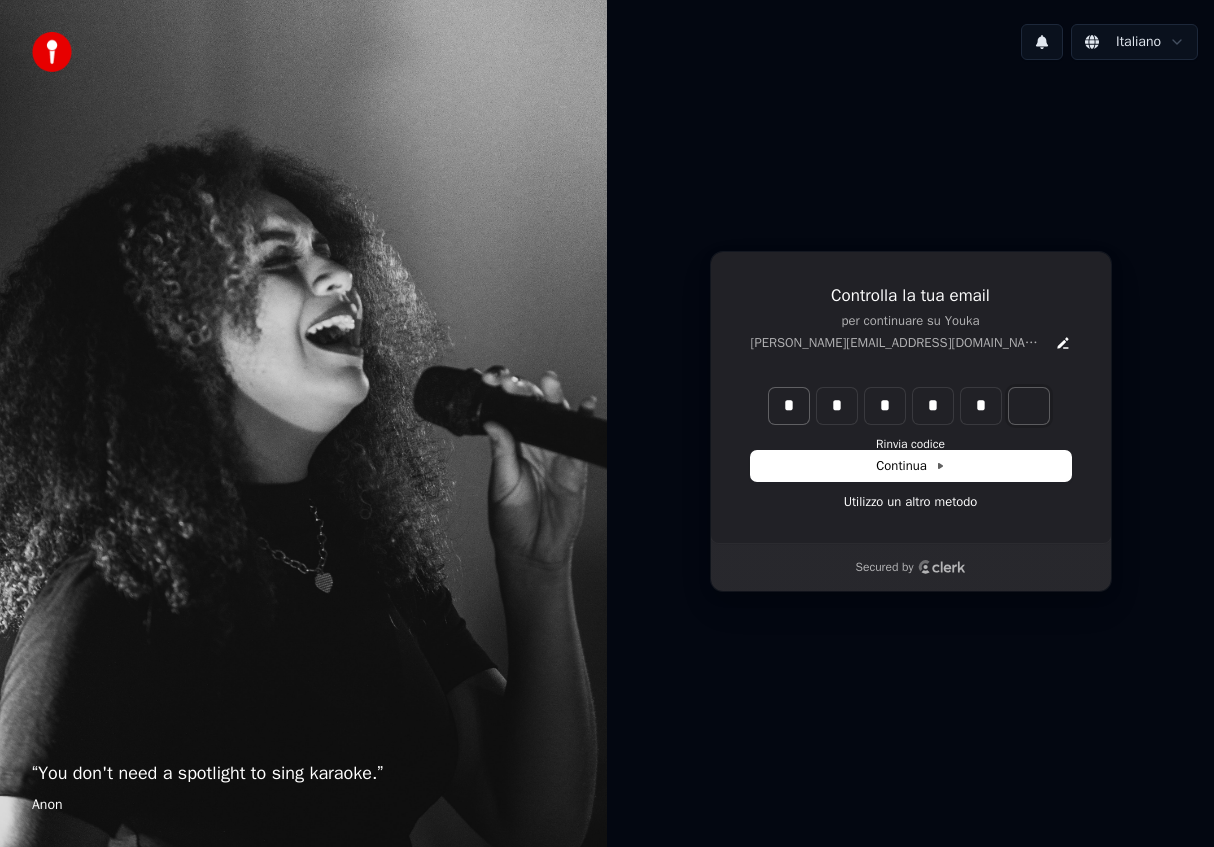 type on "******" 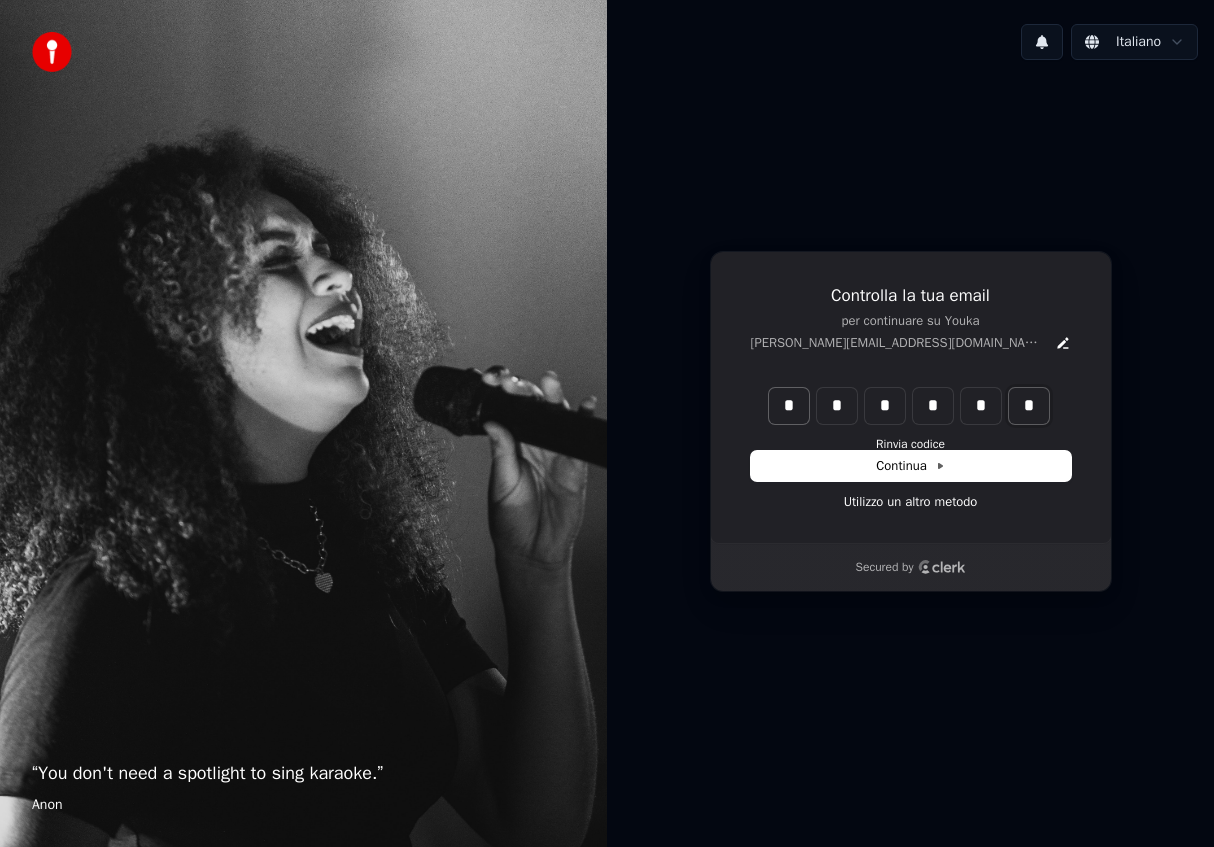 type on "*" 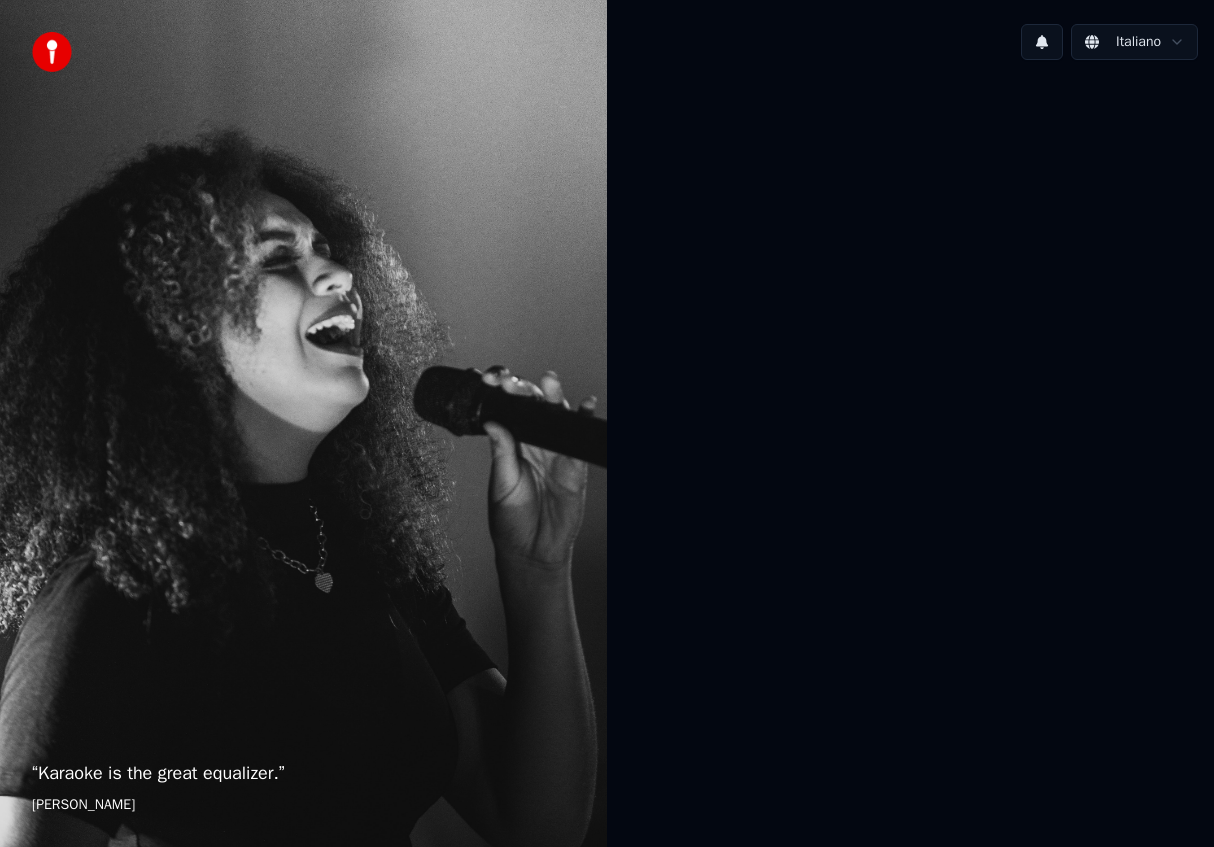 scroll, scrollTop: 0, scrollLeft: 0, axis: both 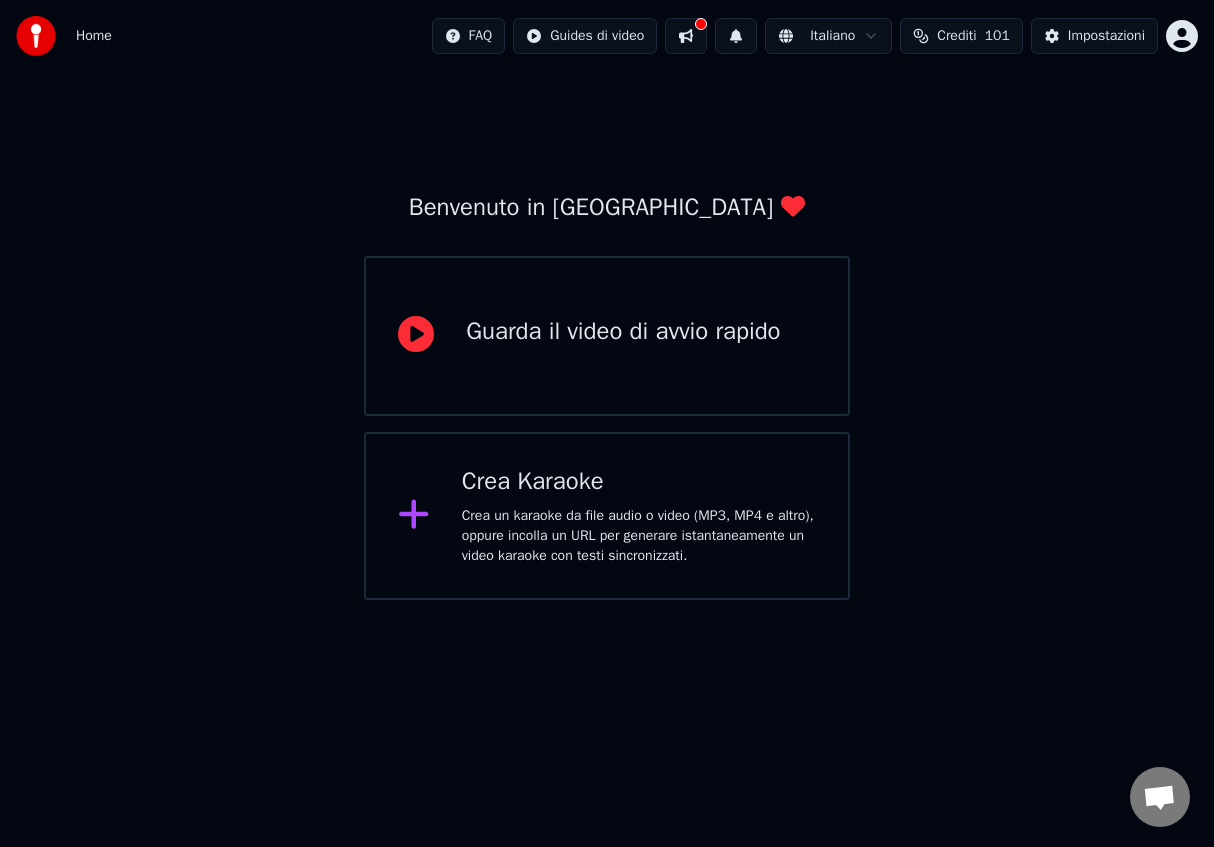 click 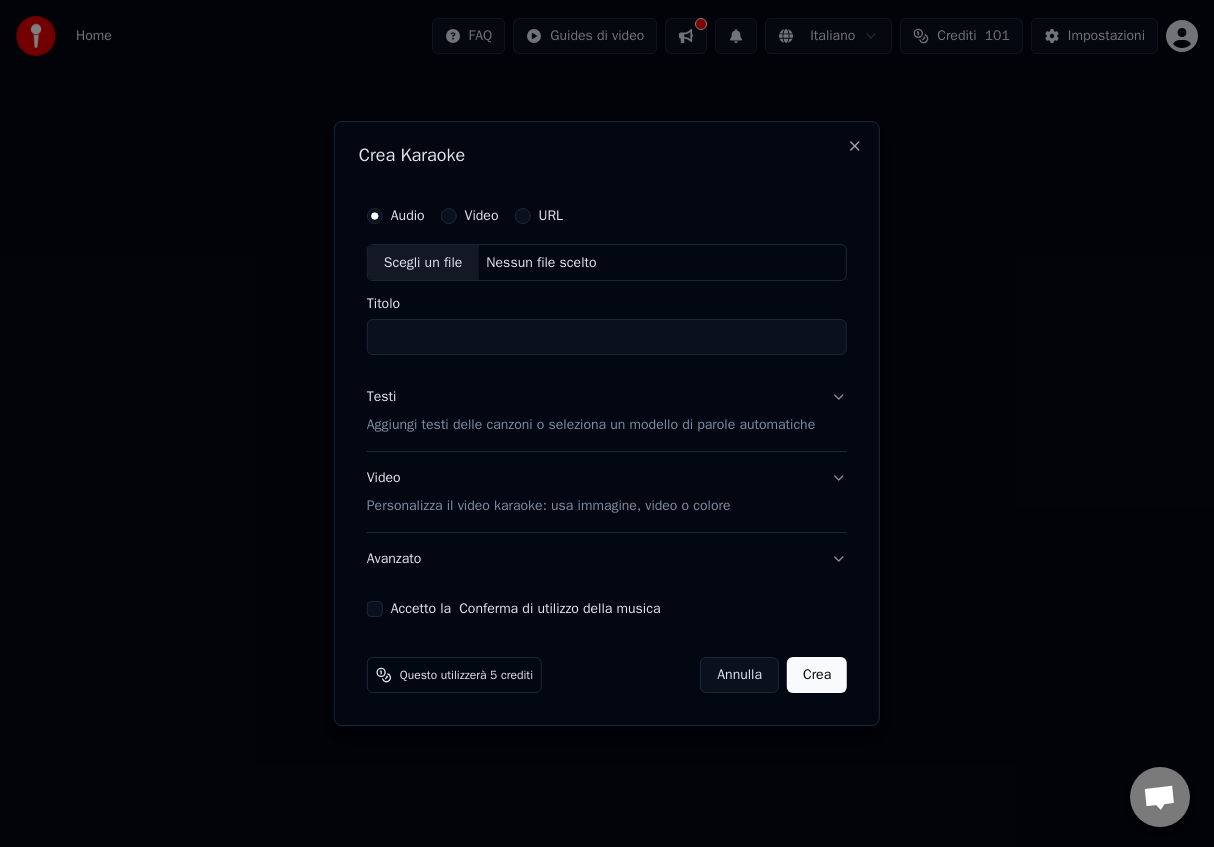 click on "Audio" at bounding box center (408, 216) 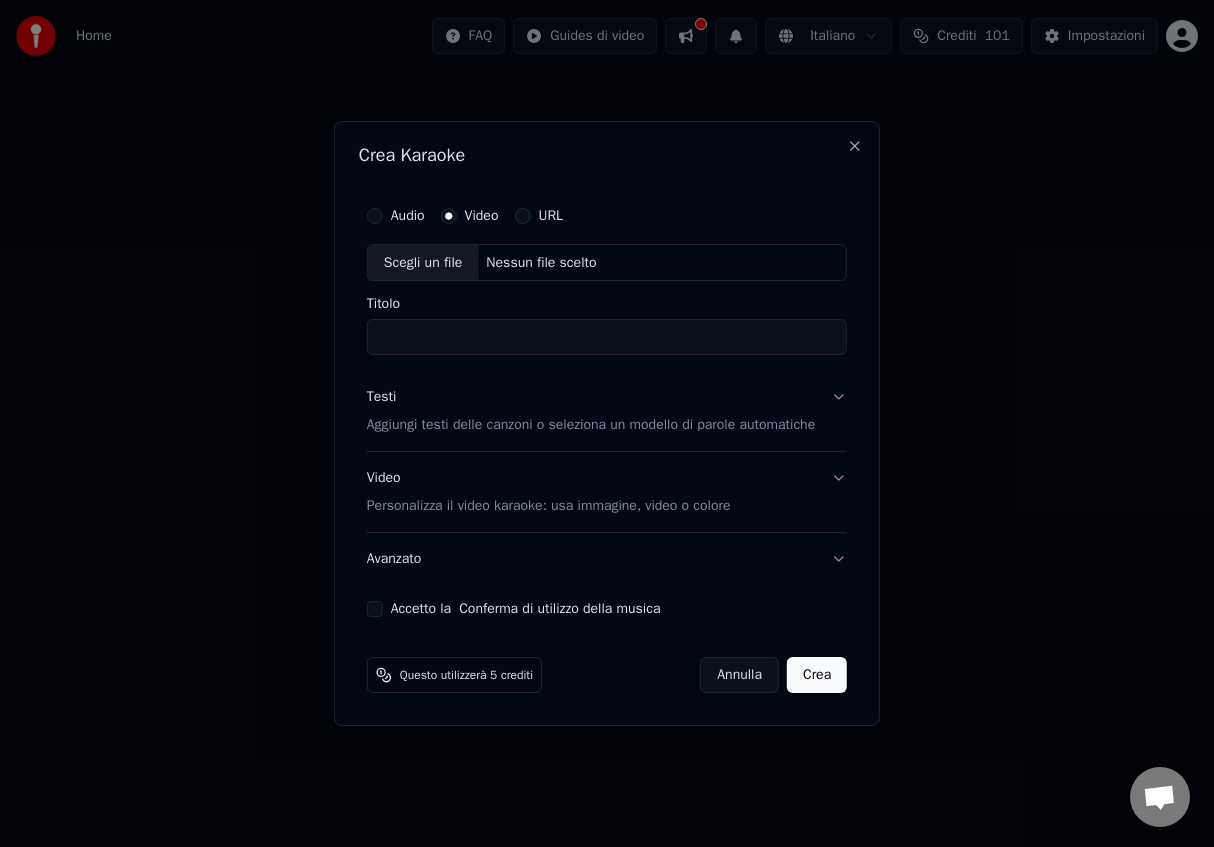 click on "Scegli un file" at bounding box center (423, 263) 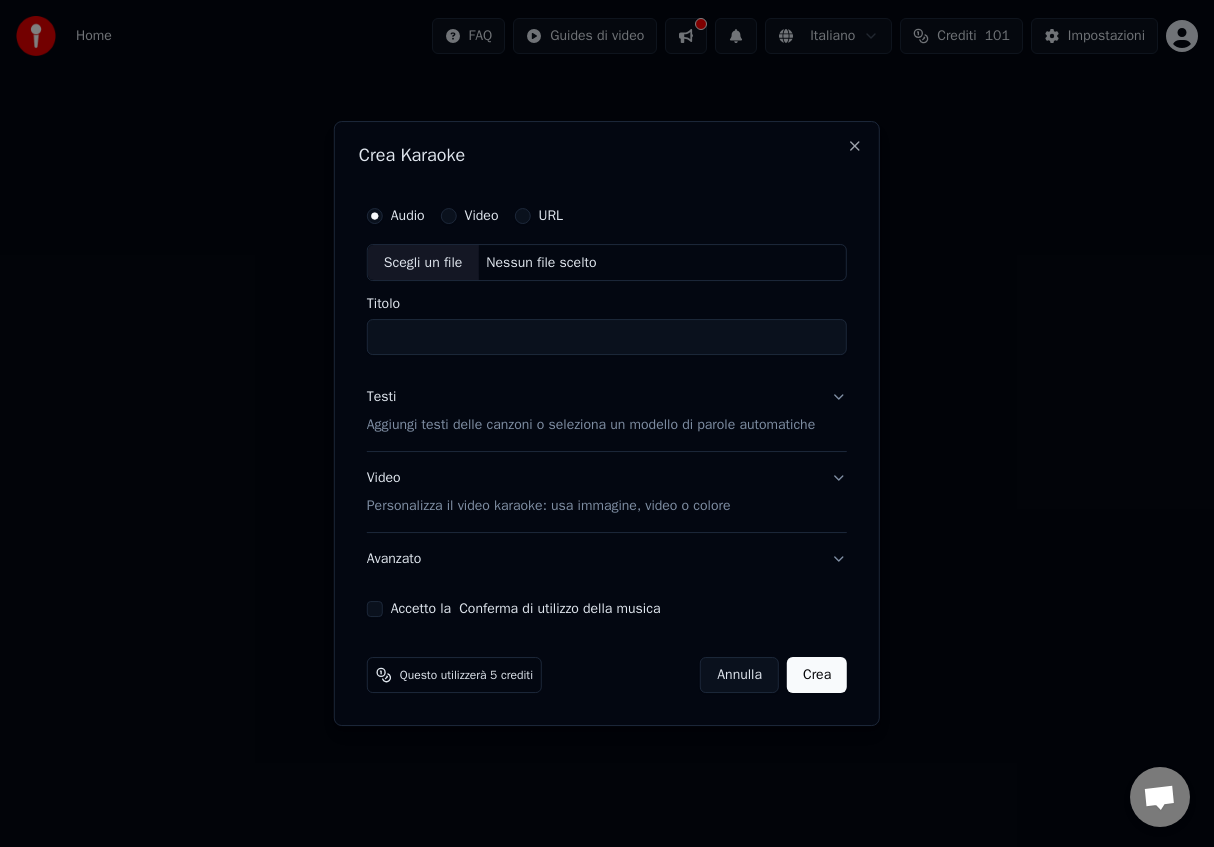 click on "Scegli un file" at bounding box center (423, 263) 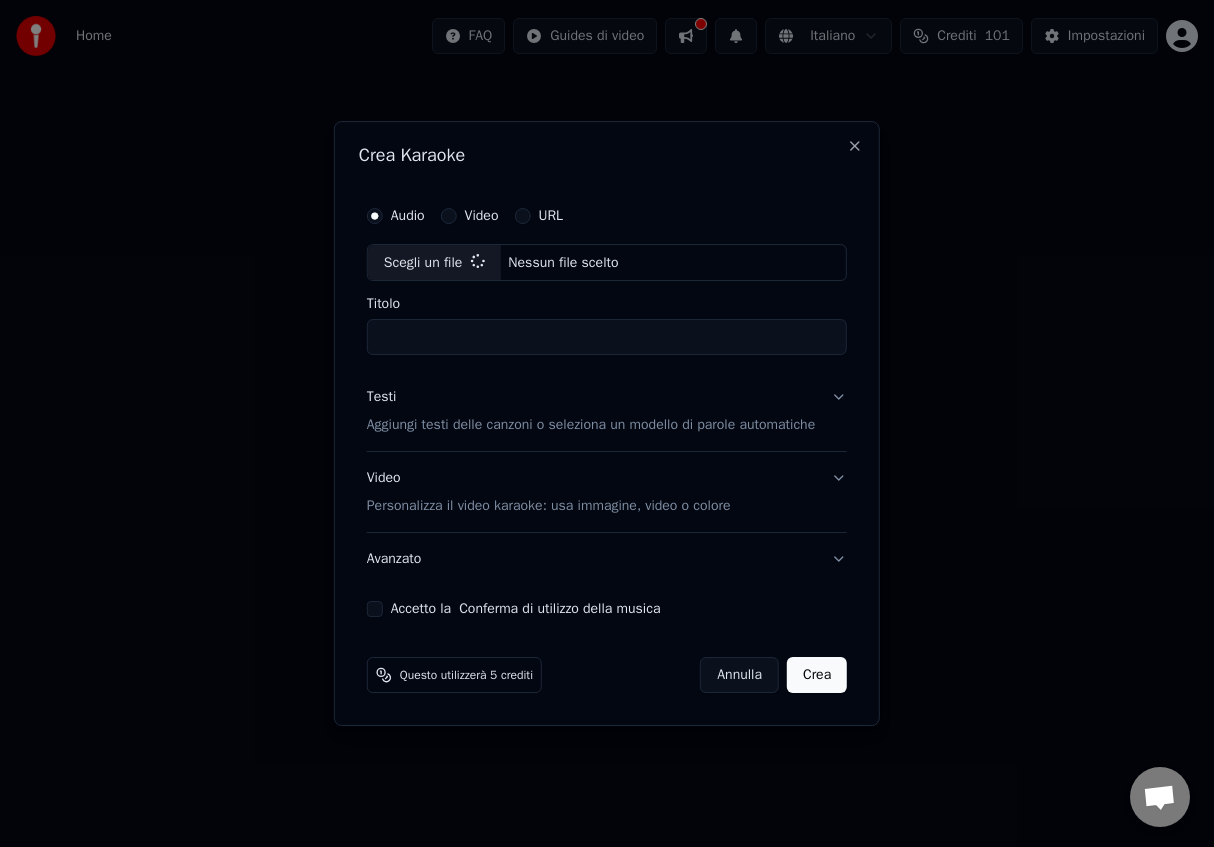 click on "Titolo" at bounding box center [607, 338] 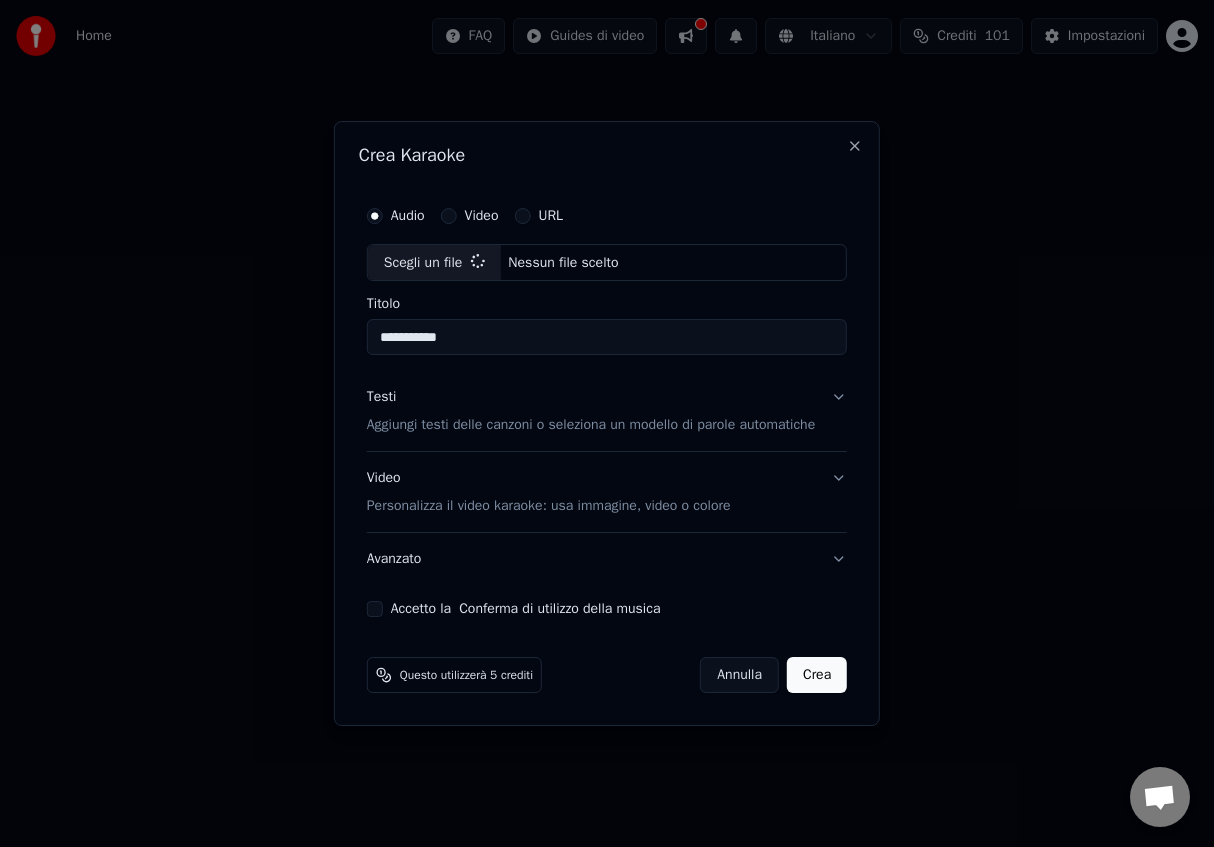 click on "Video Personalizza il video karaoke: usa immagine, video o colore" at bounding box center [607, 493] 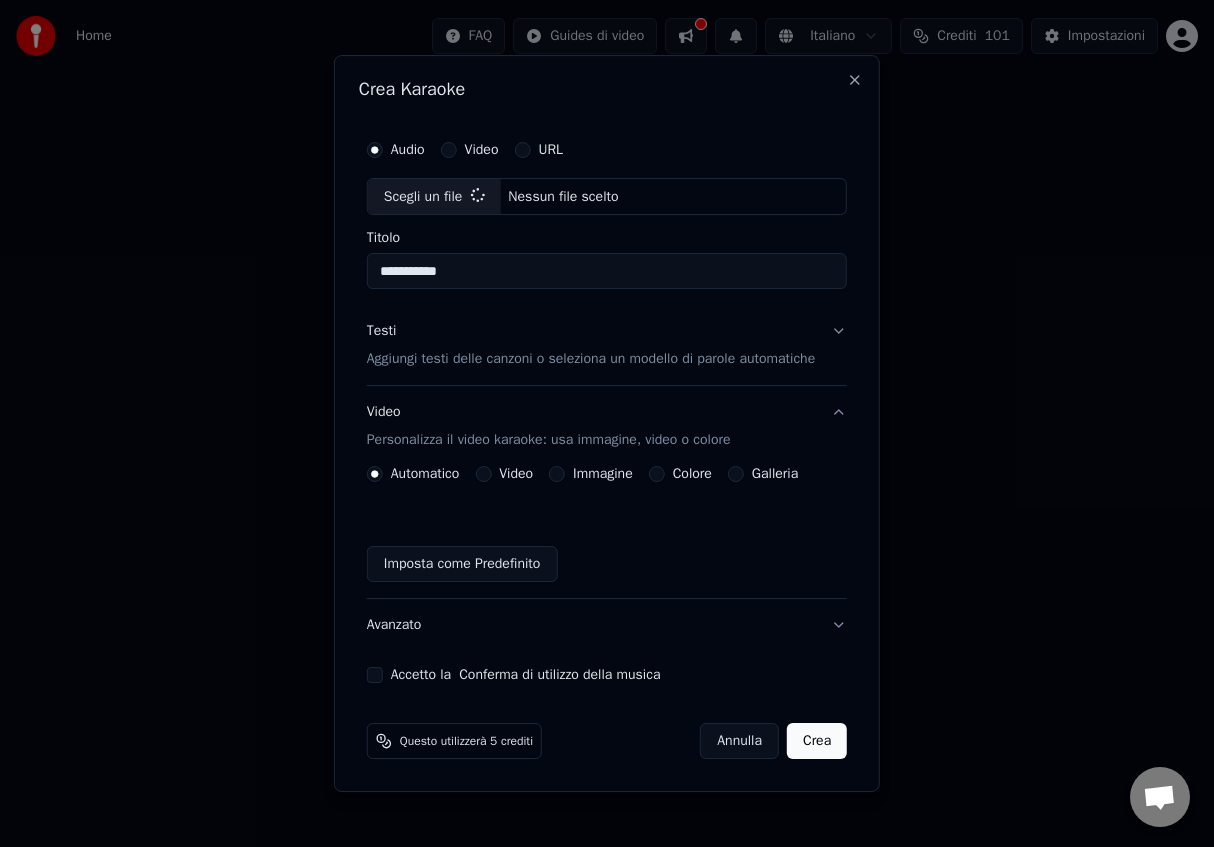 type on "**********" 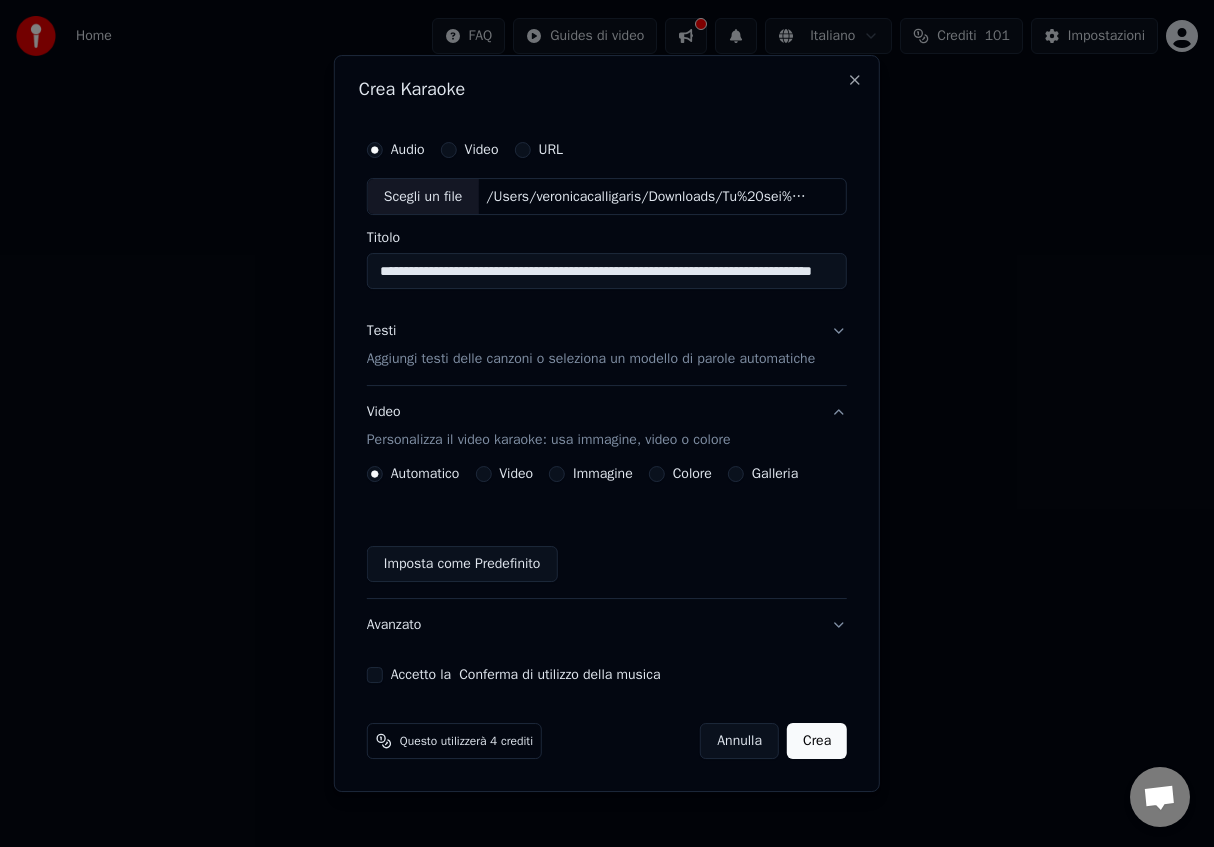 click on "Aggiungi testi delle canzoni o seleziona un modello di parole automatiche" at bounding box center (591, 360) 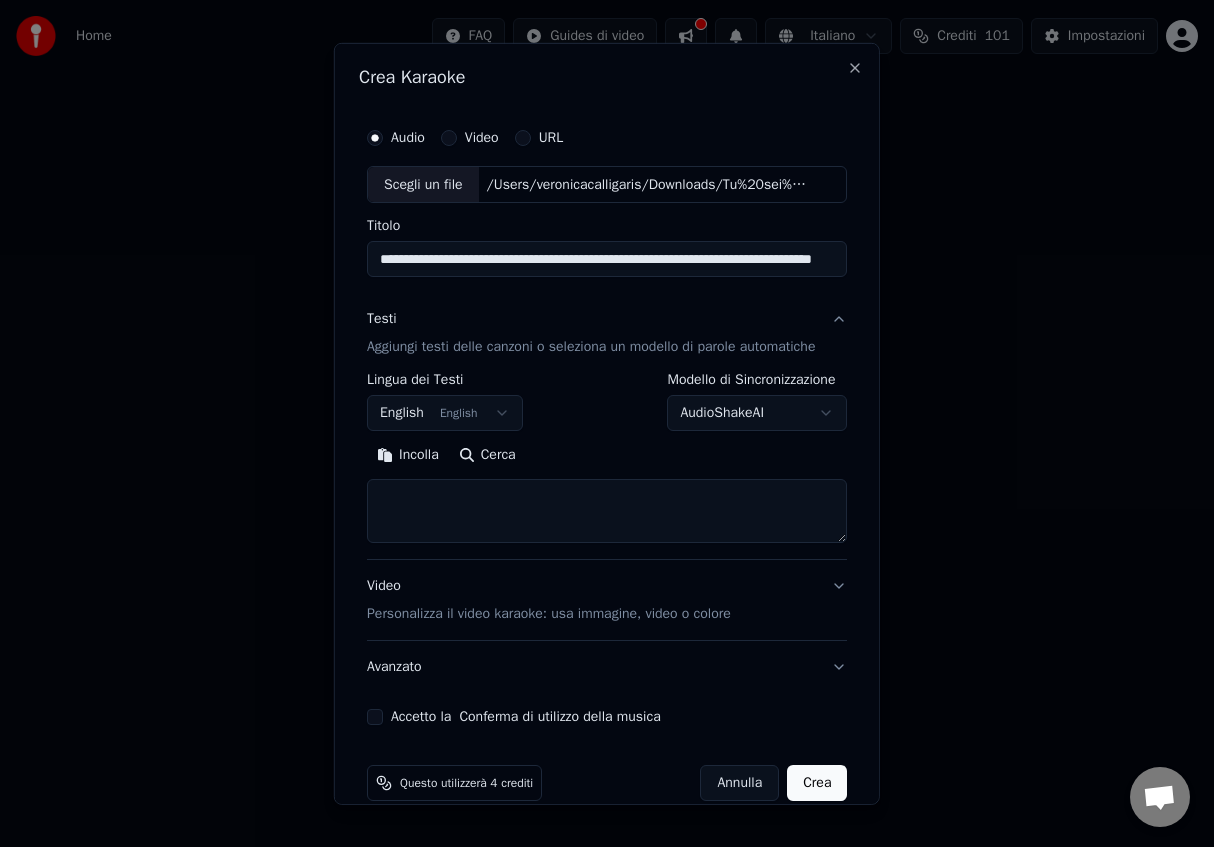 click on "English English" at bounding box center [445, 413] 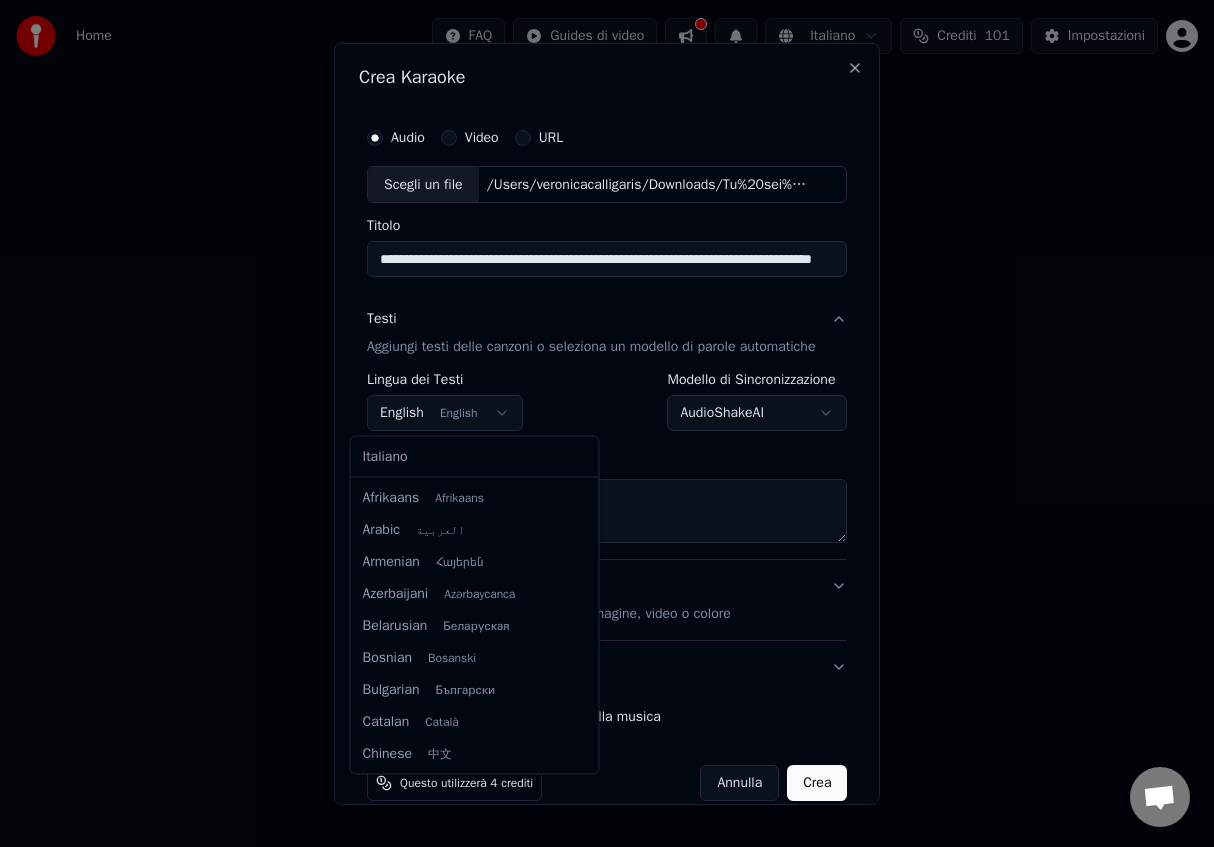 scroll, scrollTop: 160, scrollLeft: 0, axis: vertical 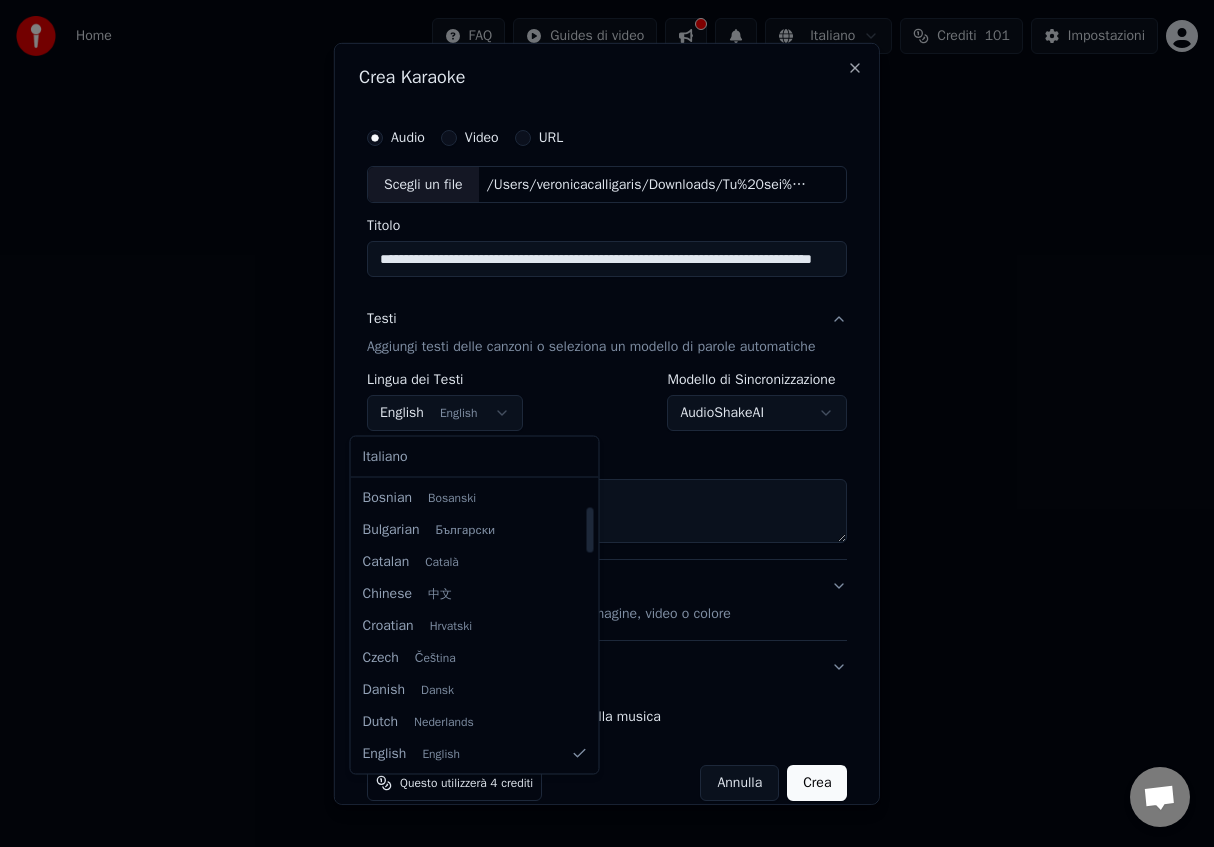 select on "**" 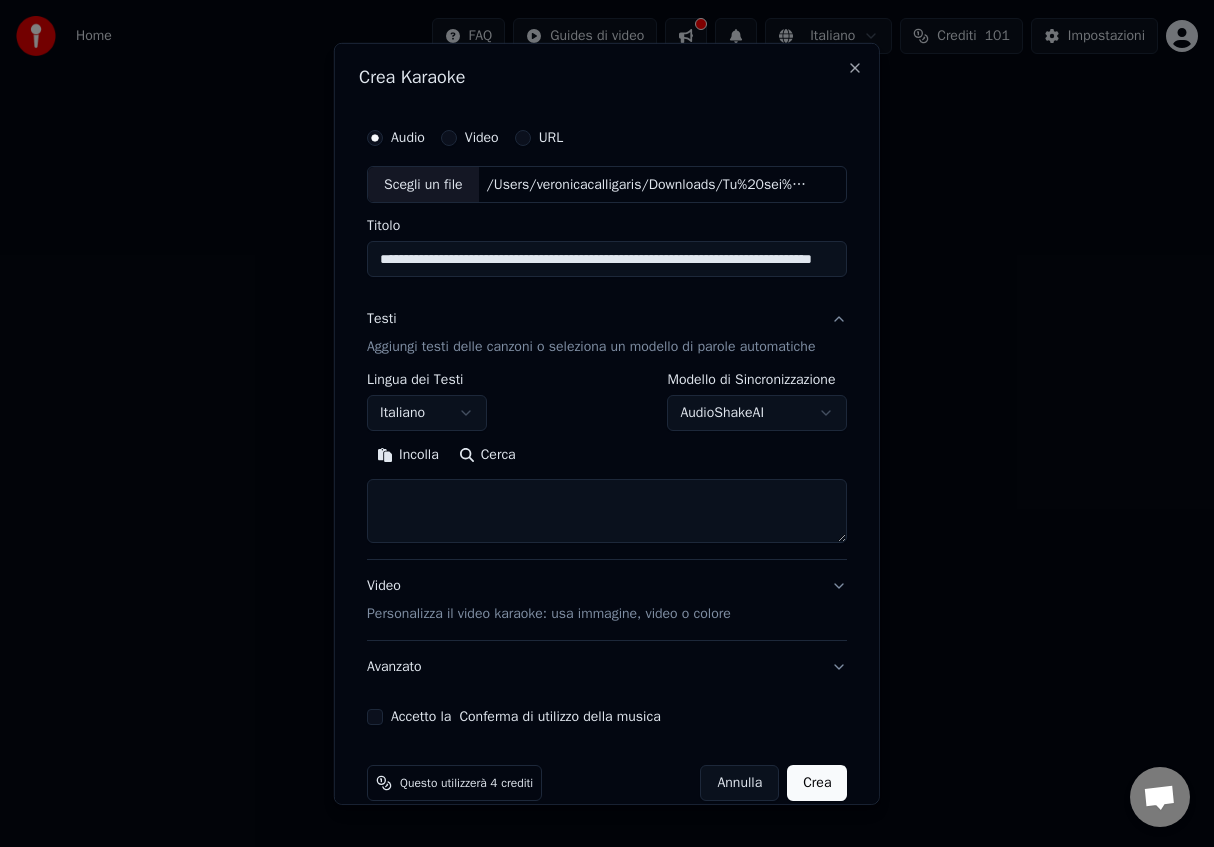 click on "Aggiungi testi delle canzoni o seleziona un modello di parole automatiche" at bounding box center [591, 347] 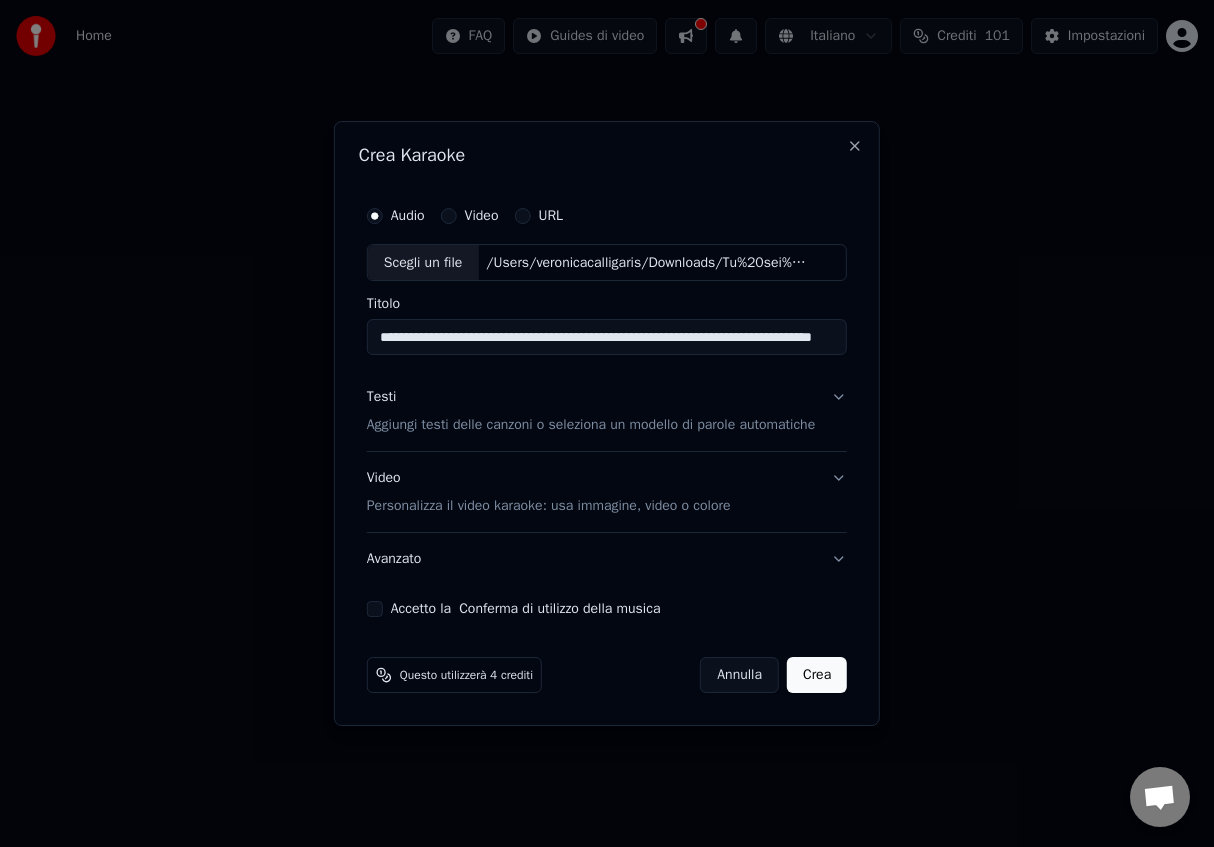 click on "Testi Aggiungi testi delle canzoni o seleziona un modello di parole automatiche" at bounding box center (591, 412) 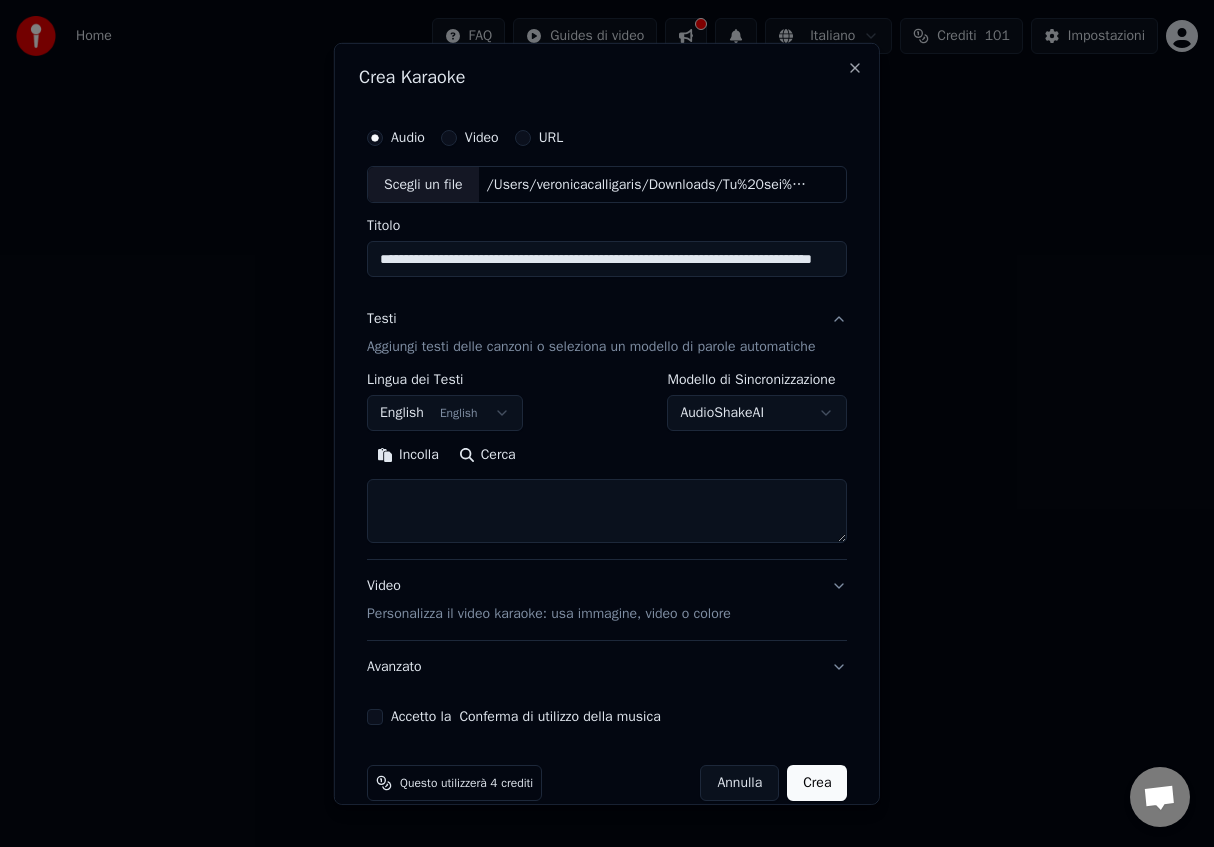 click on "Incolla" at bounding box center (408, 455) 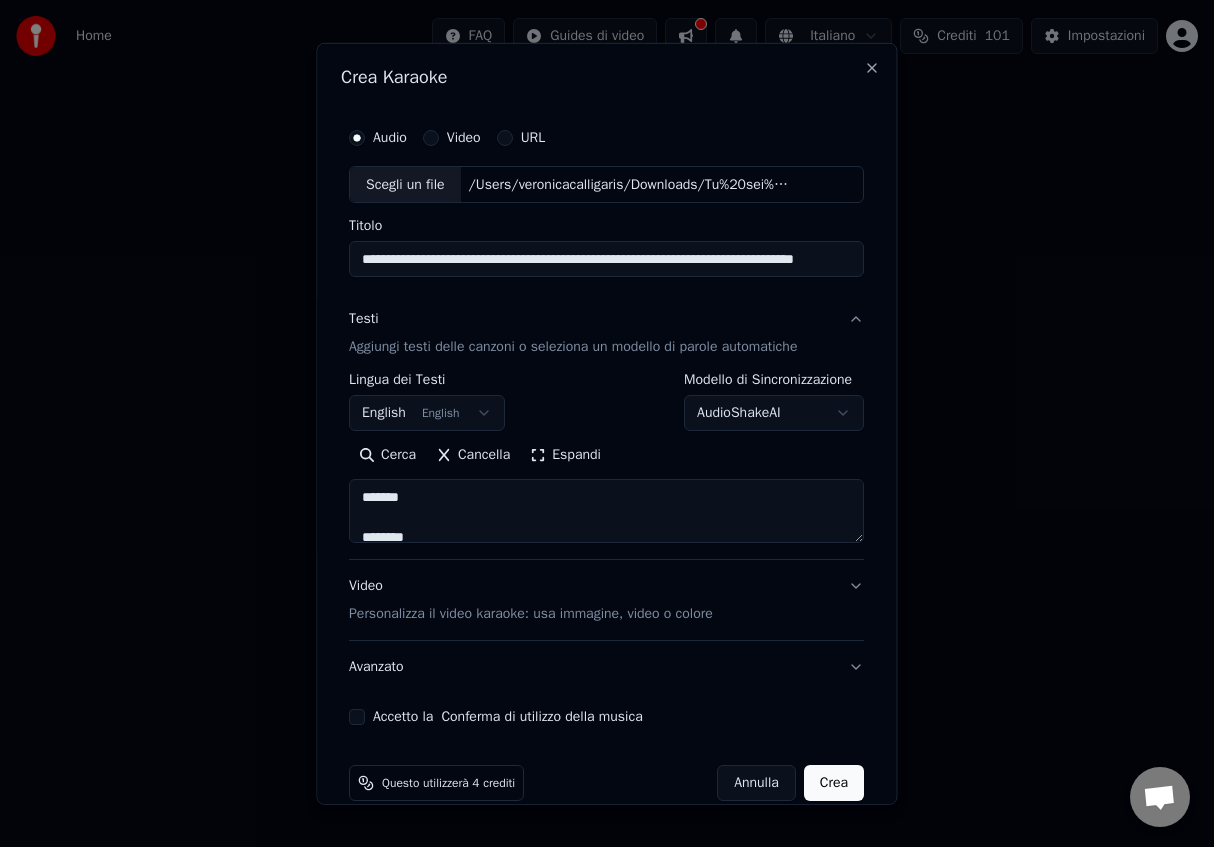 click on "**********" at bounding box center [607, 300] 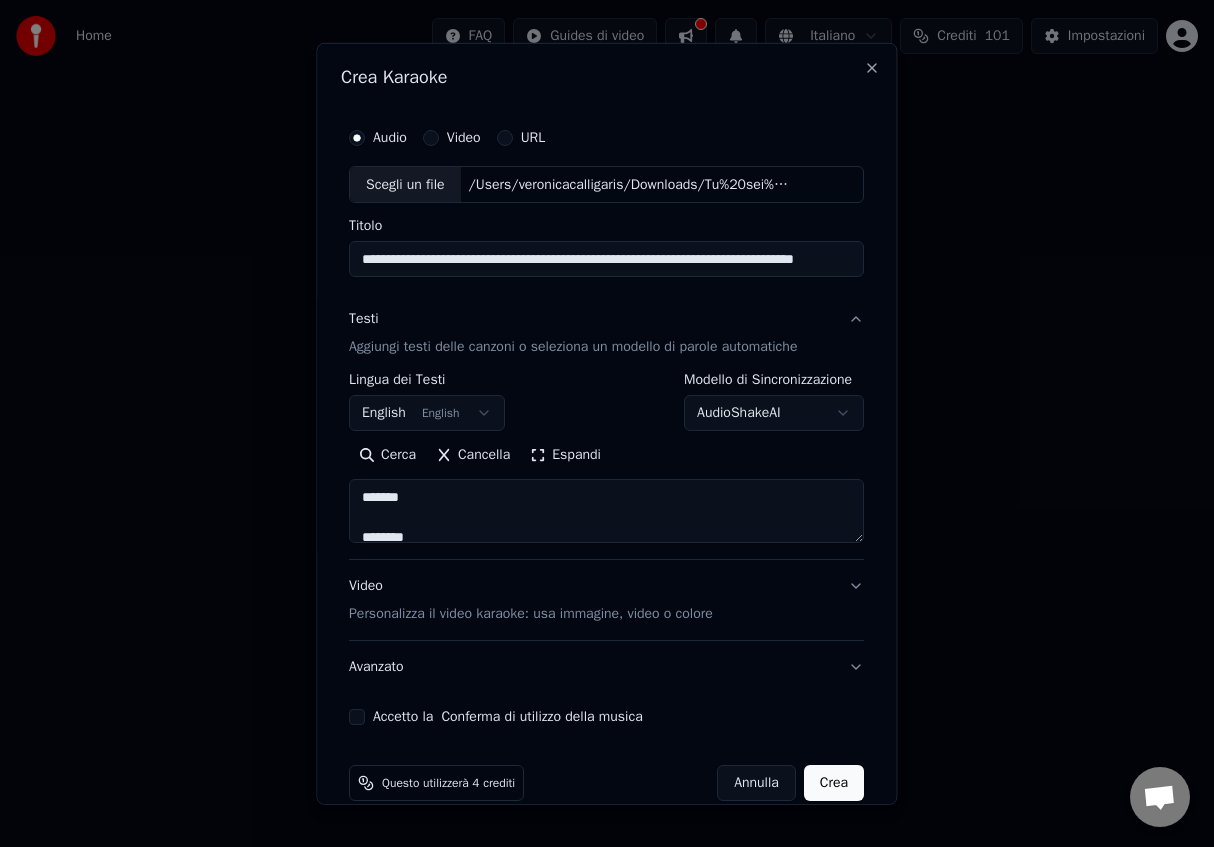 click on "**********" at bounding box center [607, 300] 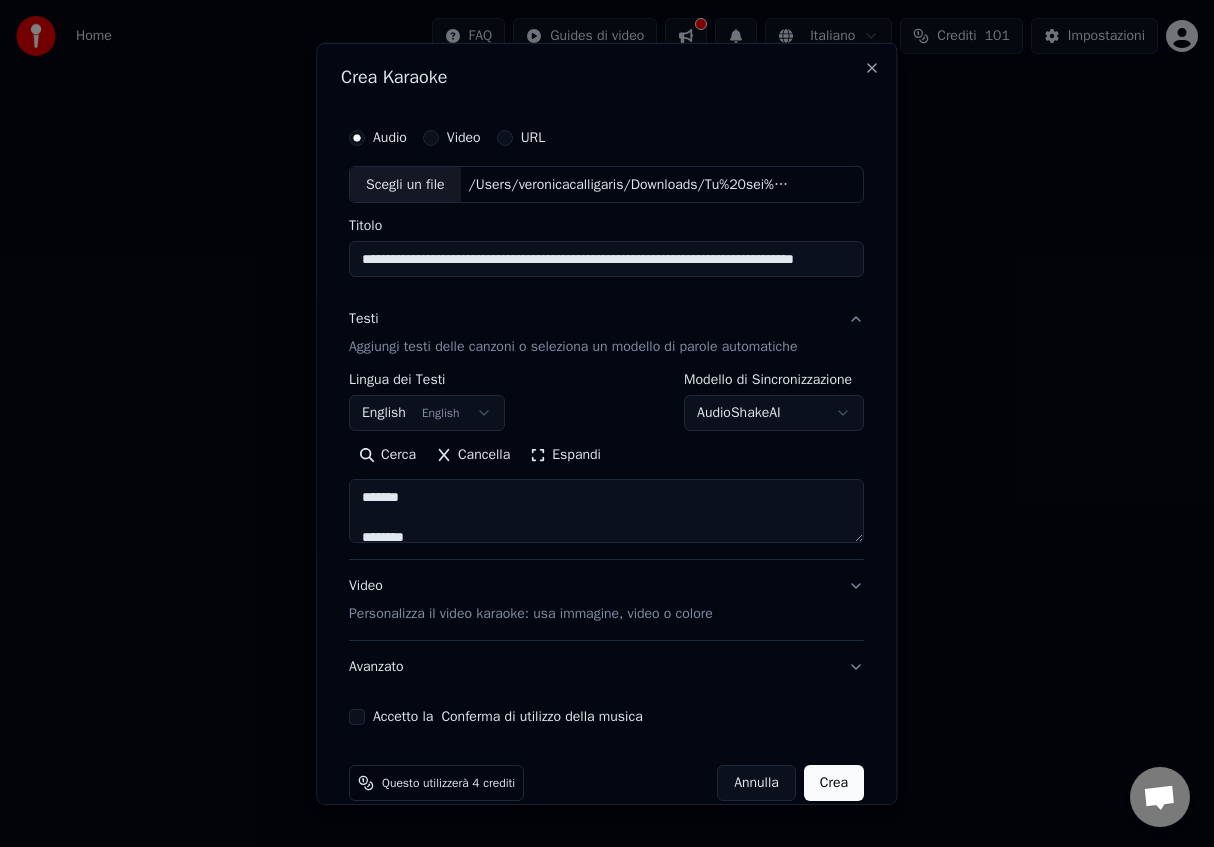 scroll, scrollTop: 29, scrollLeft: 0, axis: vertical 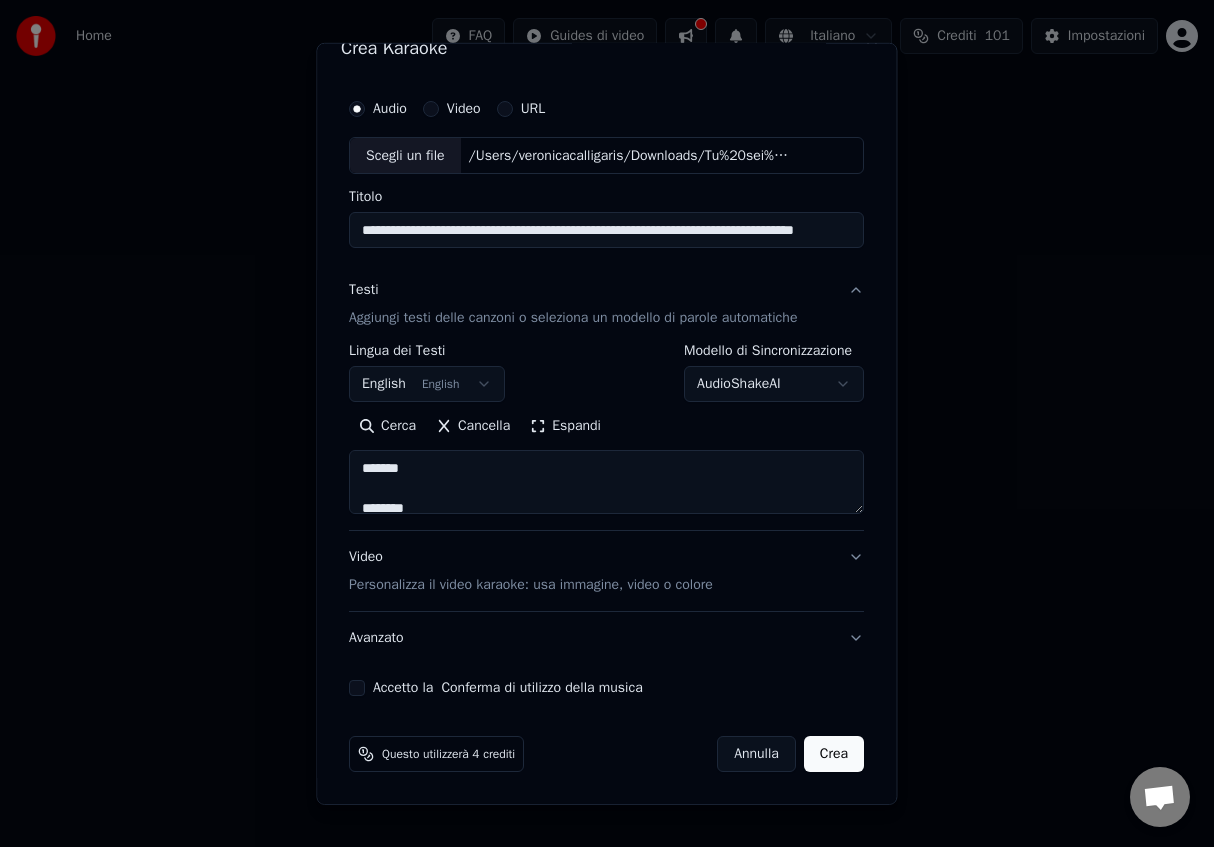 click on "Video Personalizza il video karaoke: usa immagine, video o colore" at bounding box center (606, 571) 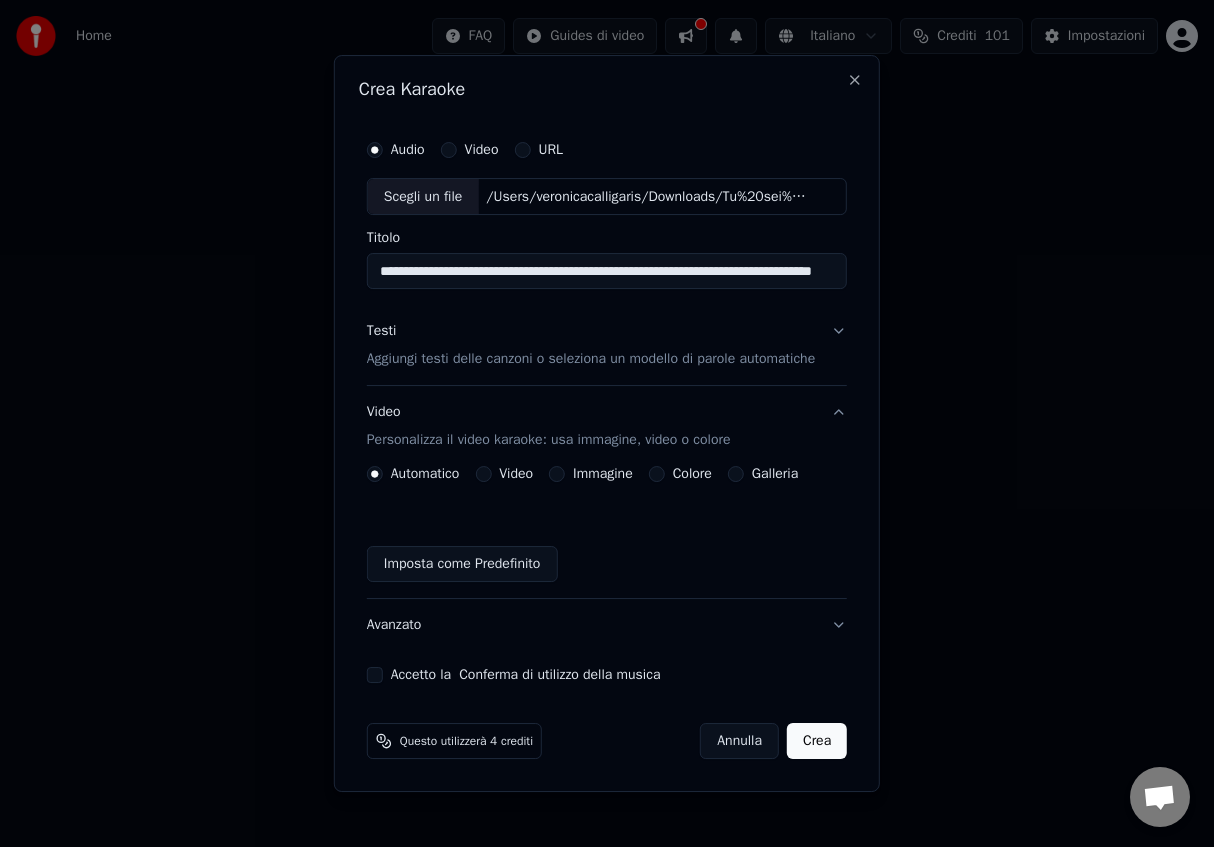 click on "Immagine" at bounding box center [603, 474] 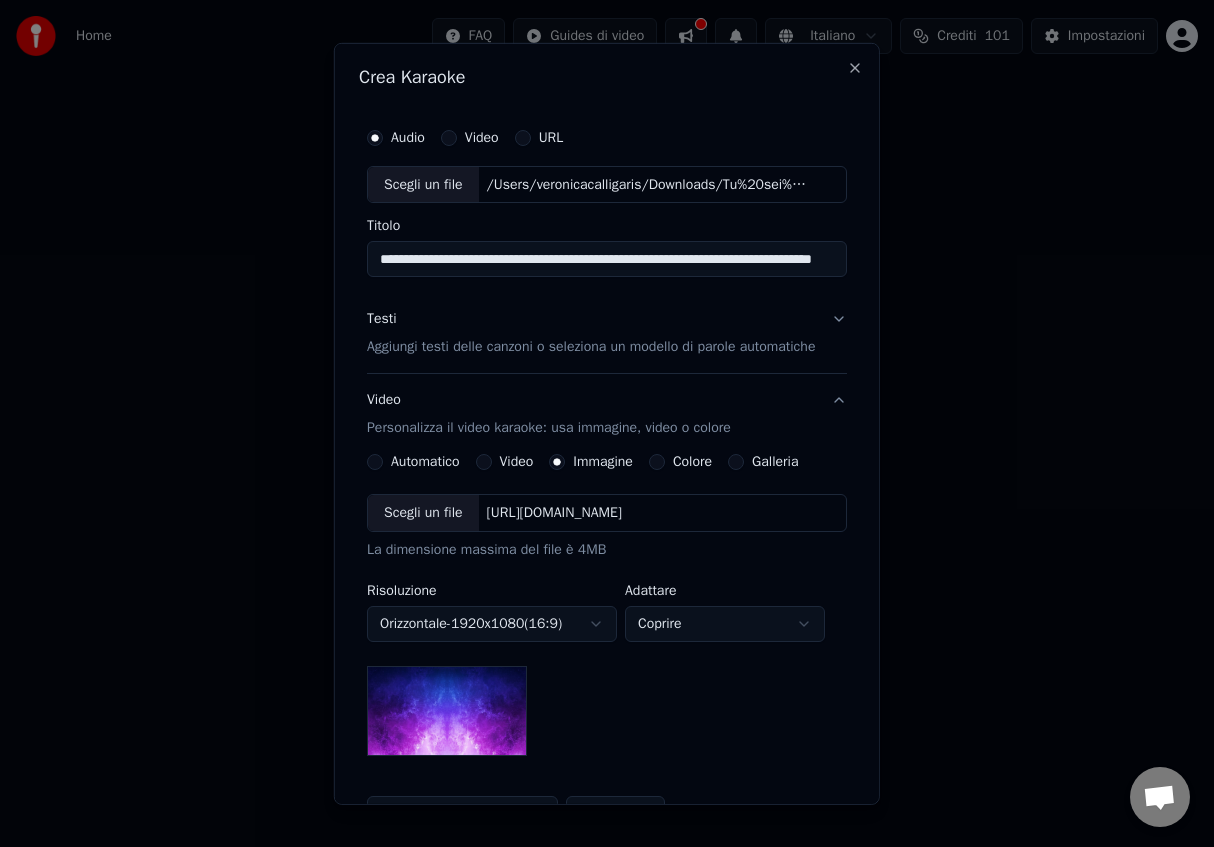 click on "Scegli un file" at bounding box center (423, 513) 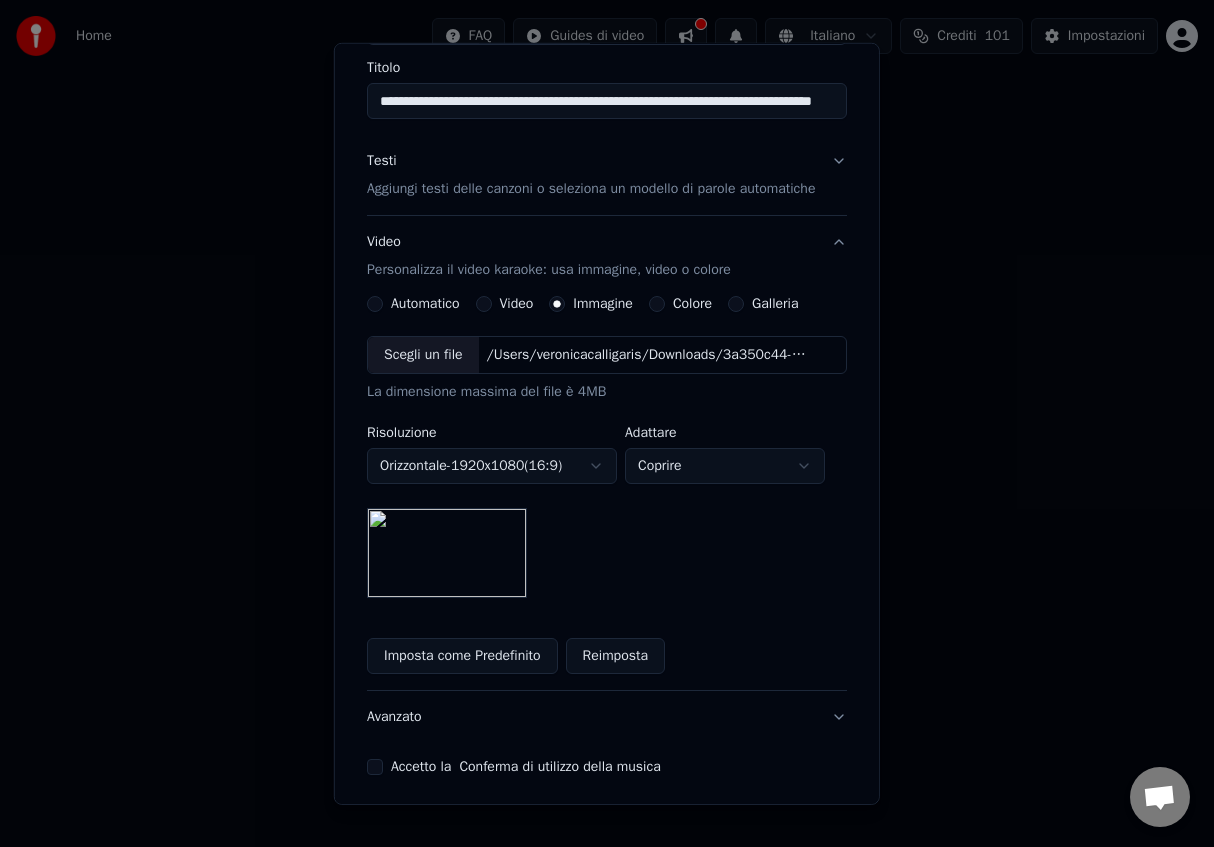 scroll, scrollTop: 161, scrollLeft: 0, axis: vertical 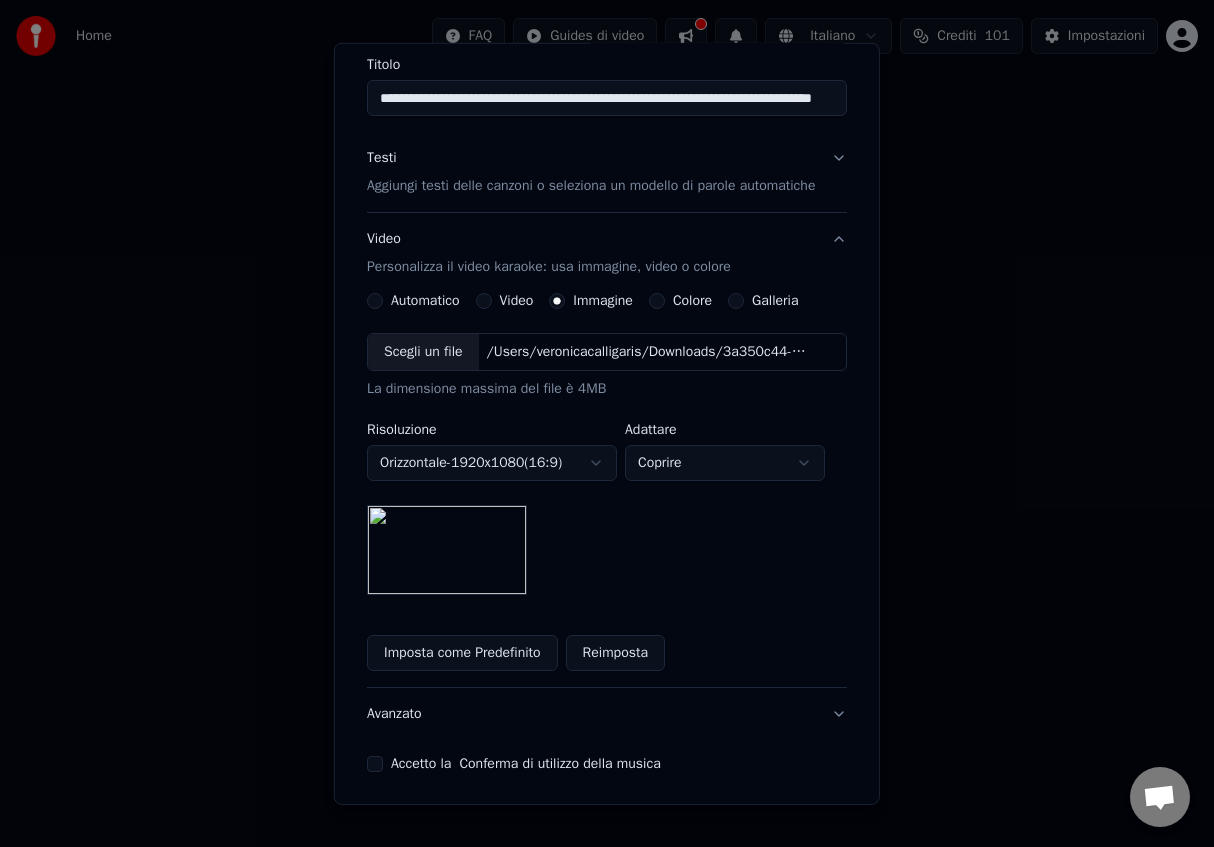 click on "**********" at bounding box center (607, 300) 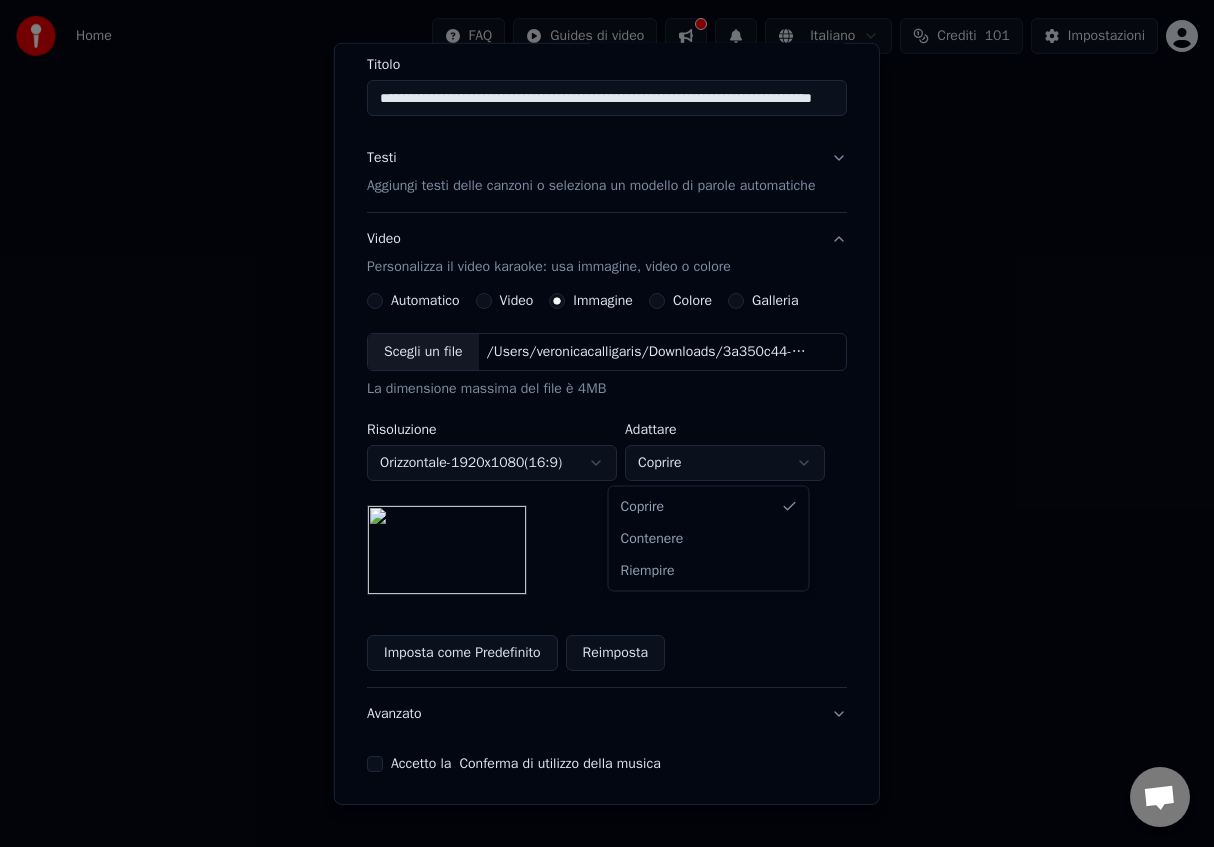 click on "**********" at bounding box center [607, 300] 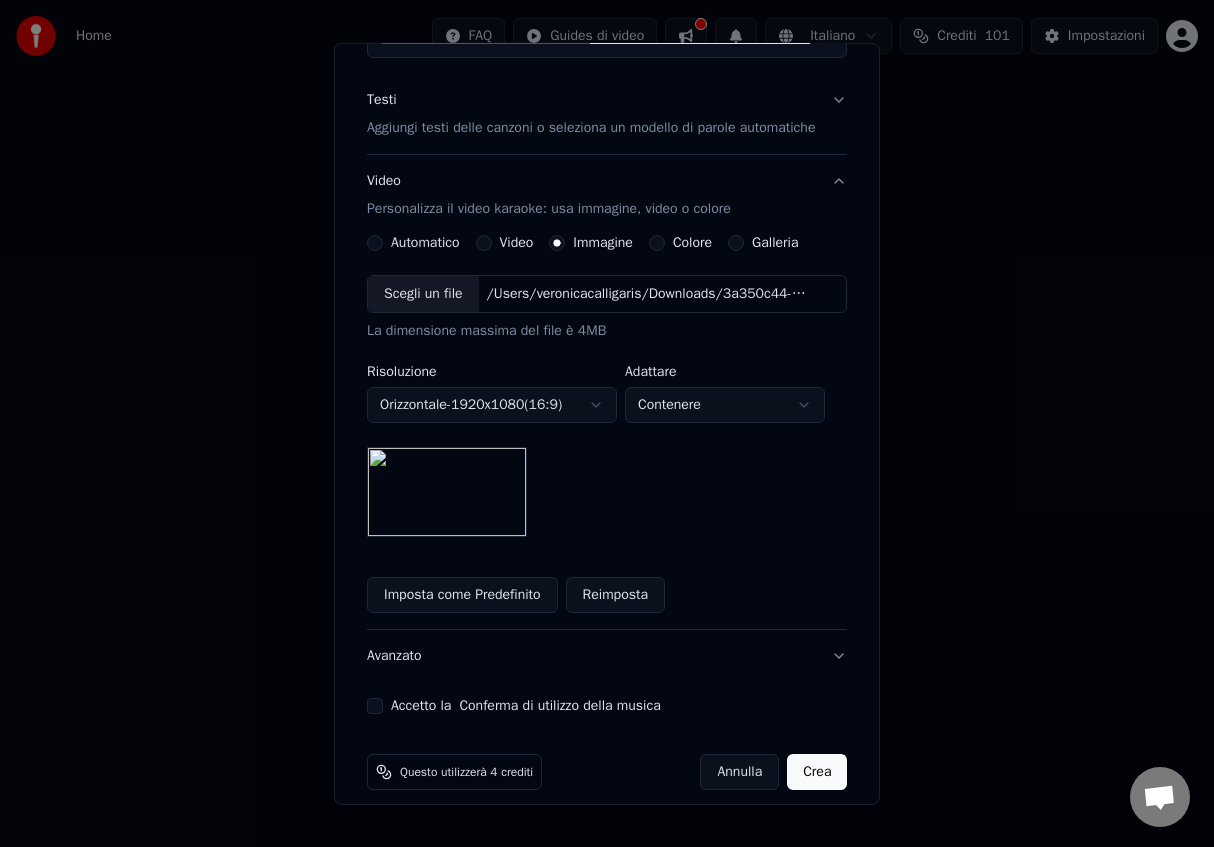 scroll, scrollTop: 237, scrollLeft: 0, axis: vertical 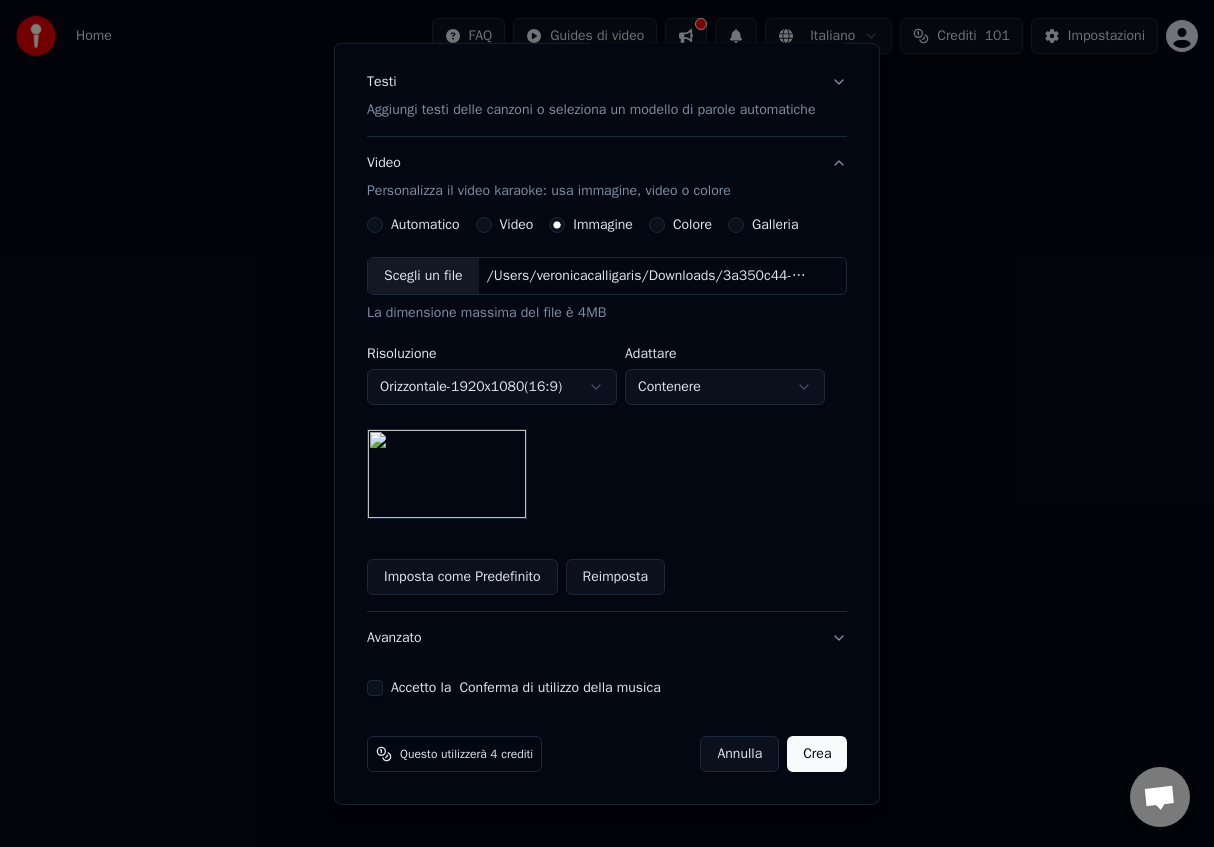 click on "Accetto la   Conferma di utilizzo della musica" at bounding box center (375, 688) 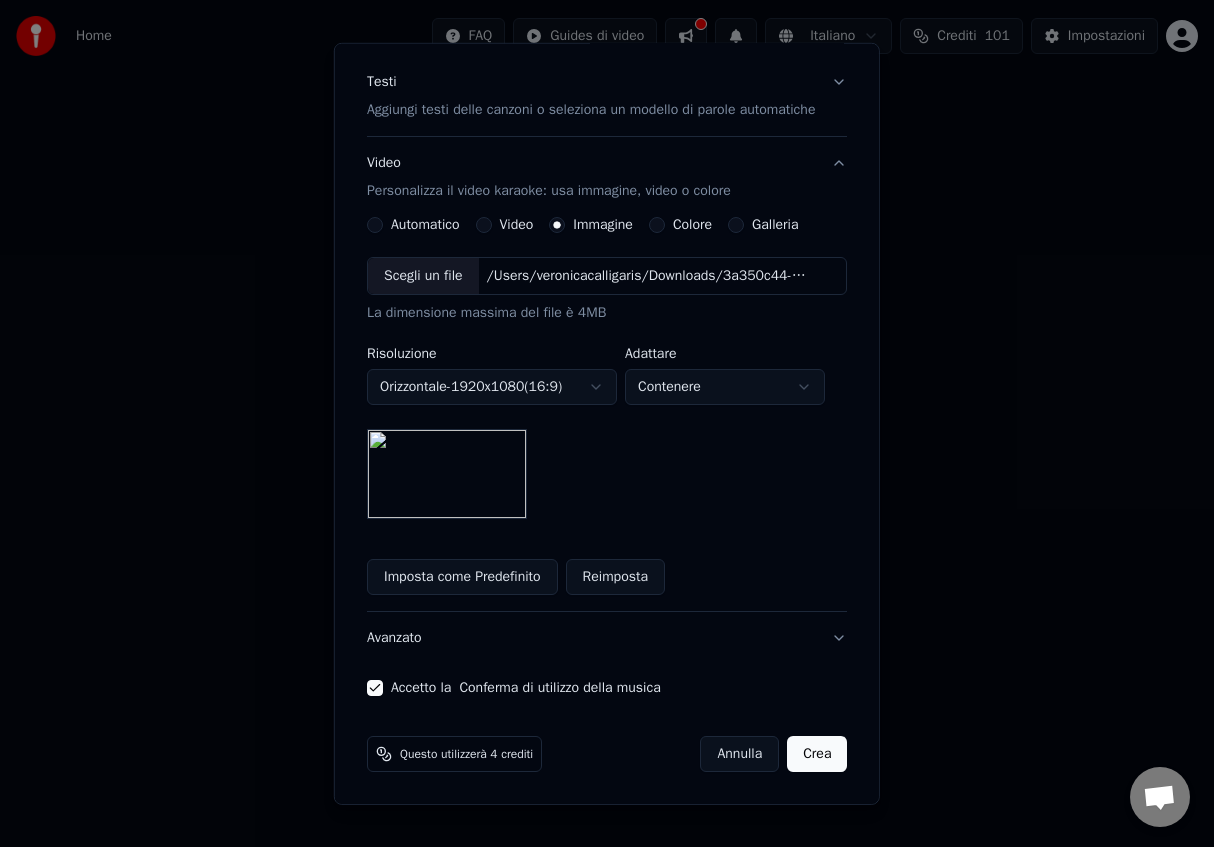 click on "Crea" at bounding box center (817, 754) 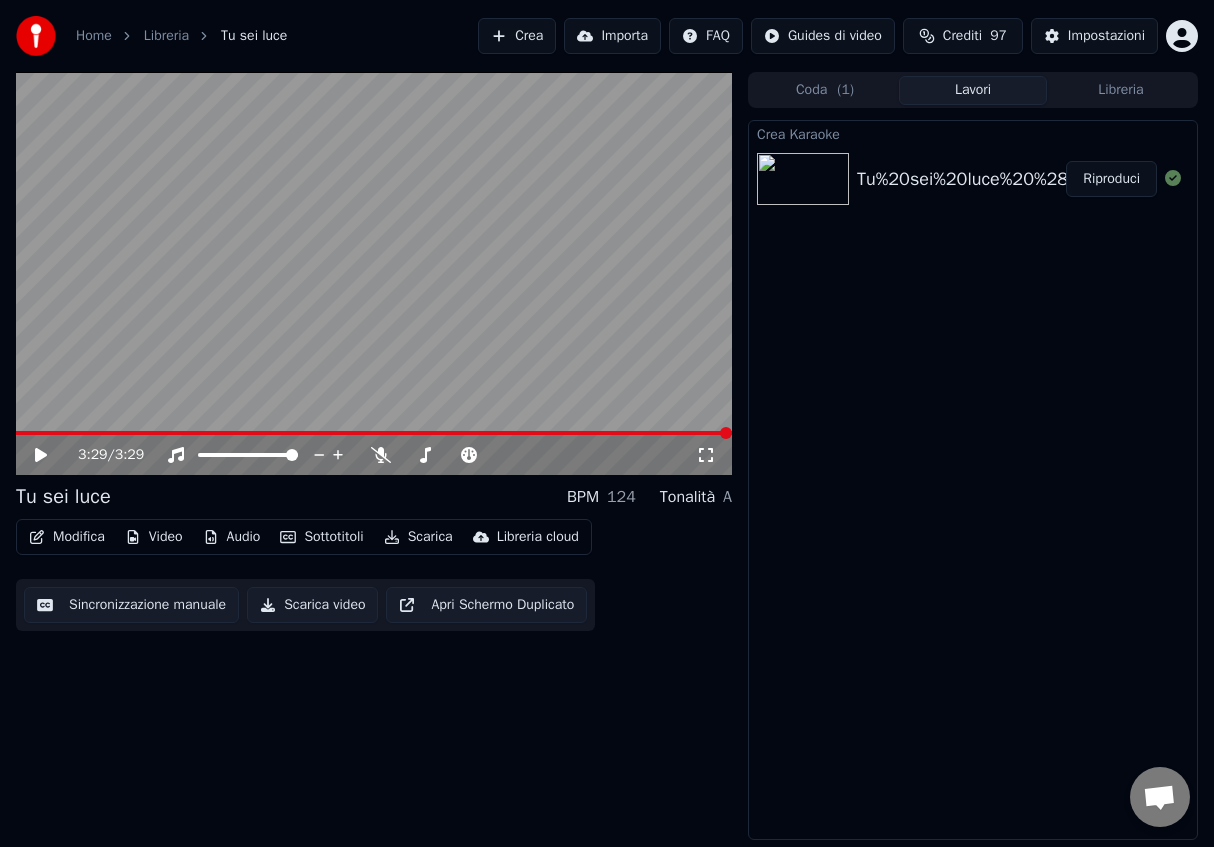 click 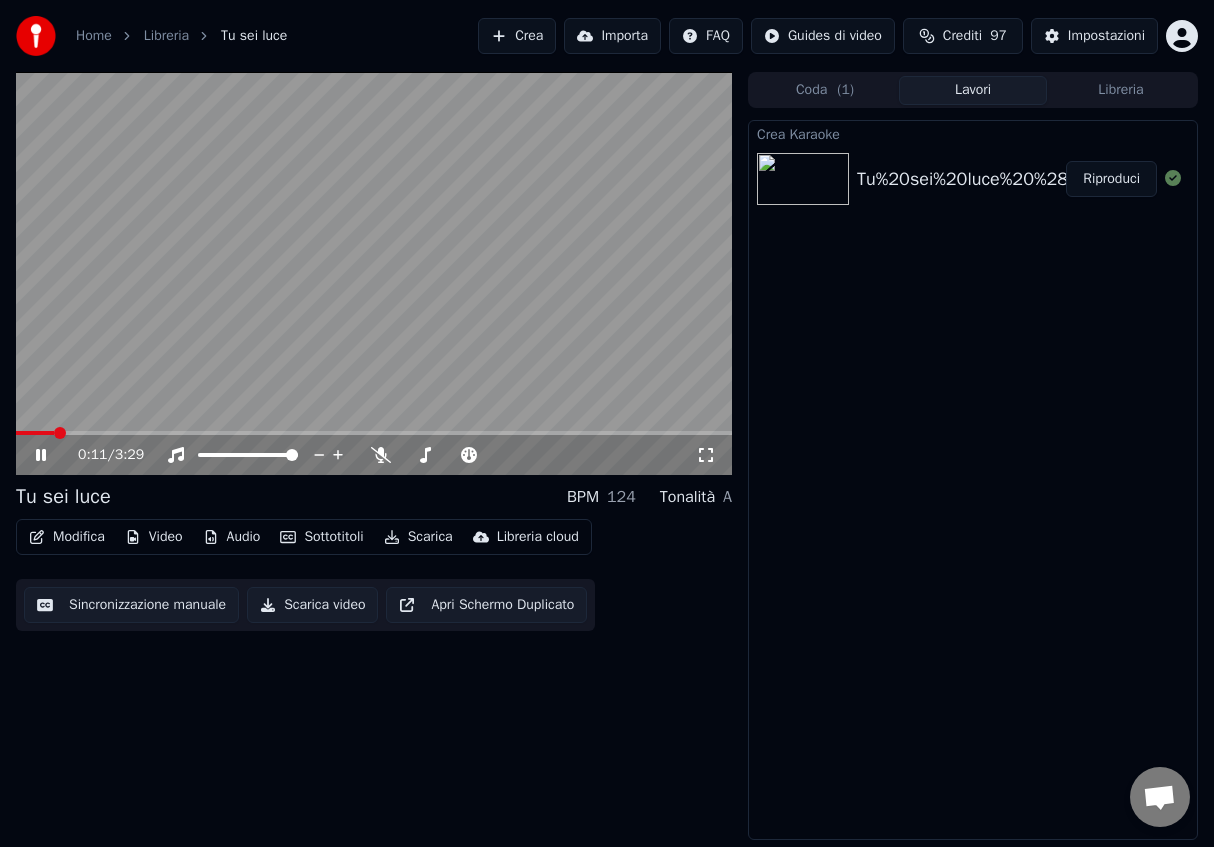 click 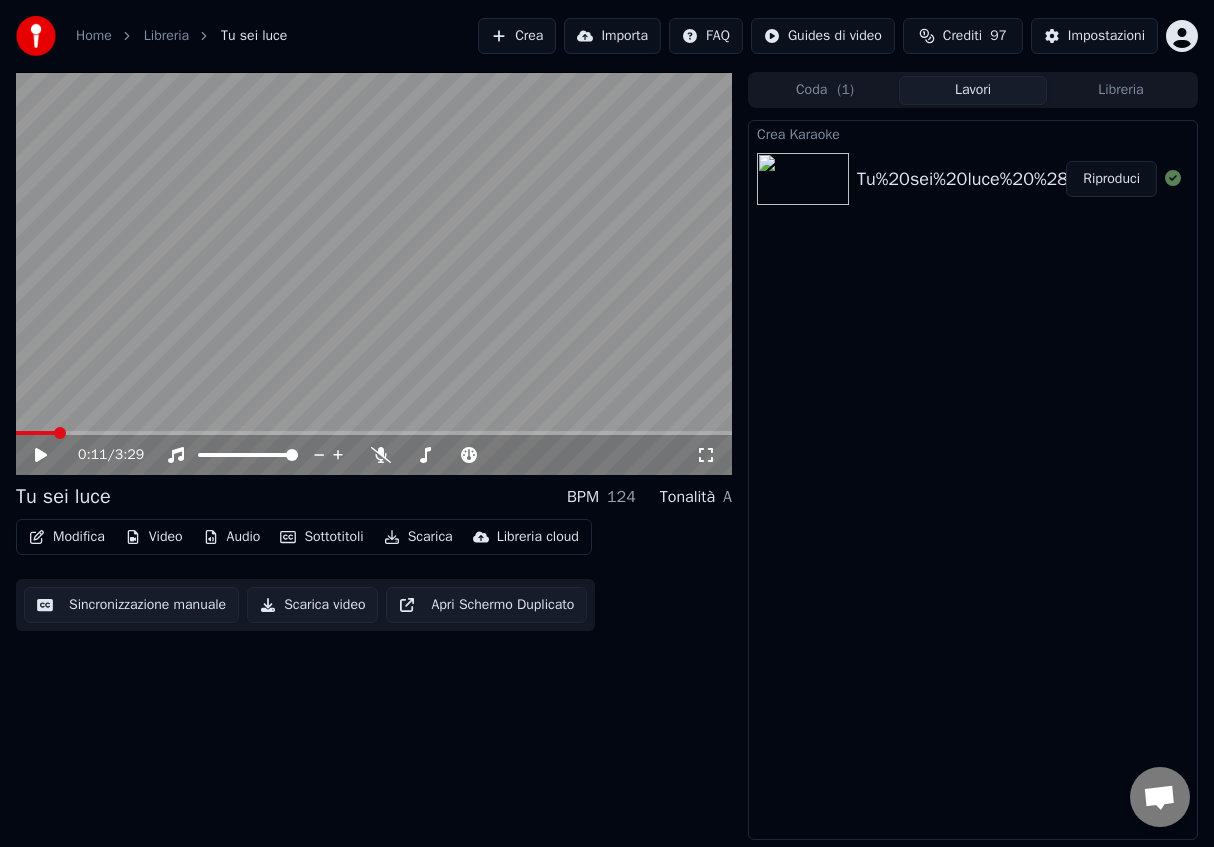 click on "Modifica" at bounding box center [67, 537] 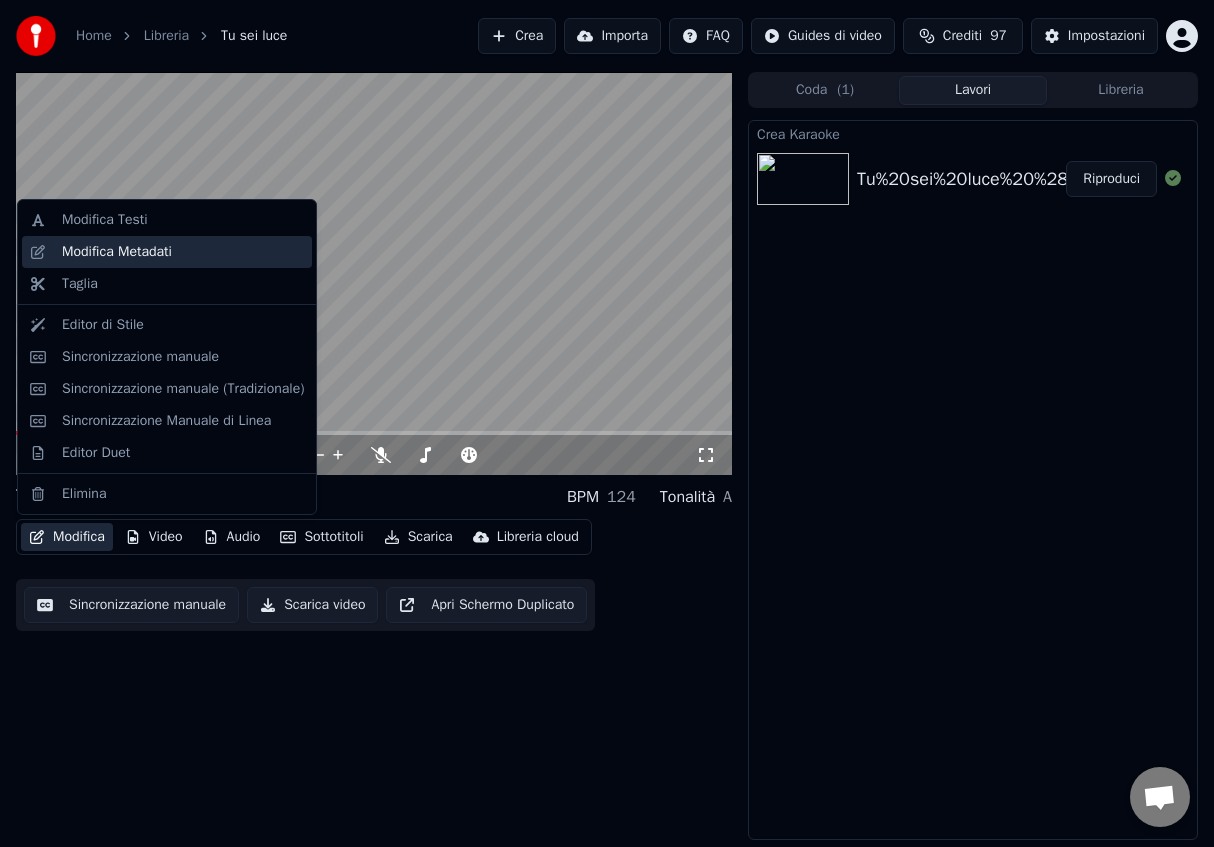 click on "Modifica Metadati" at bounding box center (117, 252) 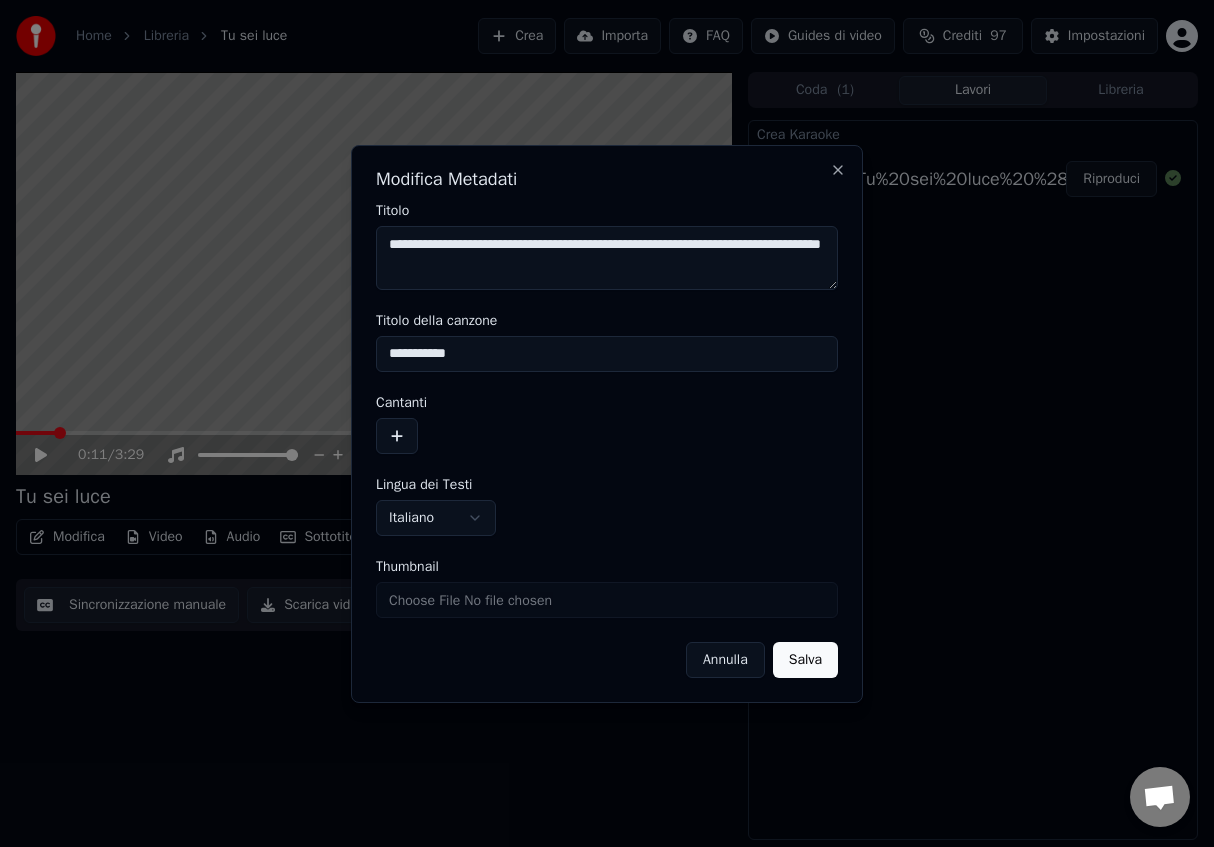 click on "**********" at bounding box center [607, 424] 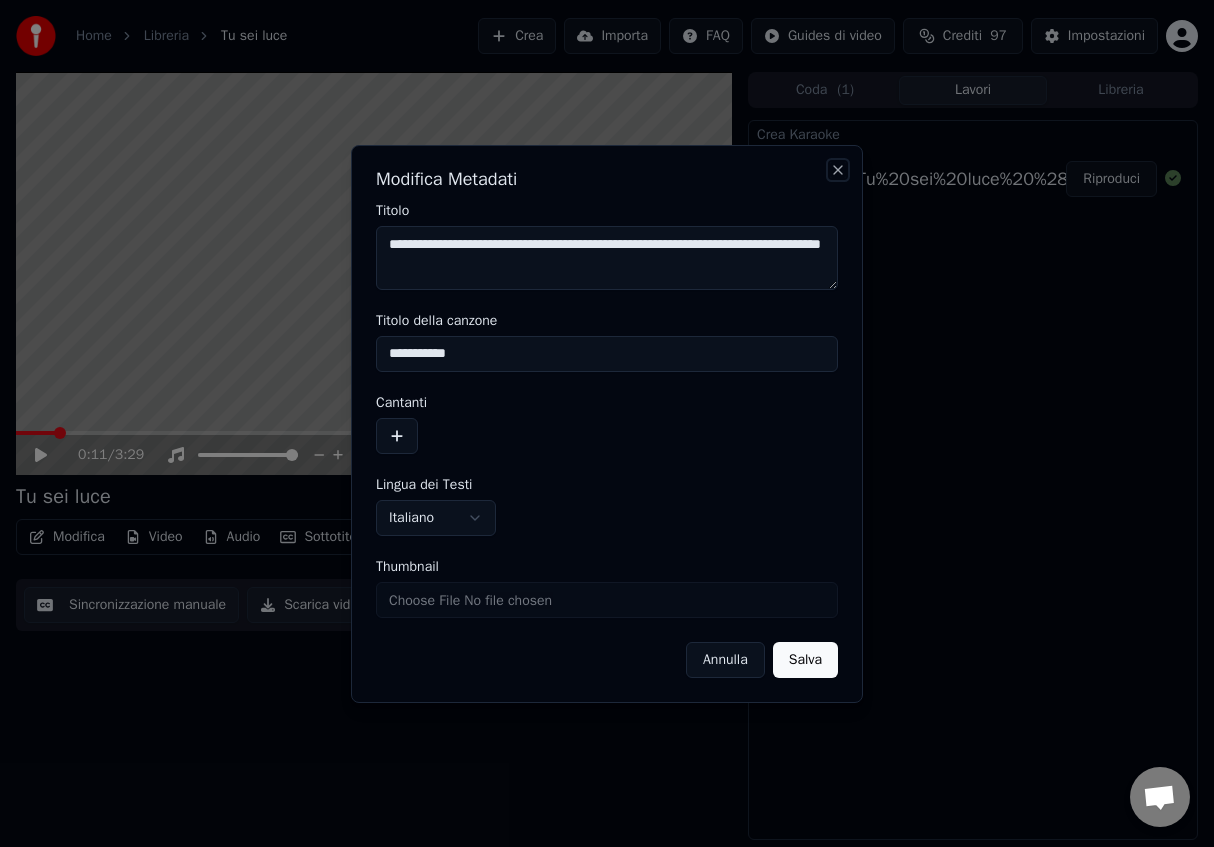 click on "Close" at bounding box center (838, 170) 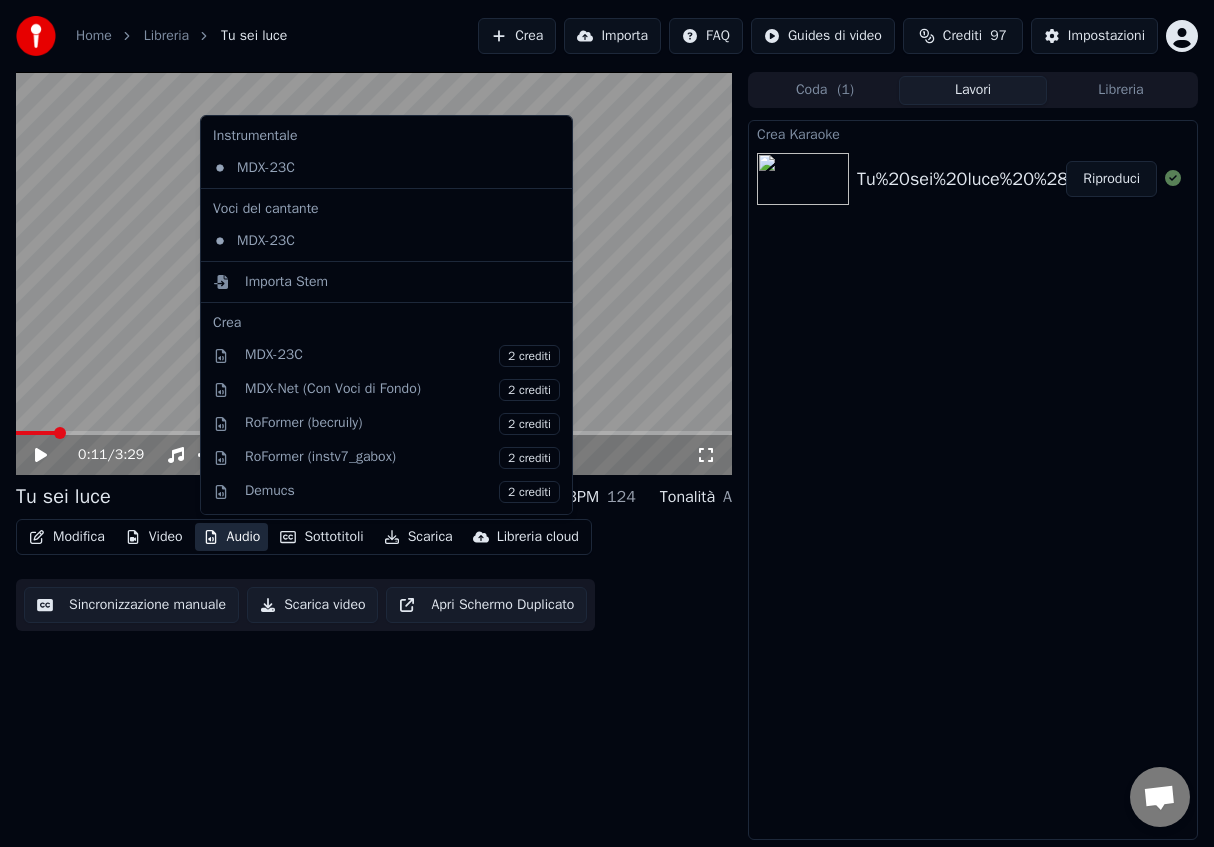 click on "Audio" at bounding box center [232, 537] 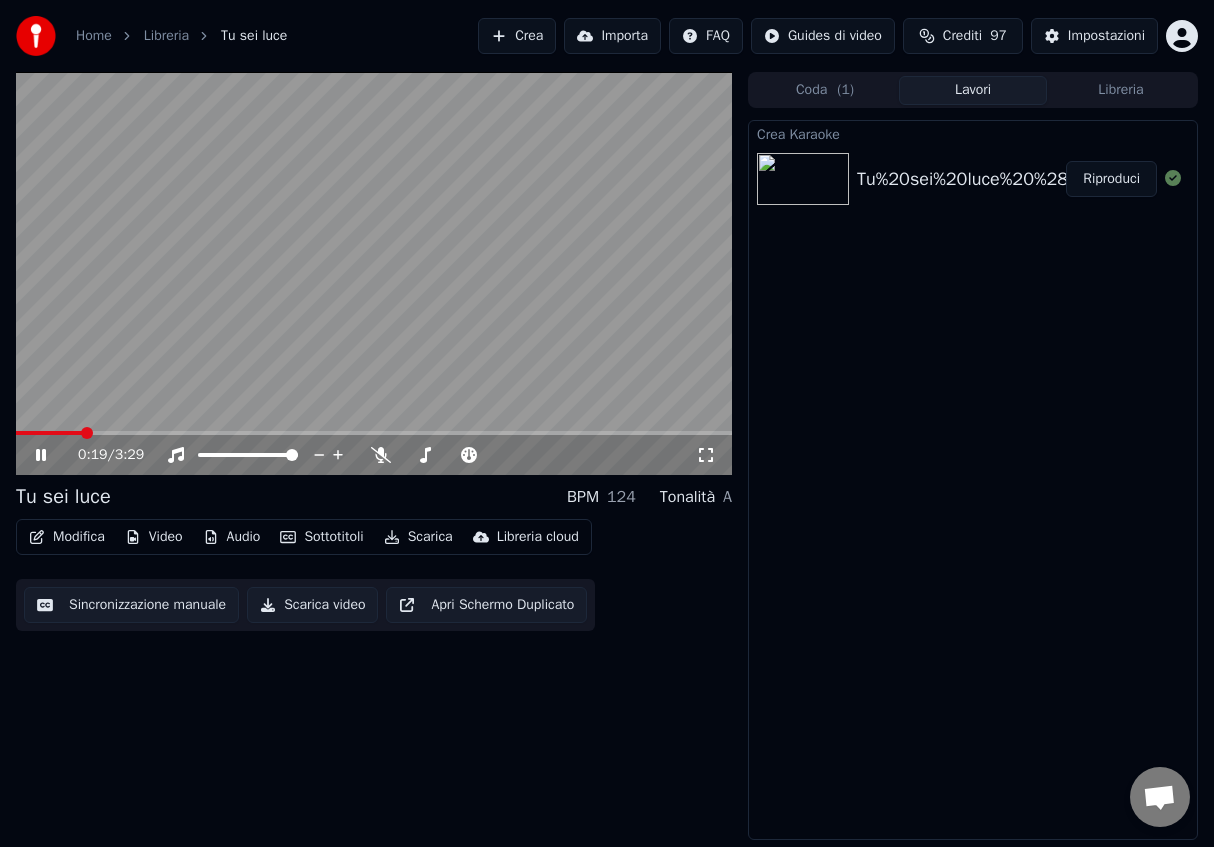 click on "Modifica" at bounding box center [67, 537] 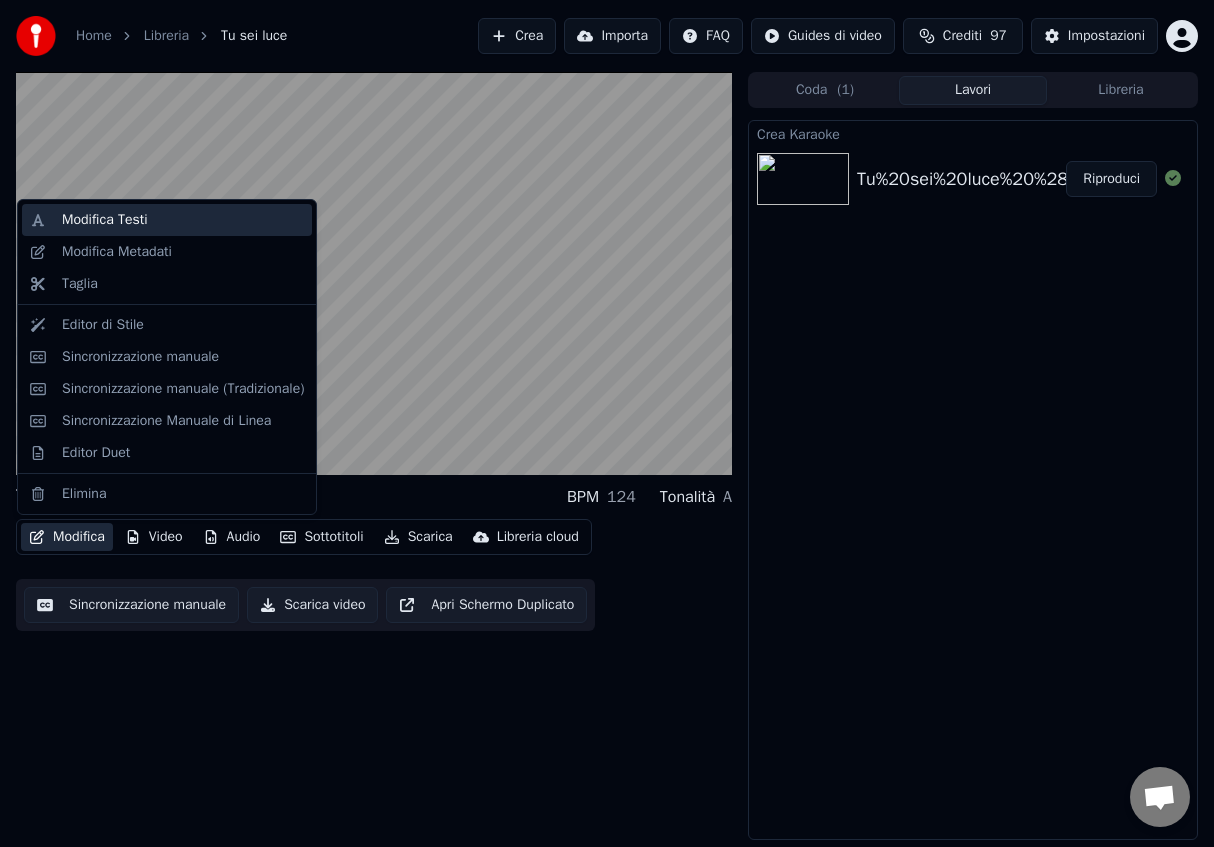 click on "Modifica Testi" at bounding box center (105, 220) 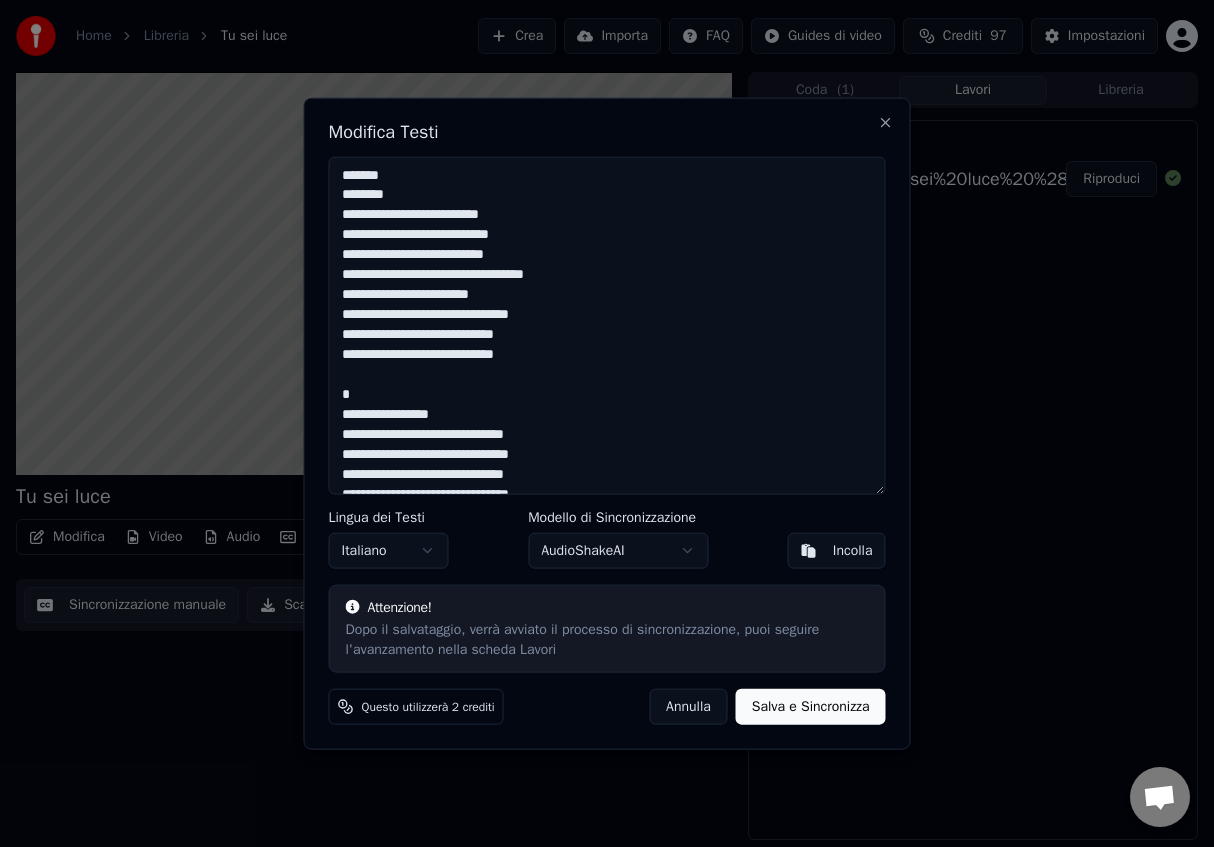 click on "Modifica Testi Lingua dei Testi Italiano Modello di Sincronizzazione AudioShakeAI Incolla Attenzione! Dopo il salvataggio, verrà avviato il processo di sincronizzazione, puoi seguire l'avanzamento nella scheda Lavori Questo utilizzerà 2 crediti Annulla Salva e Sincronizza Close" at bounding box center [607, 423] 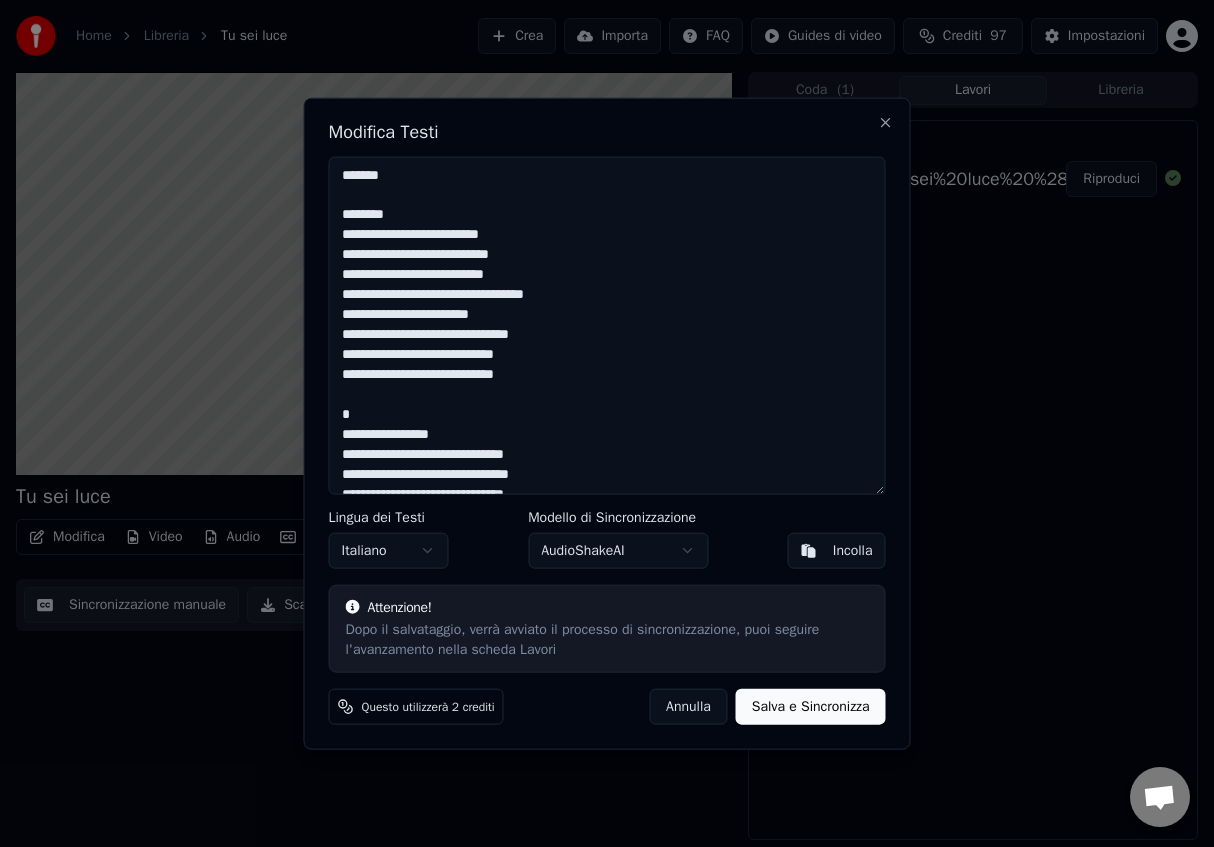 click at bounding box center [607, 325] 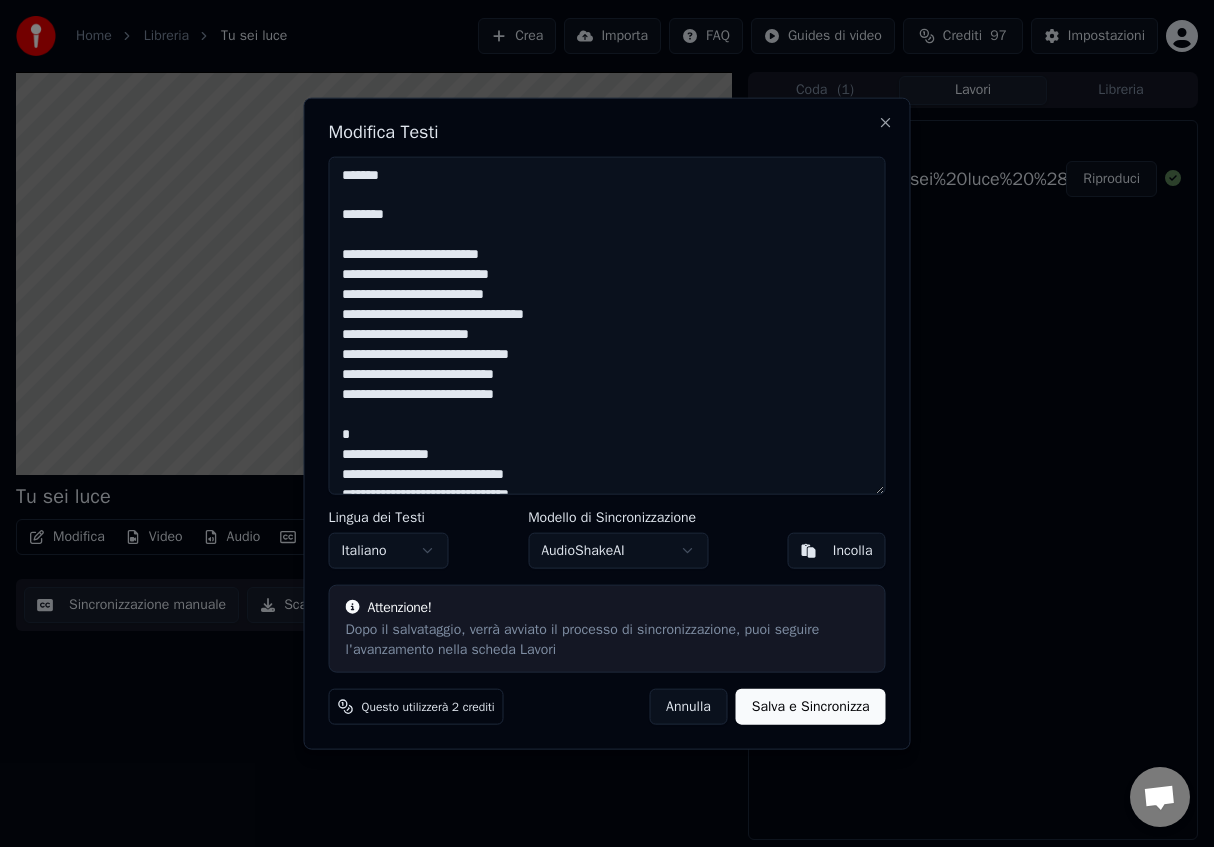 type on "**********" 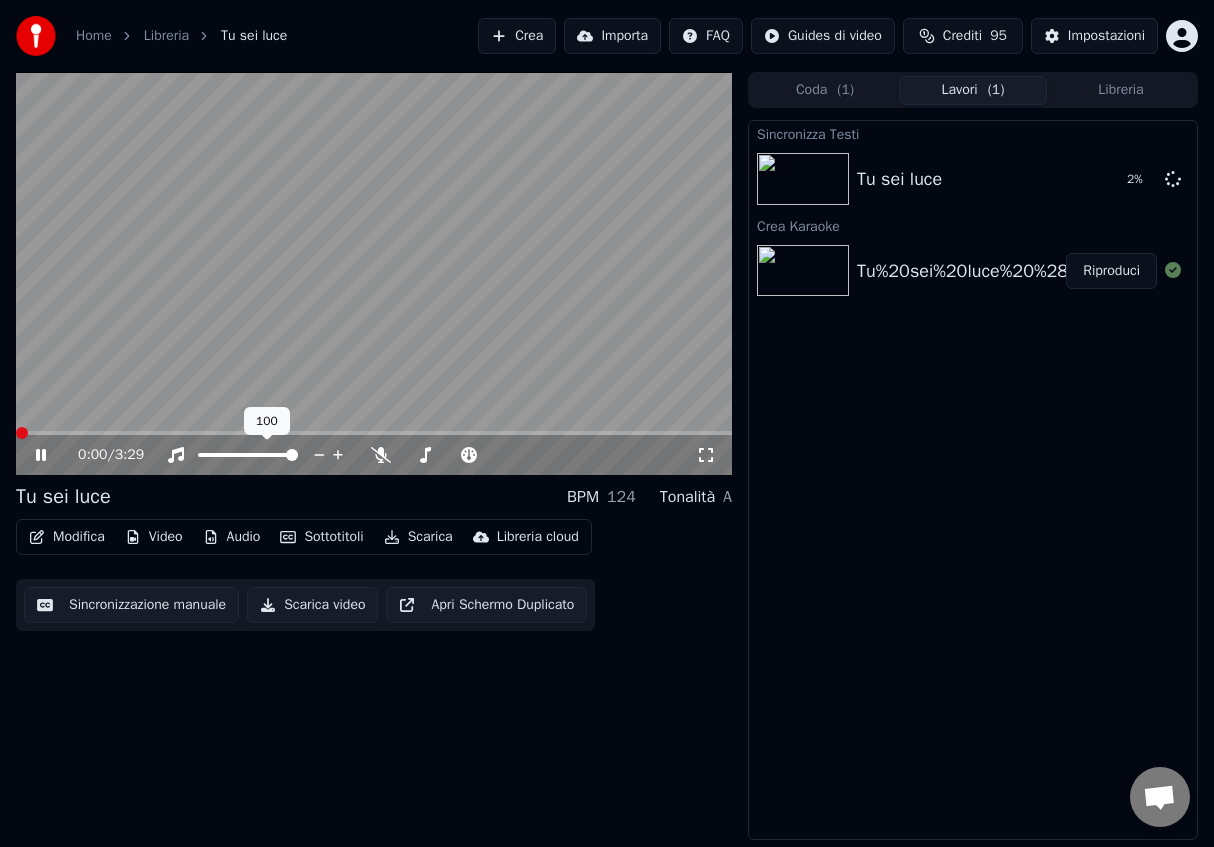click at bounding box center [22, 433] 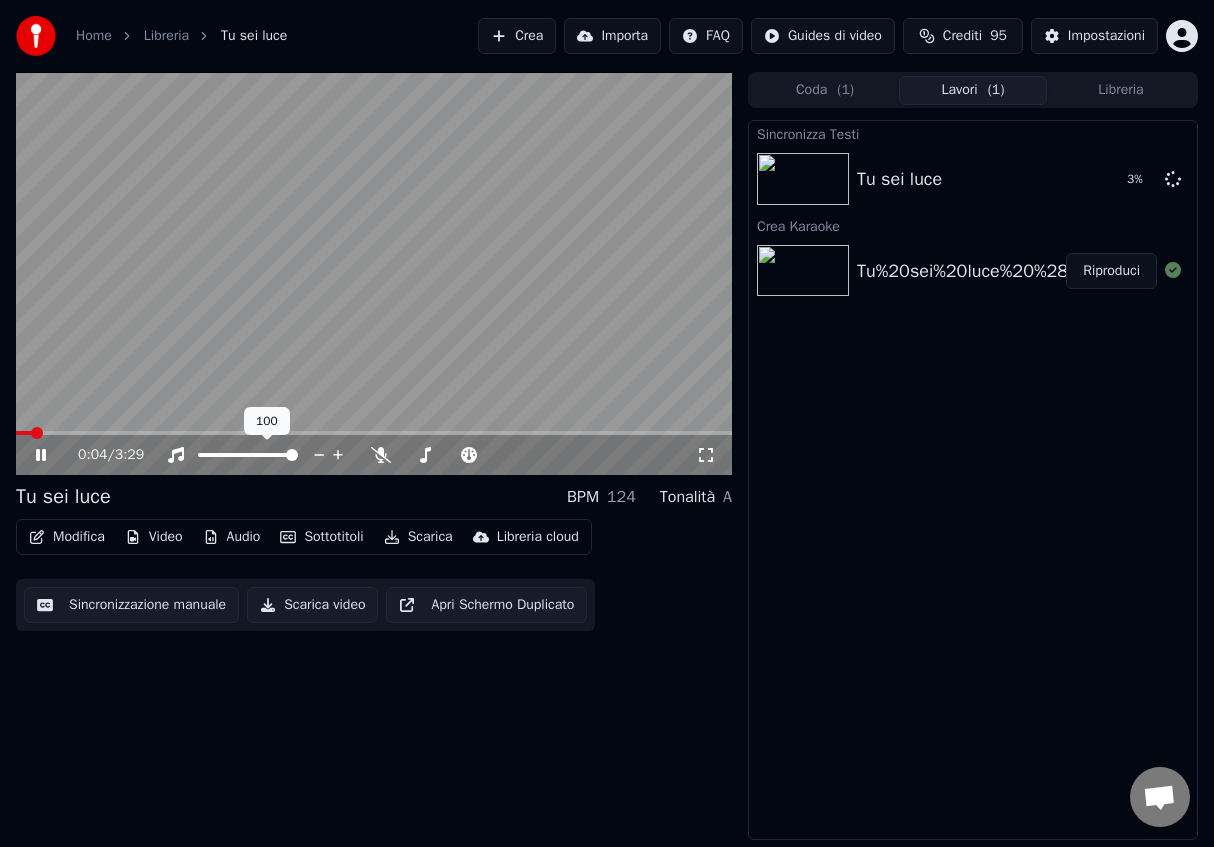 click 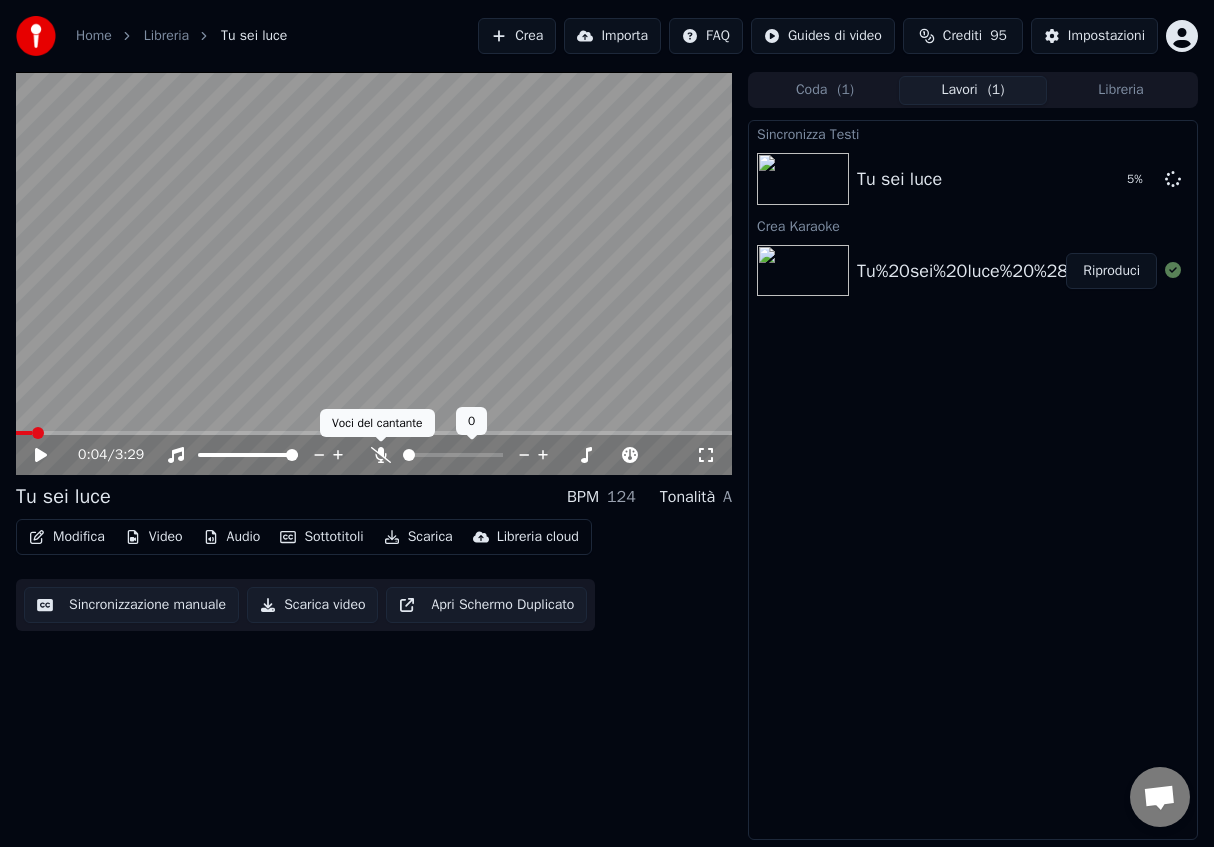 click 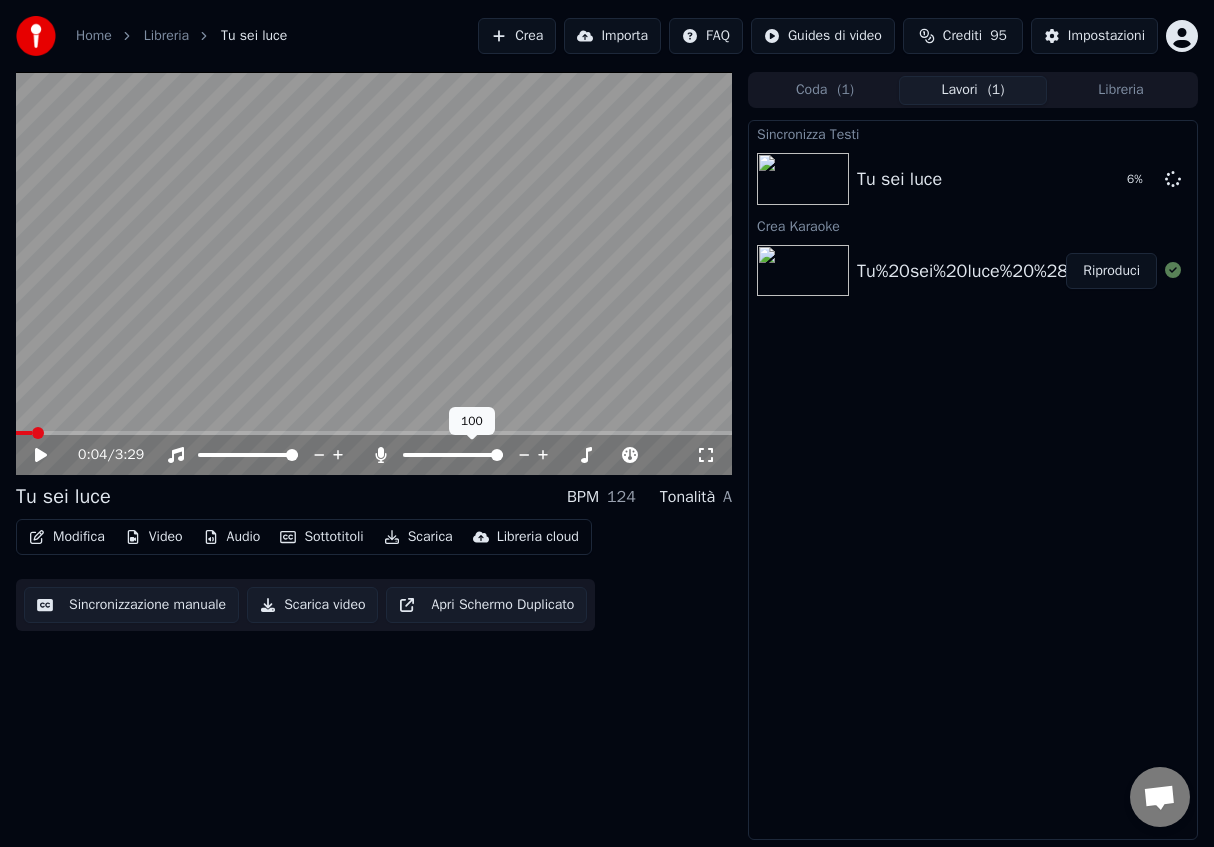 click 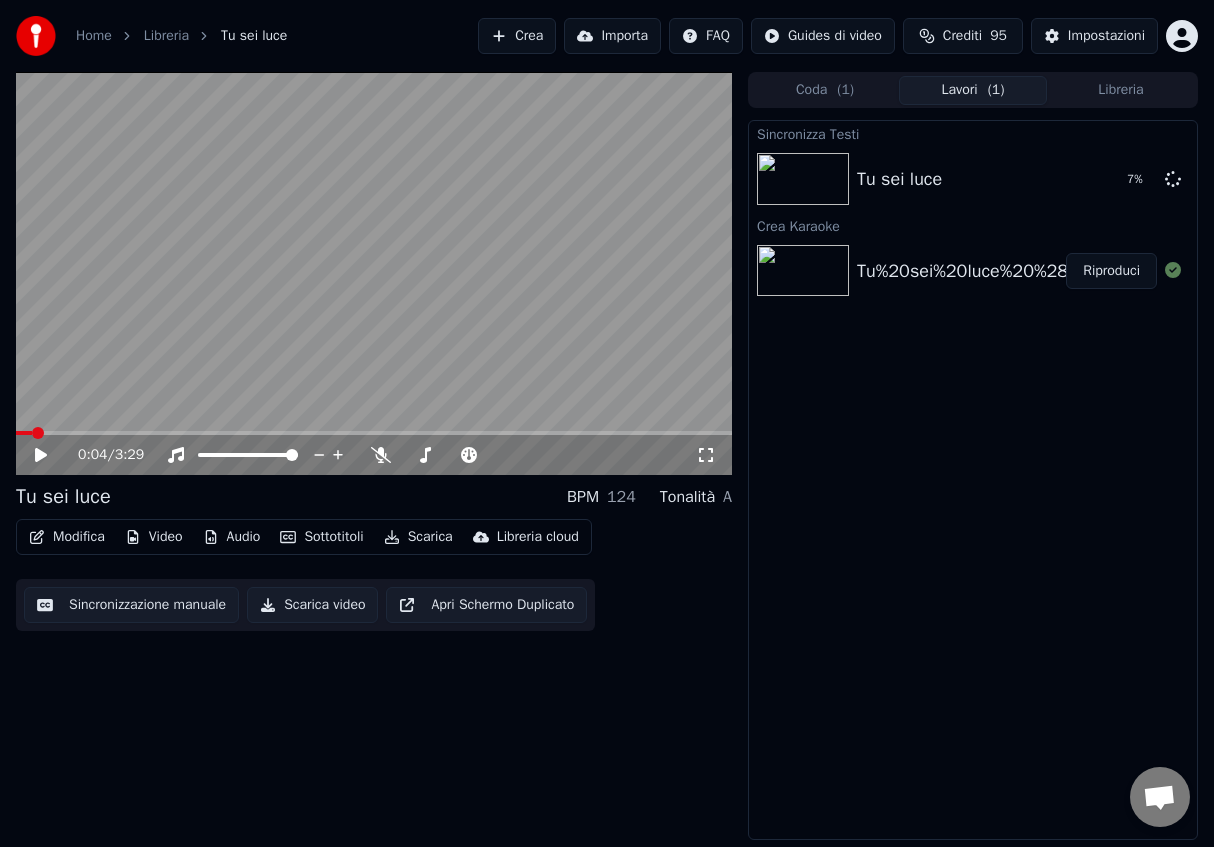 click at bounding box center (803, 271) 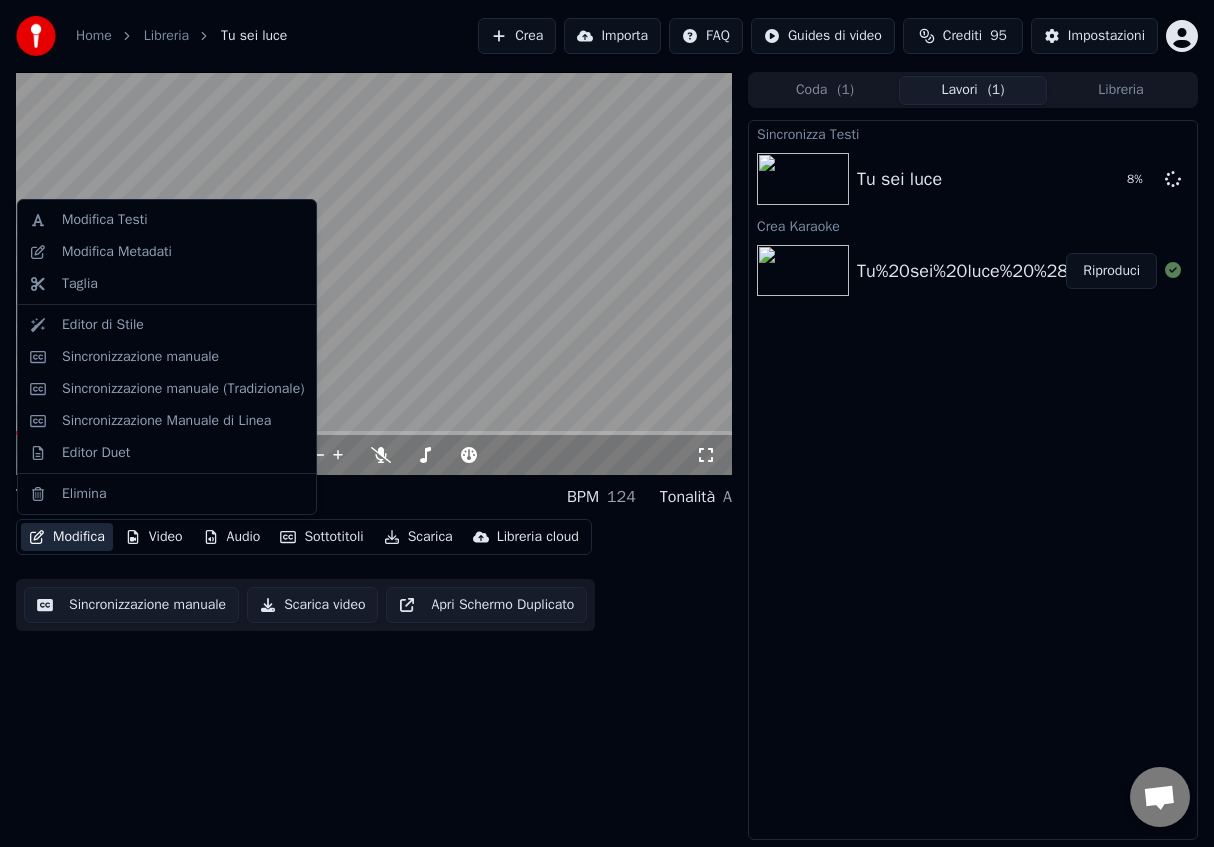 click 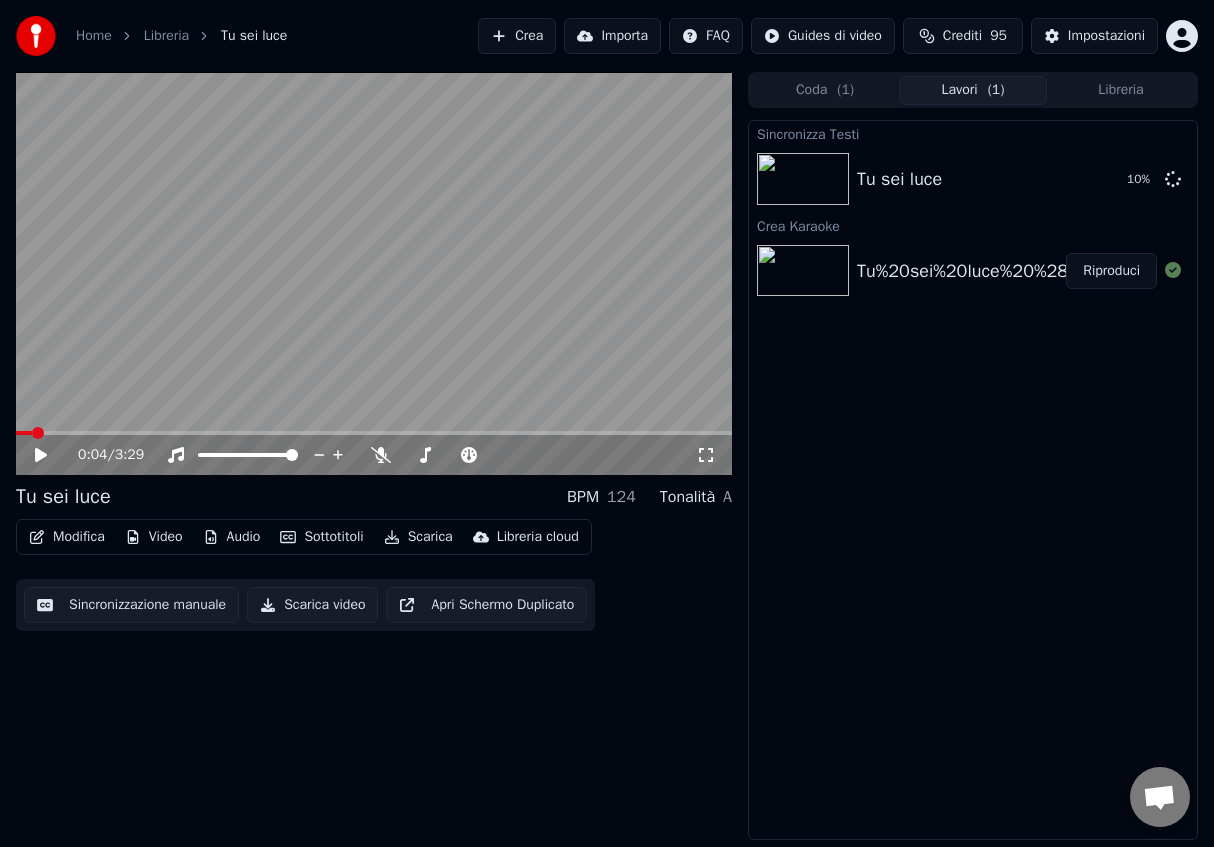 click at bounding box center [374, 273] 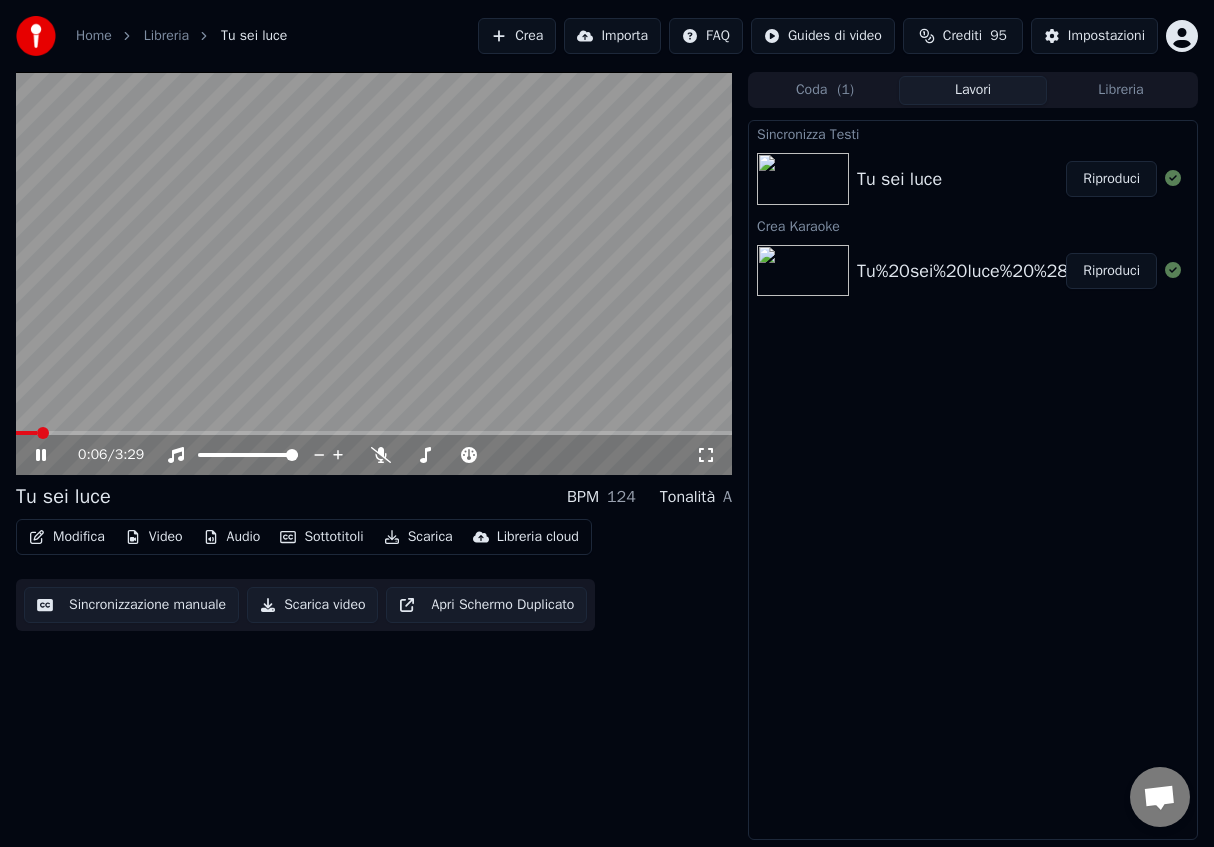 click on "Crea" at bounding box center (517, 36) 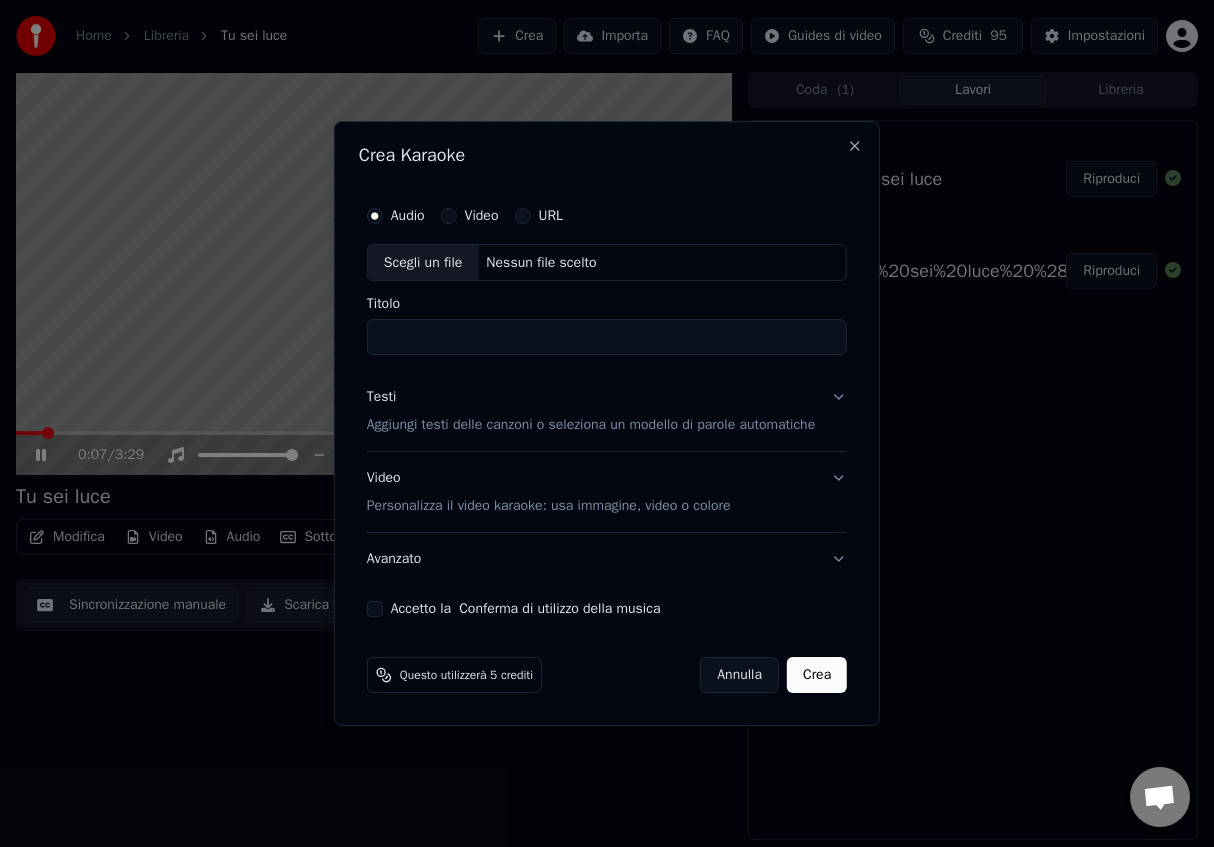 click on "Audio" at bounding box center [408, 216] 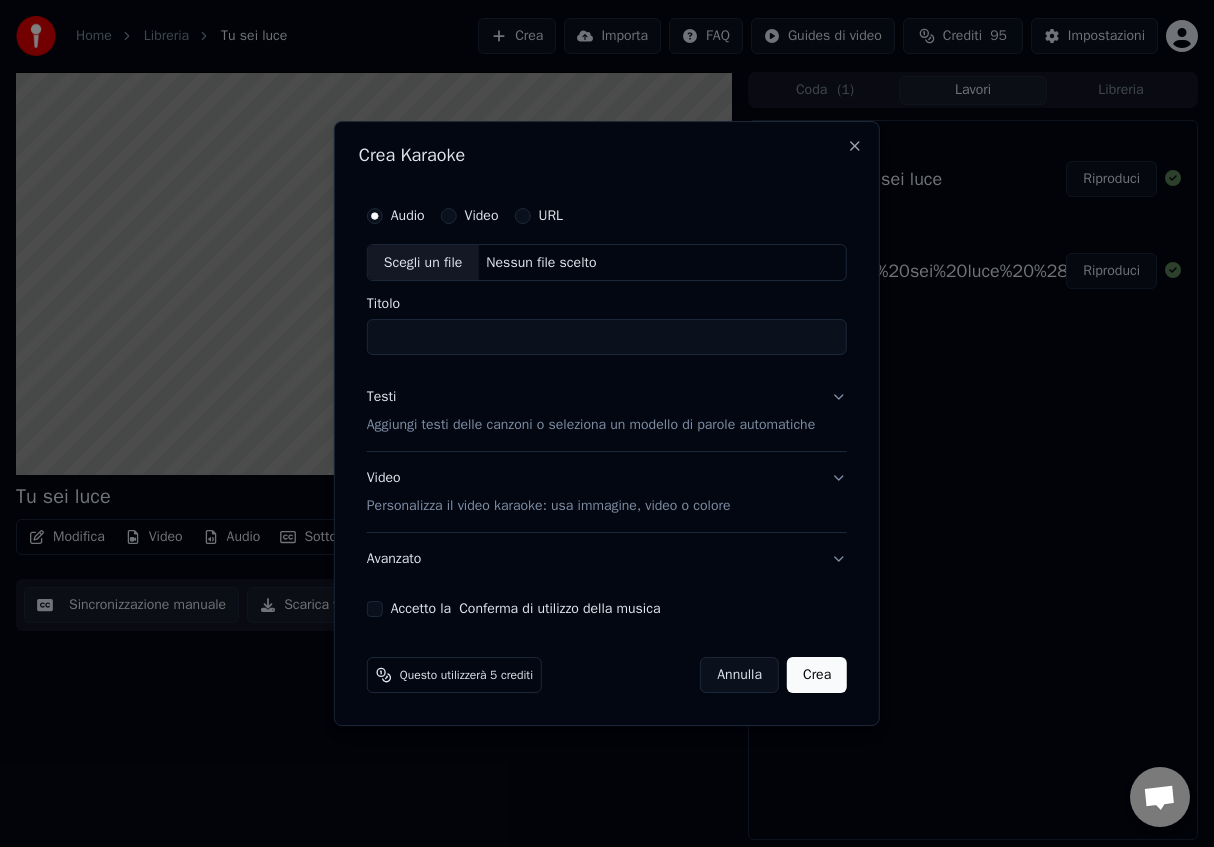 click on "Scegli un file" at bounding box center [423, 263] 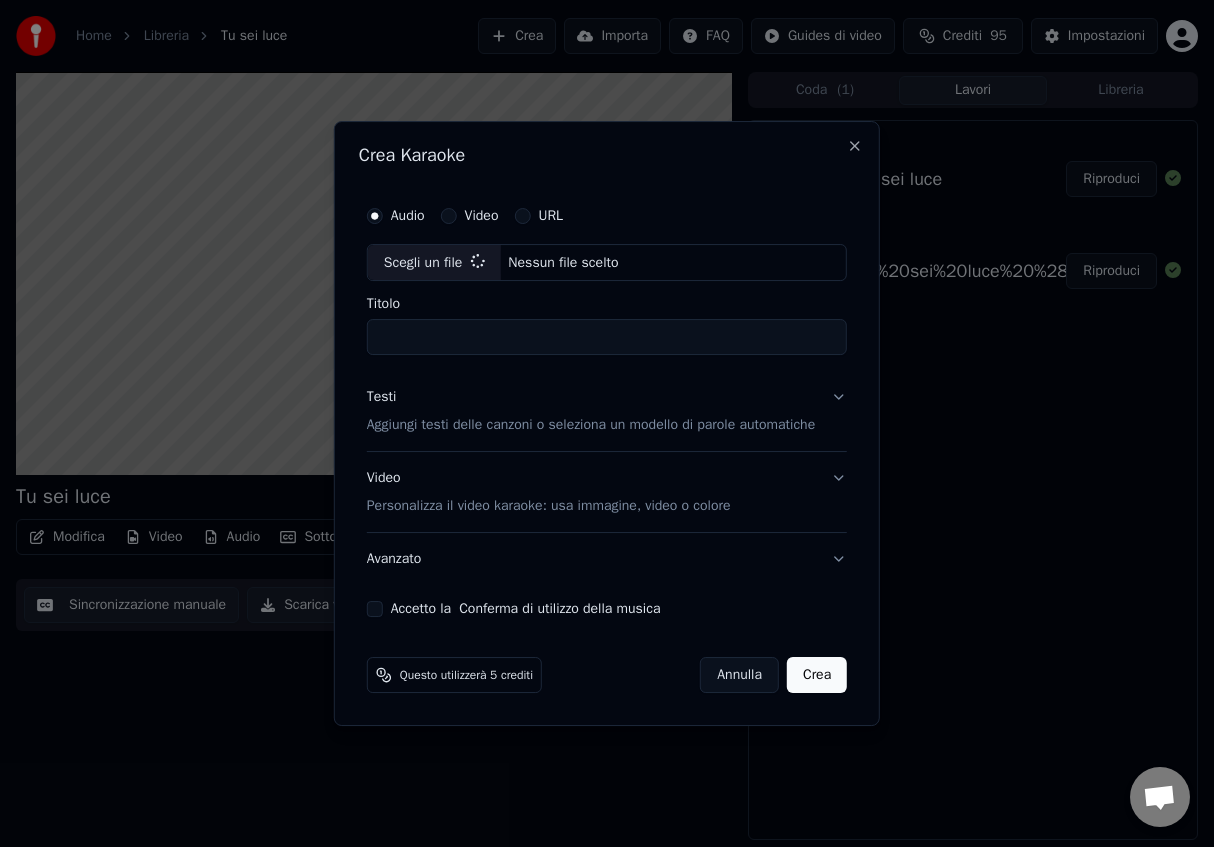 type on "**********" 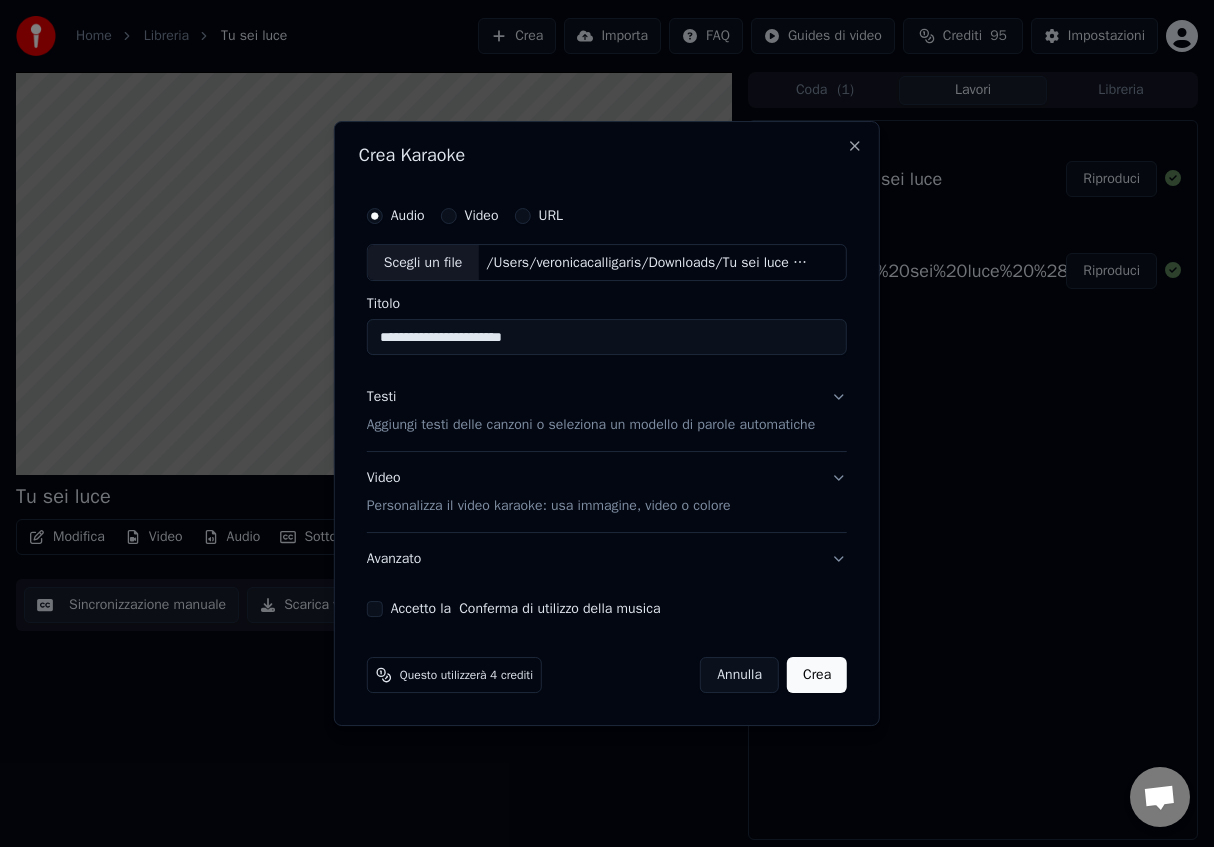 click on "Aggiungi testi delle canzoni o seleziona un modello di parole automatiche" at bounding box center (591, 426) 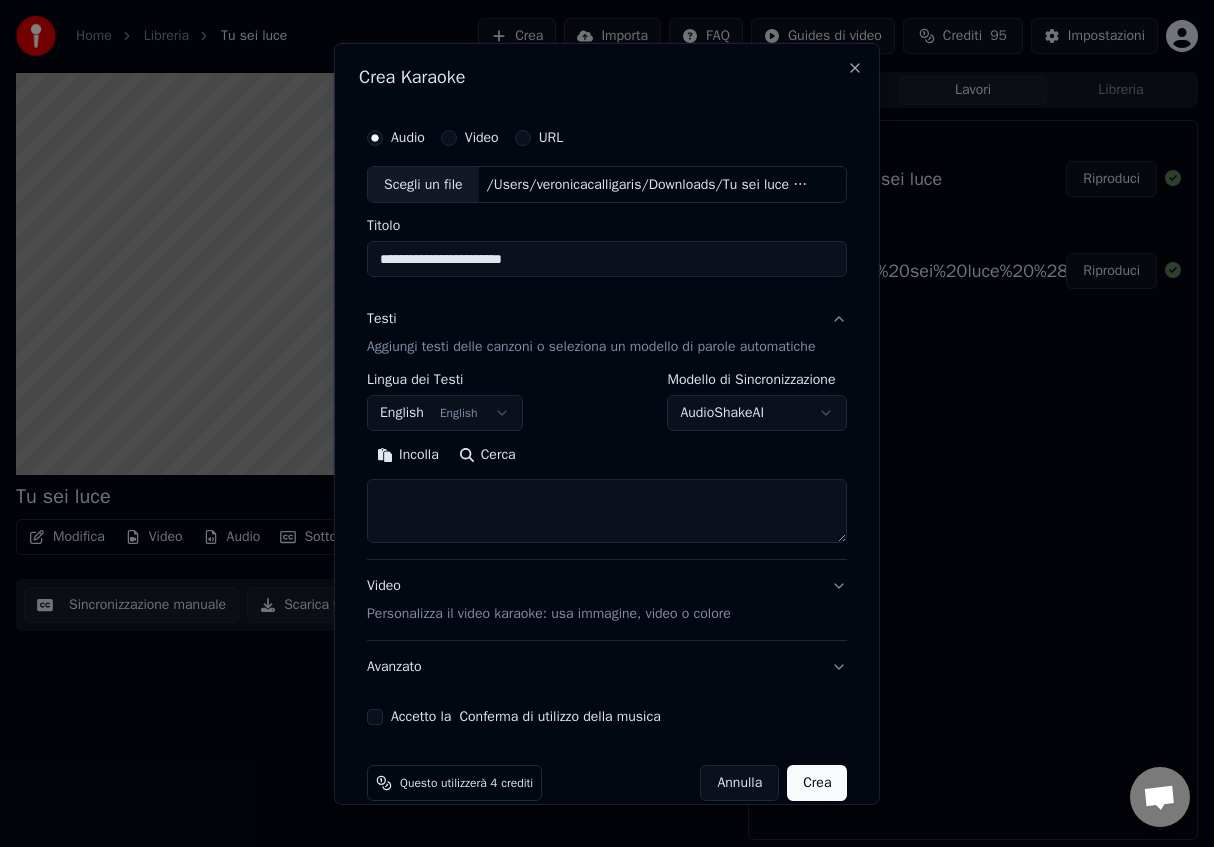 click on "**********" at bounding box center [607, 423] 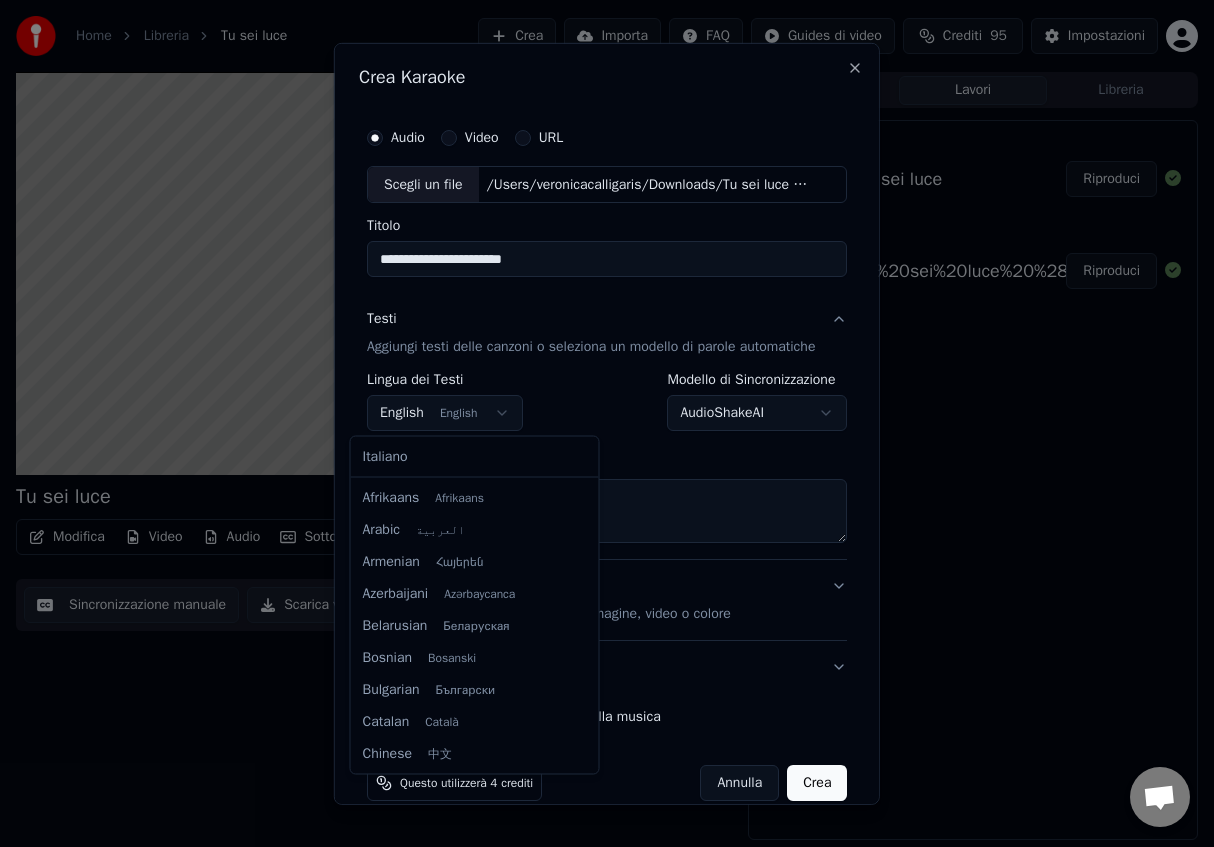scroll, scrollTop: 160, scrollLeft: 0, axis: vertical 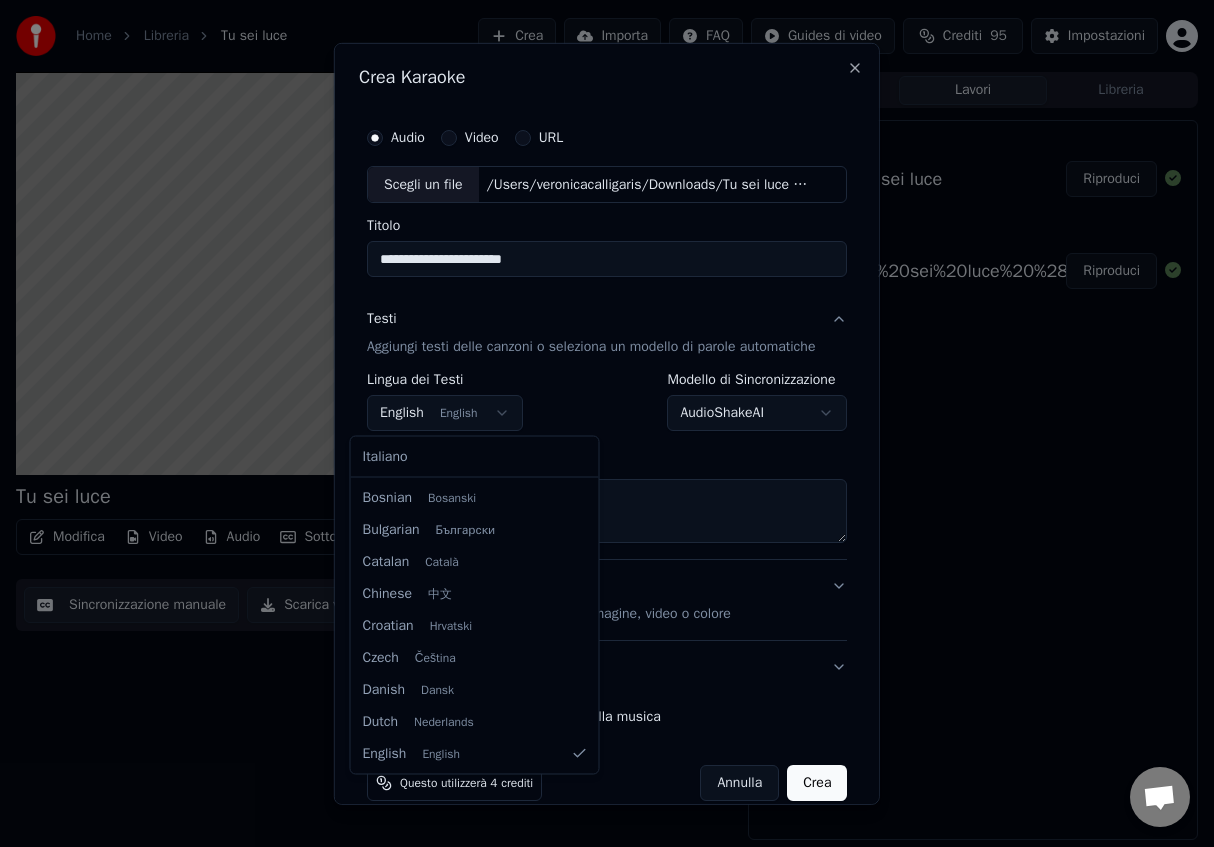 select on "**" 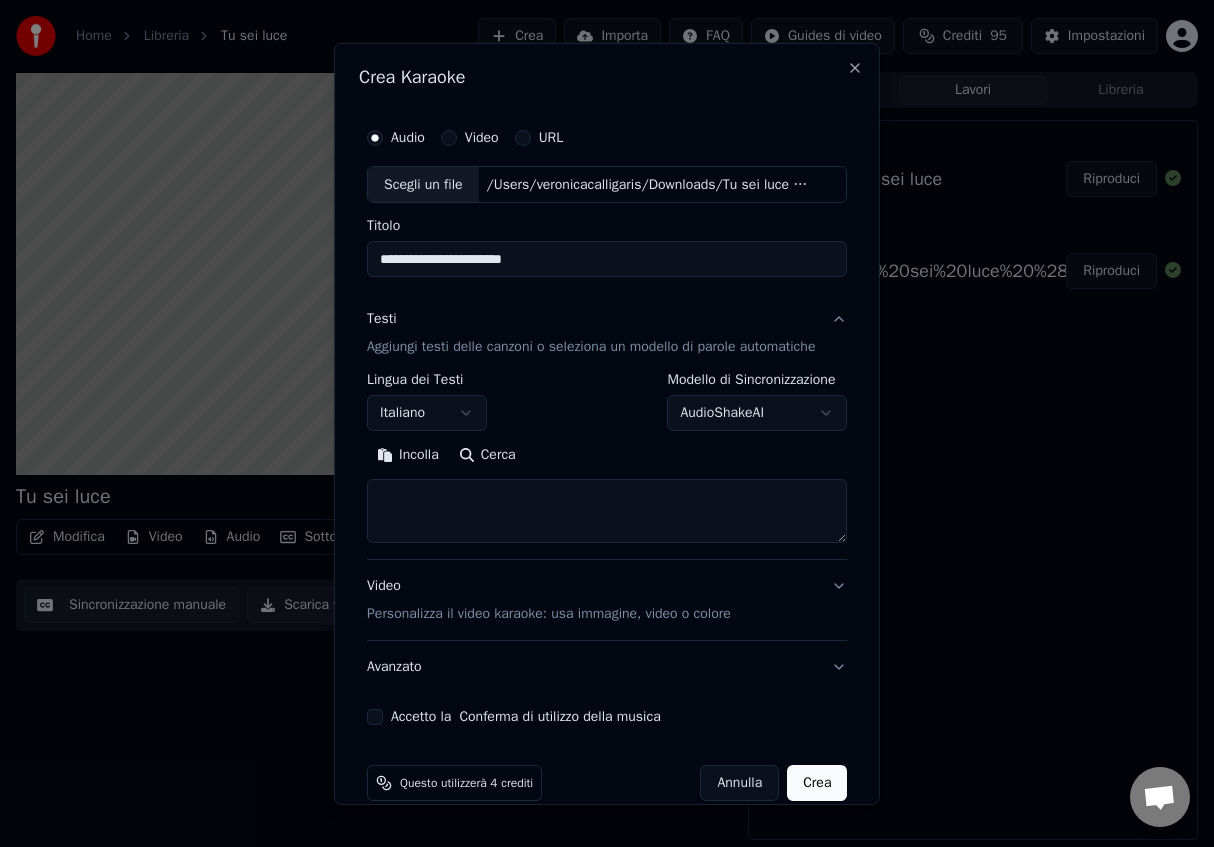 click on "Incolla" at bounding box center [408, 455] 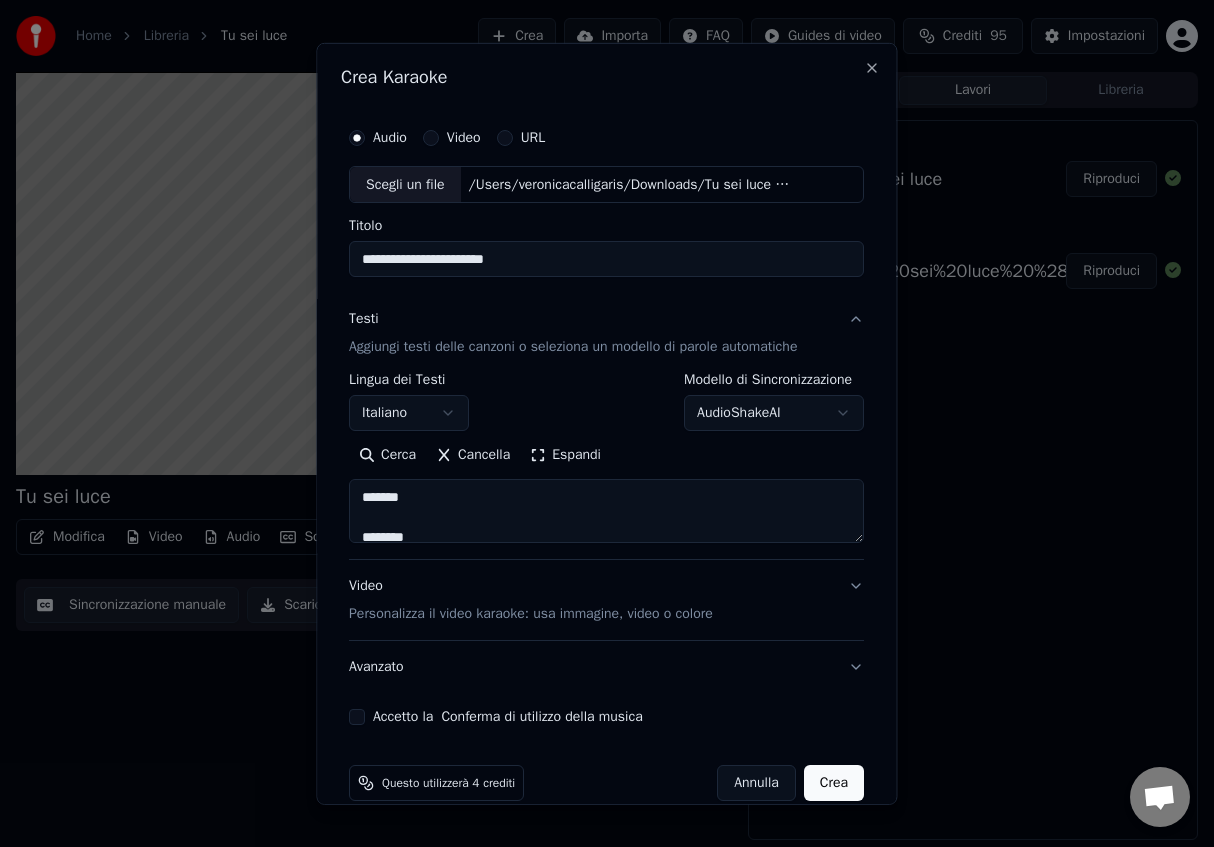 click on "Personalizza il video karaoke: usa immagine, video o colore" at bounding box center [531, 614] 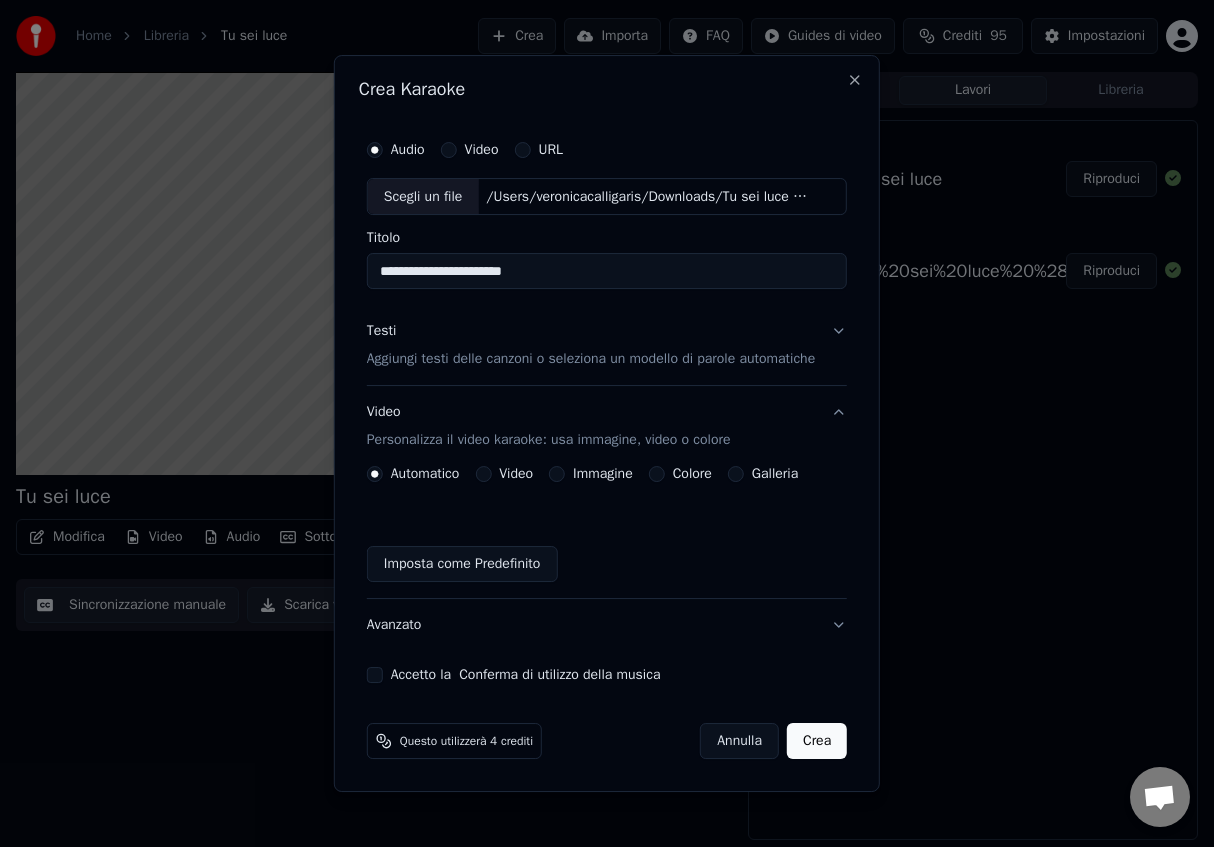 click on "Immagine" at bounding box center [603, 474] 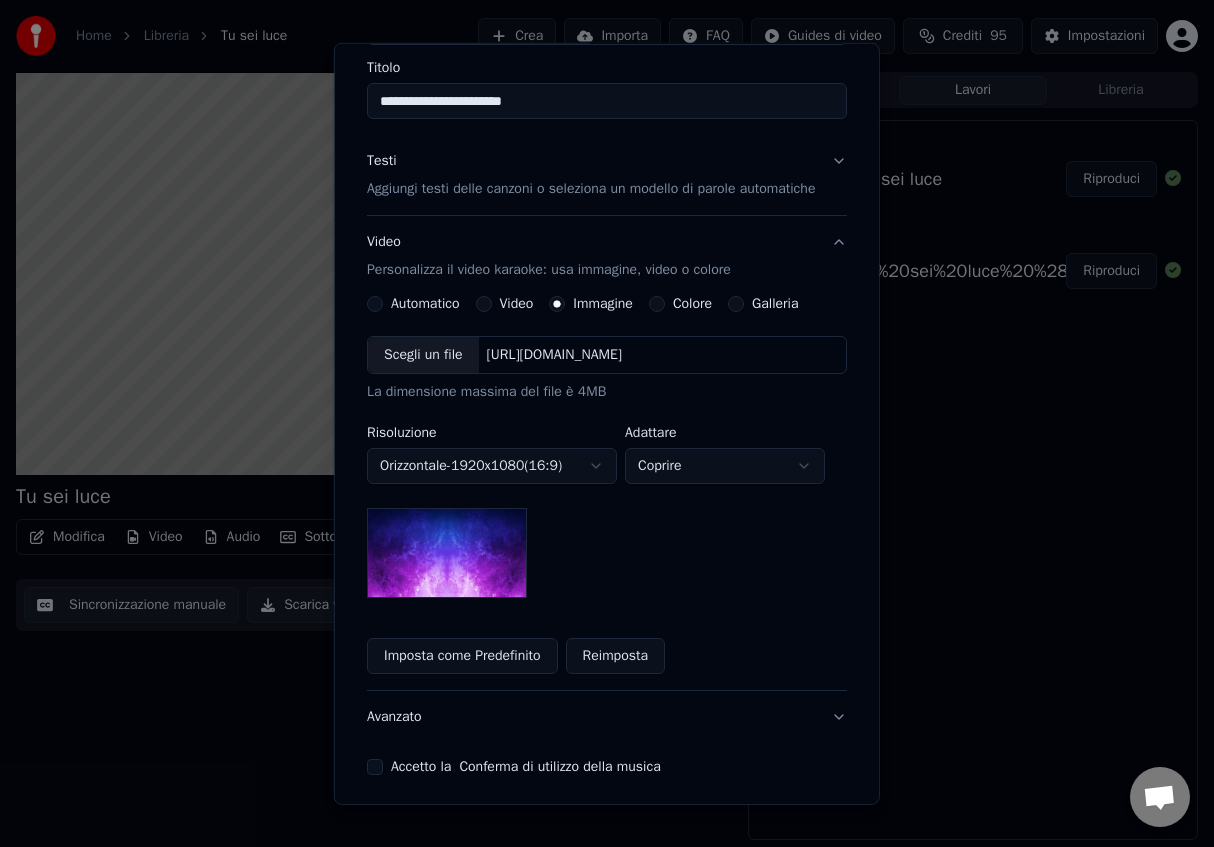 scroll, scrollTop: 228, scrollLeft: 0, axis: vertical 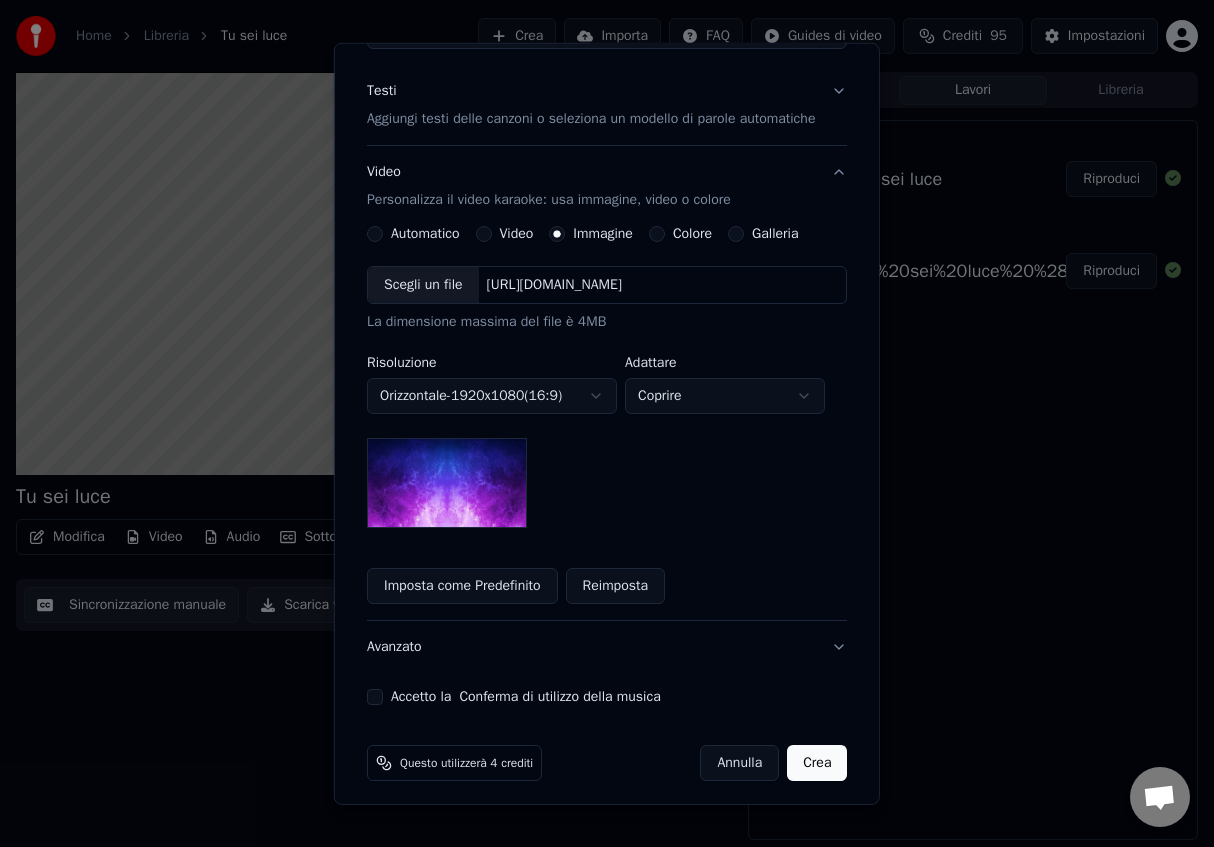 click at bounding box center [447, 483] 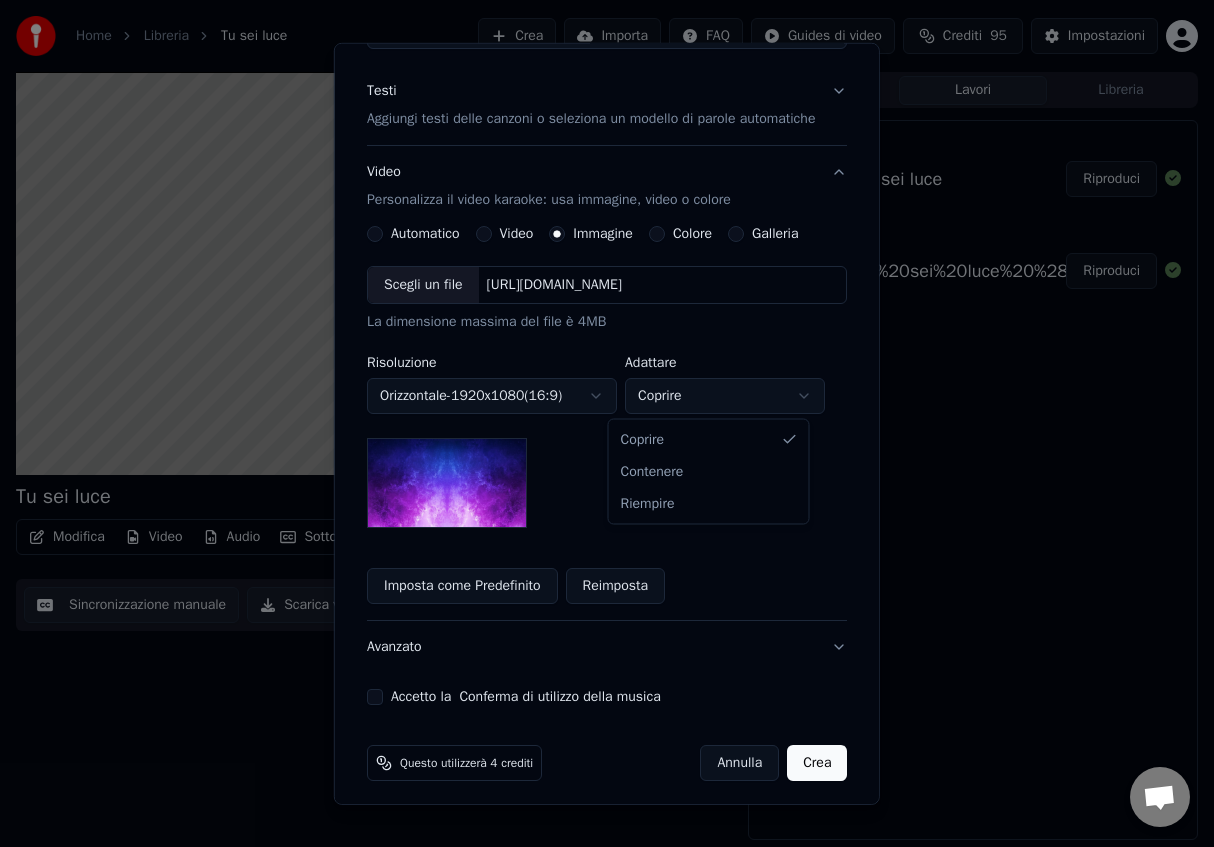 click on "**********" at bounding box center (607, 423) 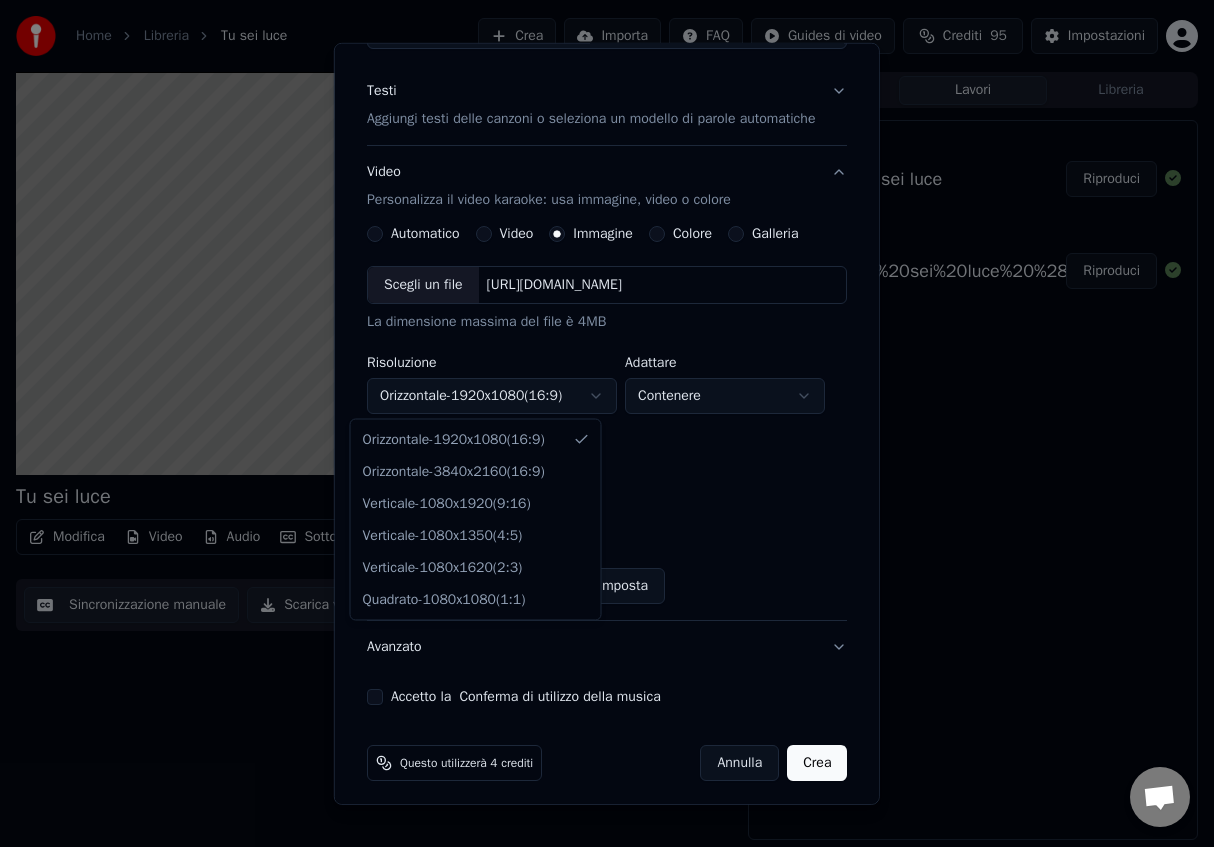 click on "**********" at bounding box center [607, 423] 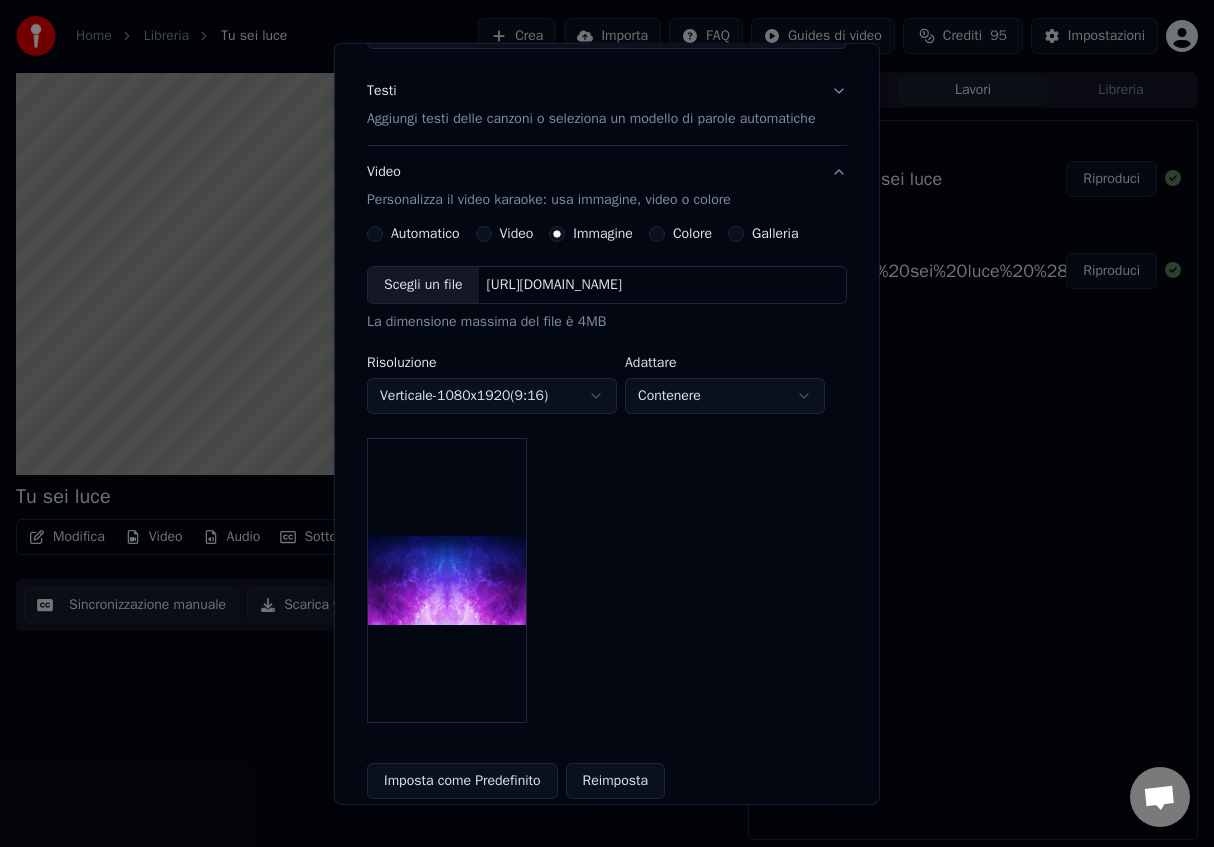 click on "**********" at bounding box center (607, 423) 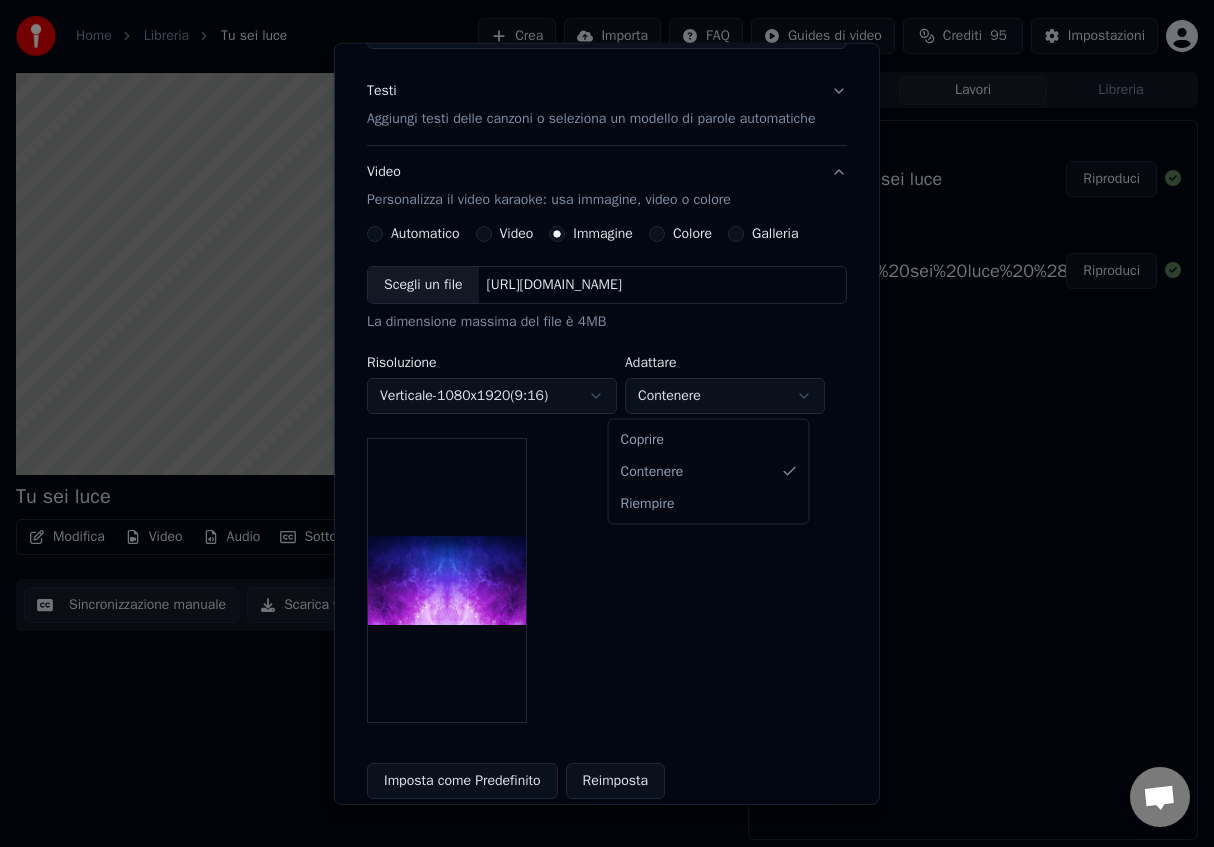 select on "*****" 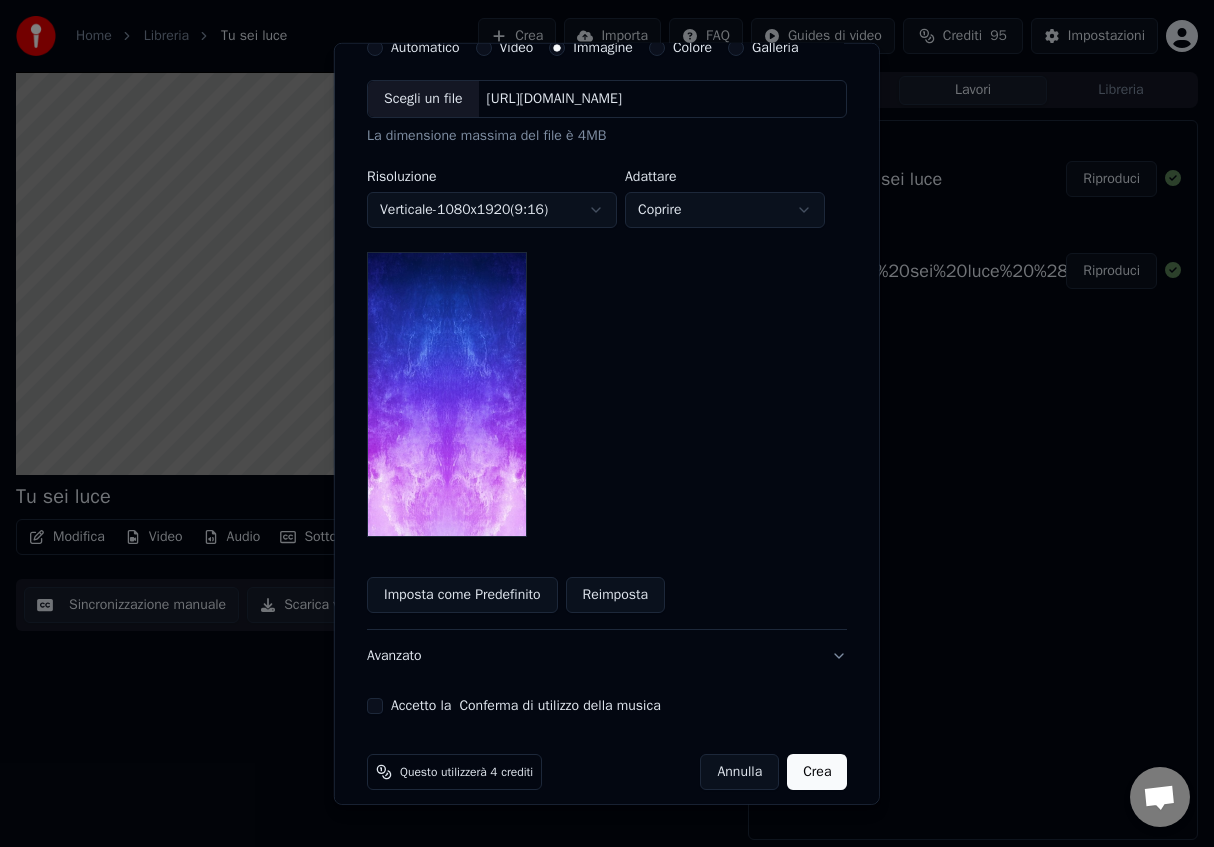 scroll, scrollTop: 432, scrollLeft: 0, axis: vertical 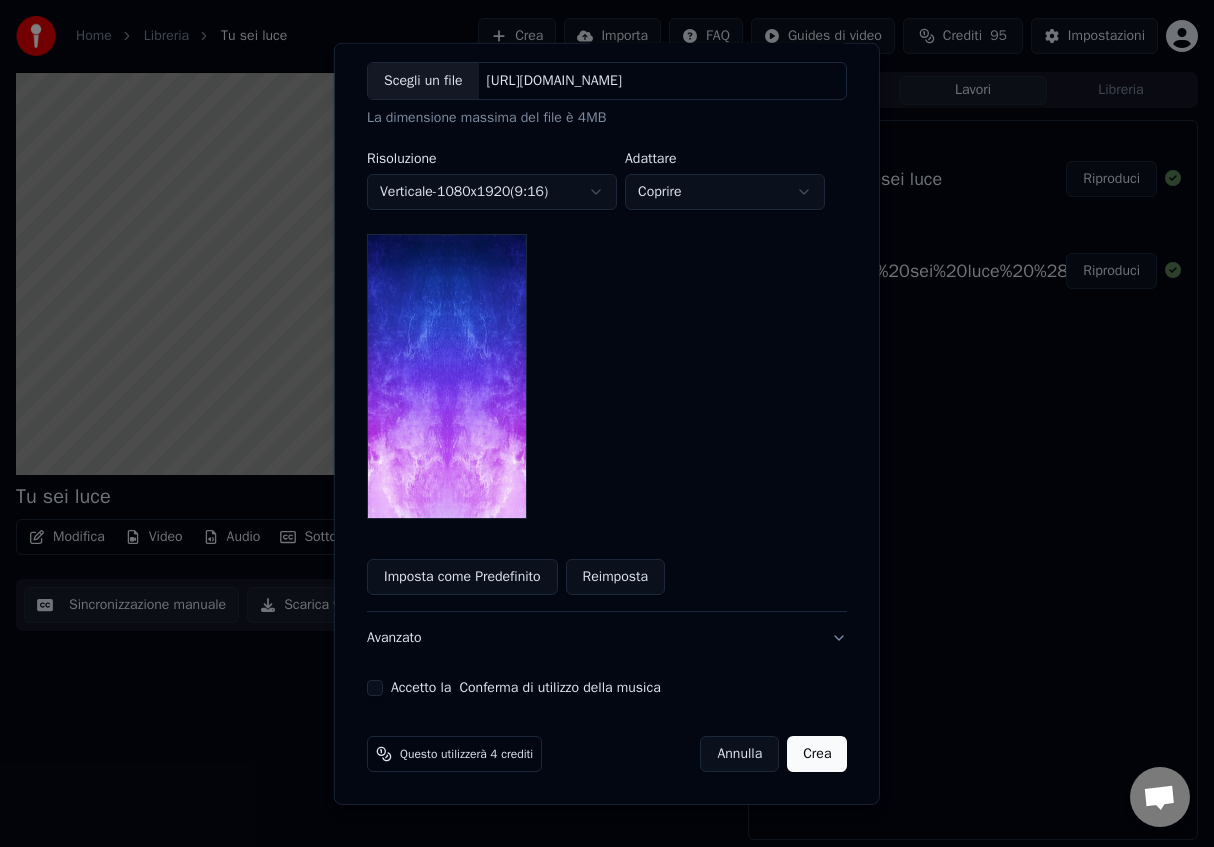 click on "Accetto la   Conferma di utilizzo della musica" at bounding box center [375, 688] 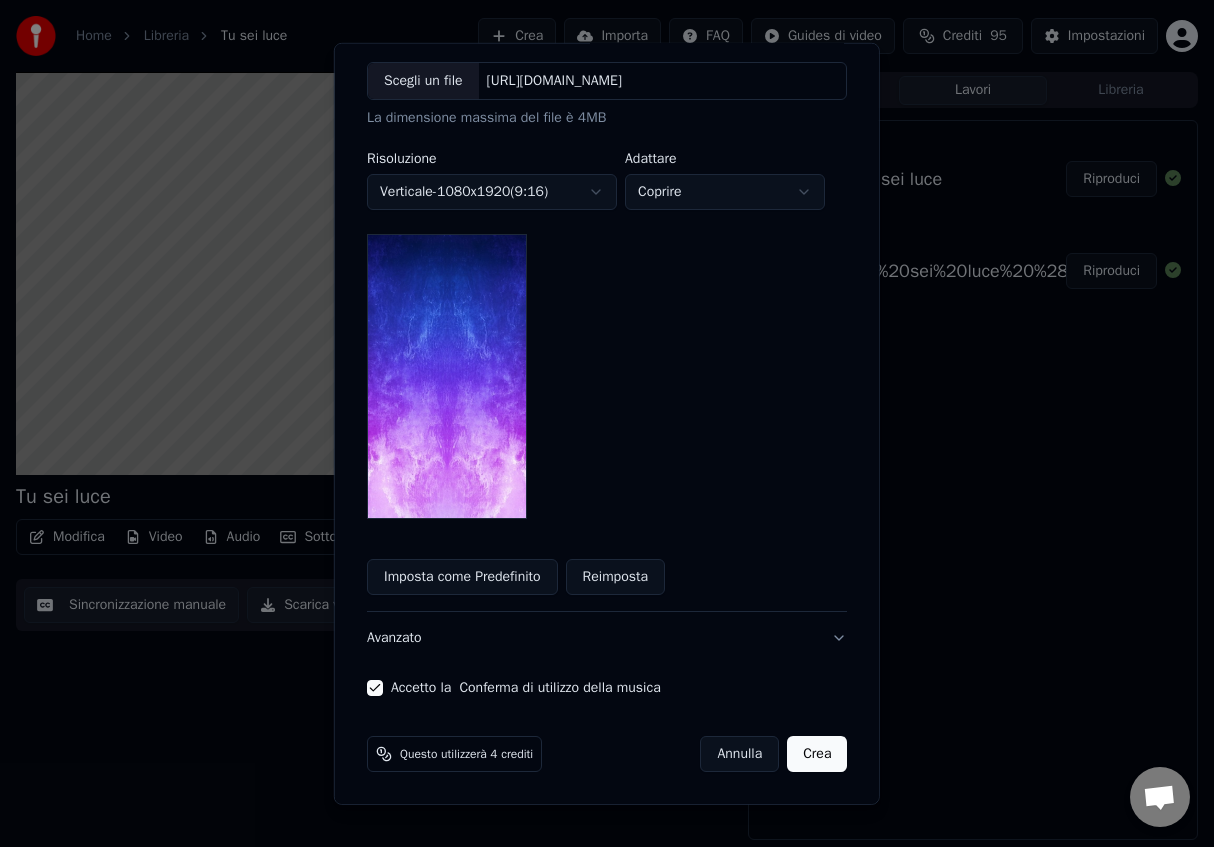 click on "Crea" at bounding box center (817, 754) 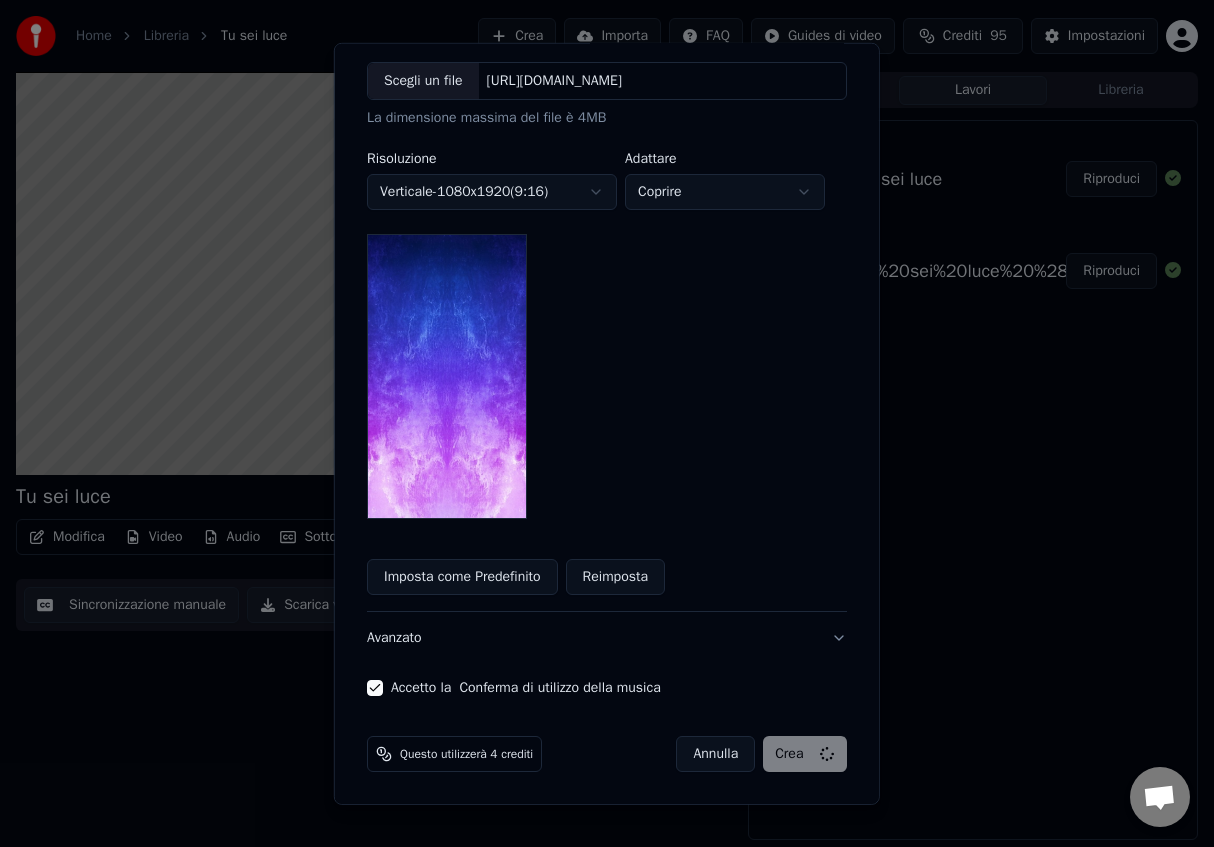 type 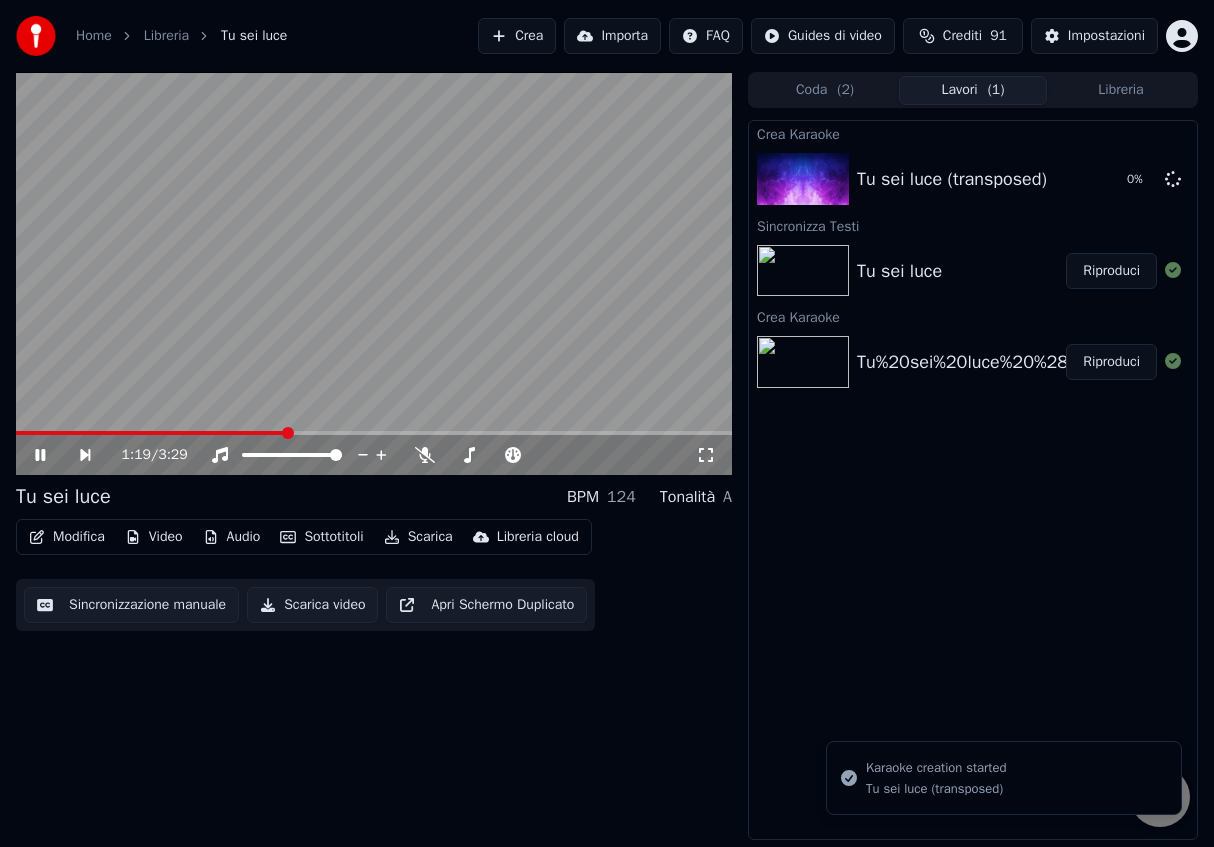 click on "1:19  /  3:29" at bounding box center [374, 455] 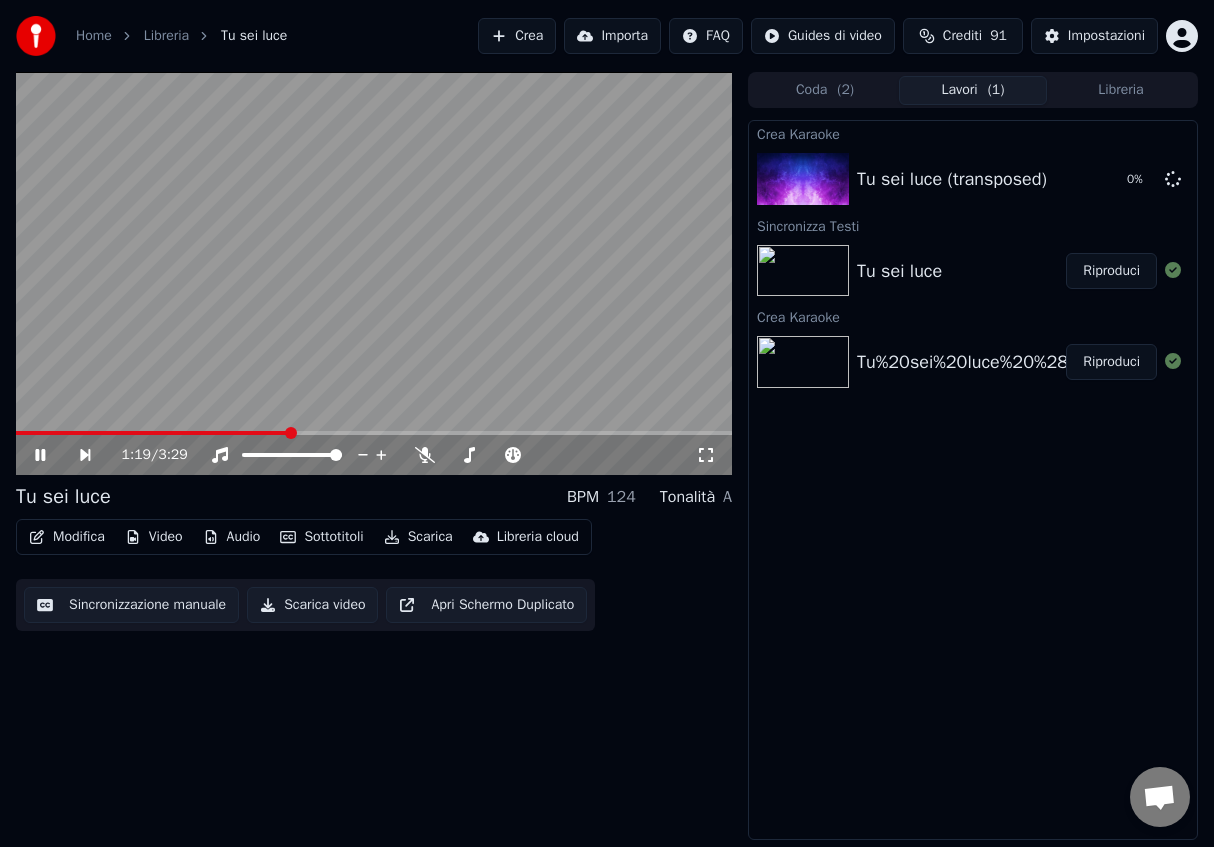click 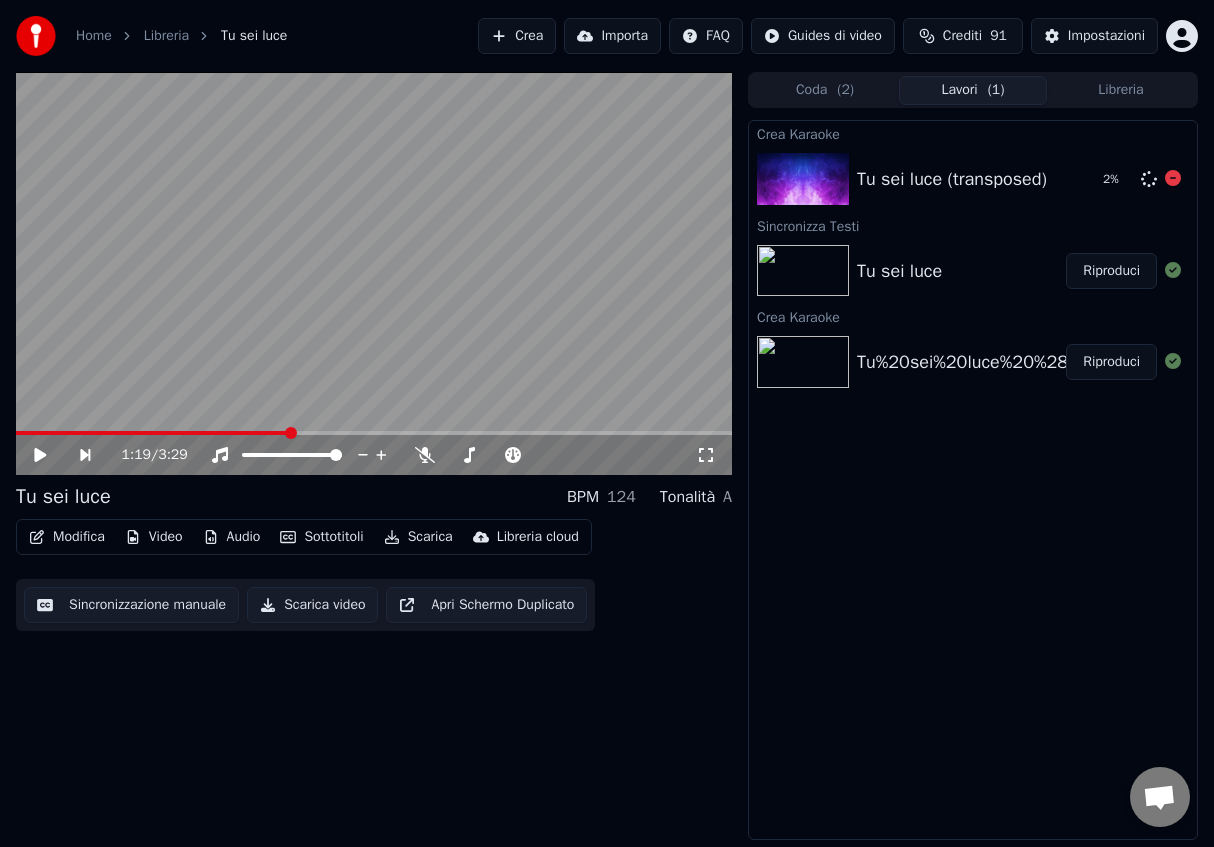 click on "Tu sei luce (transposed)" at bounding box center (952, 179) 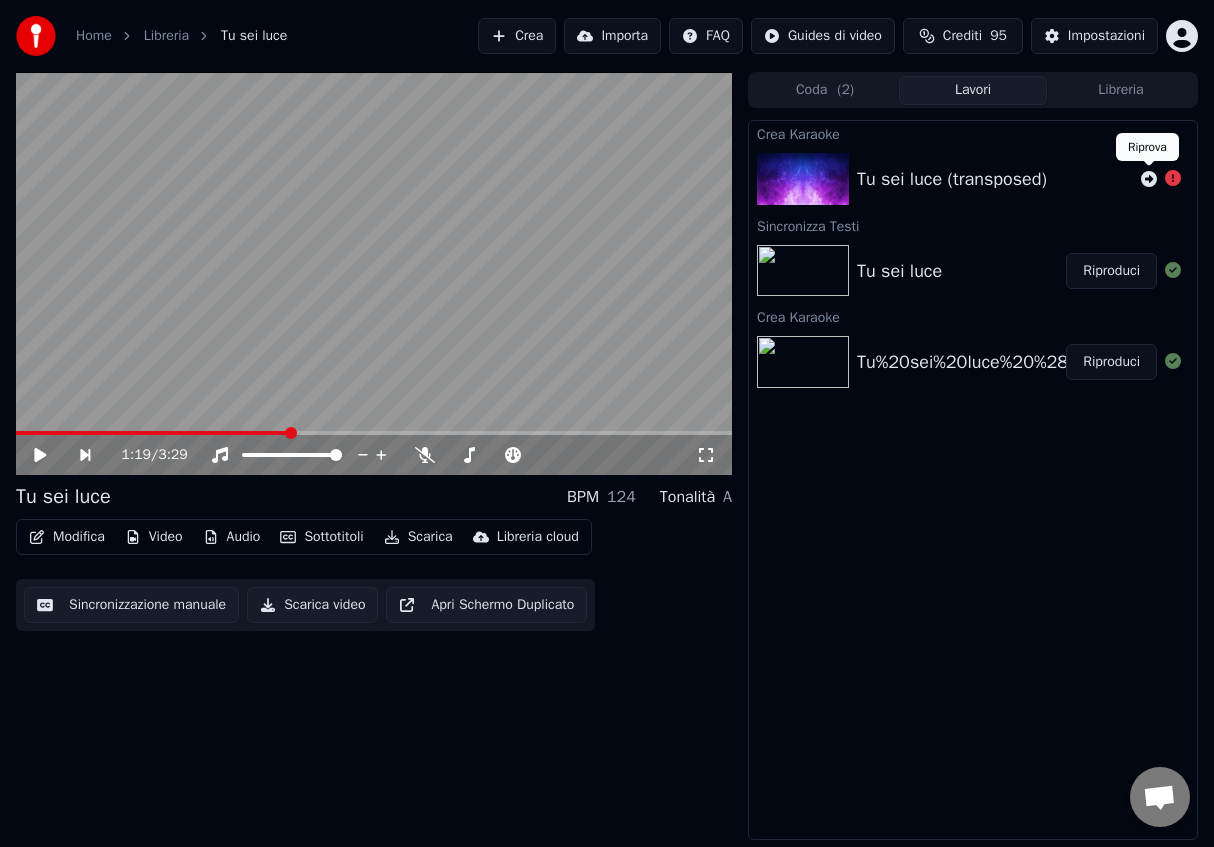 click 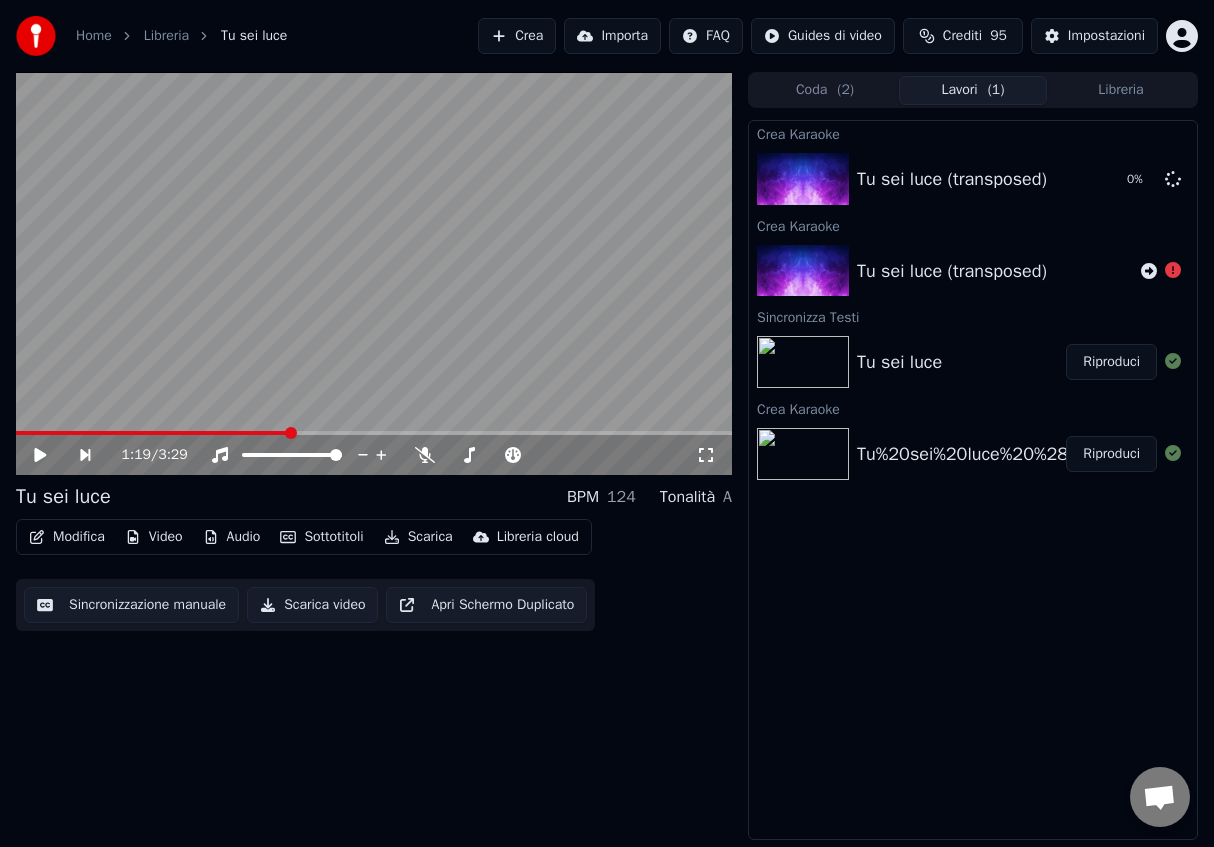 click on "Tu sei luce (transposed)" at bounding box center [952, 271] 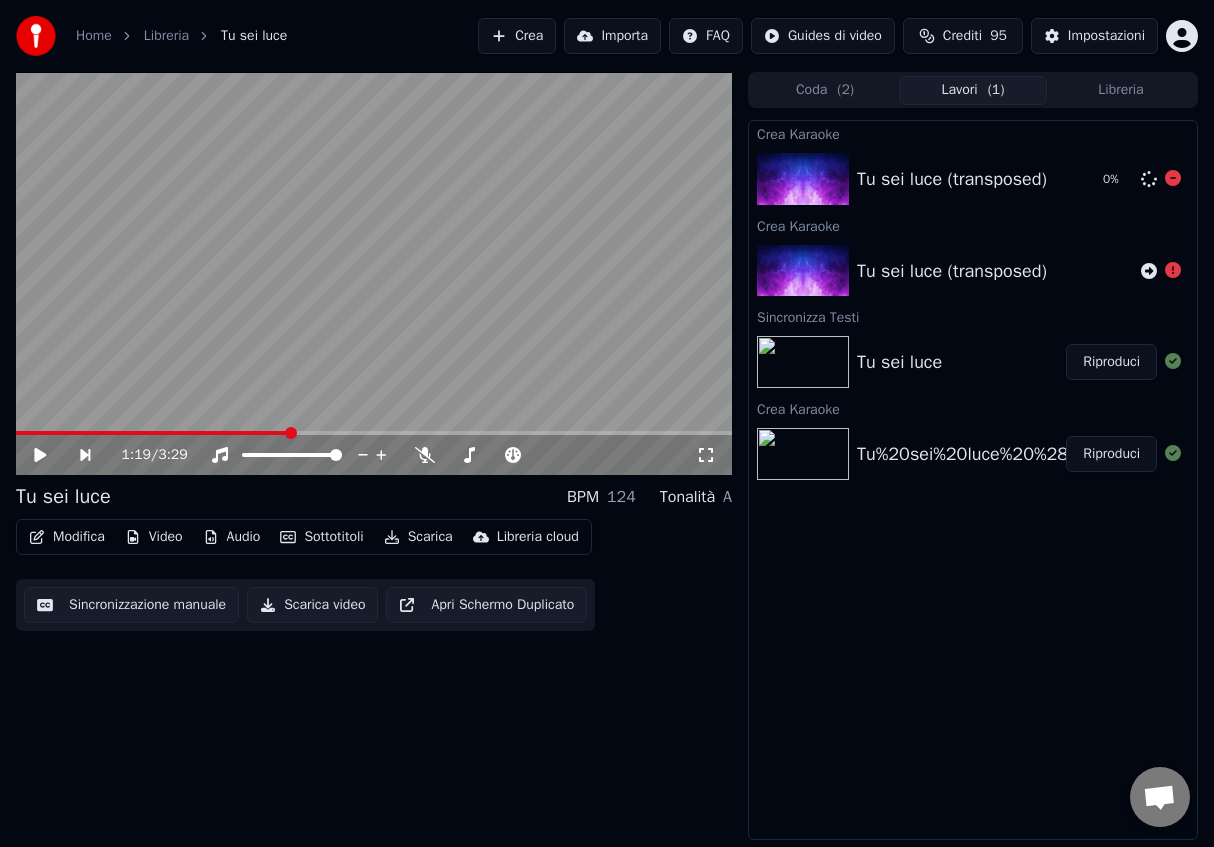 click on "Tu sei luce (transposed)" at bounding box center (952, 179) 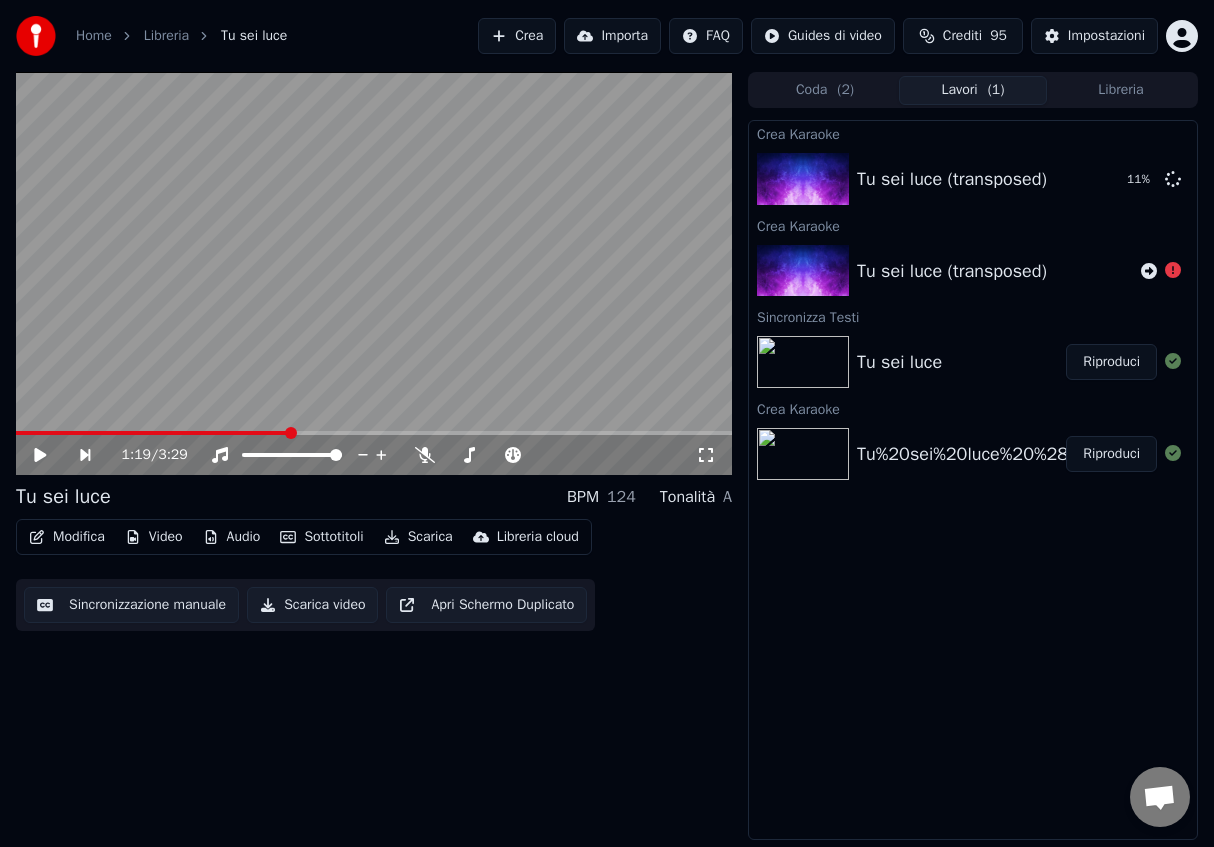 click on "Crea" at bounding box center (517, 36) 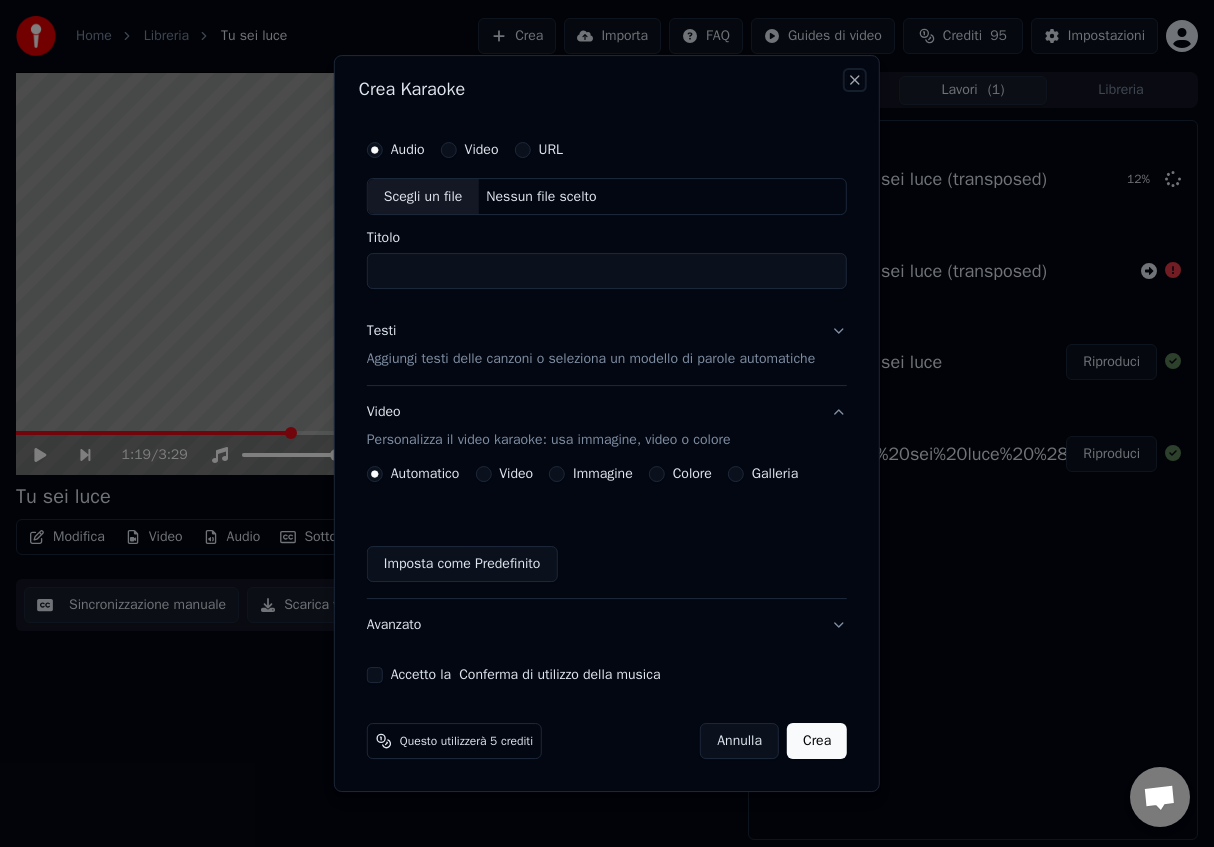 click on "Close" at bounding box center [855, 80] 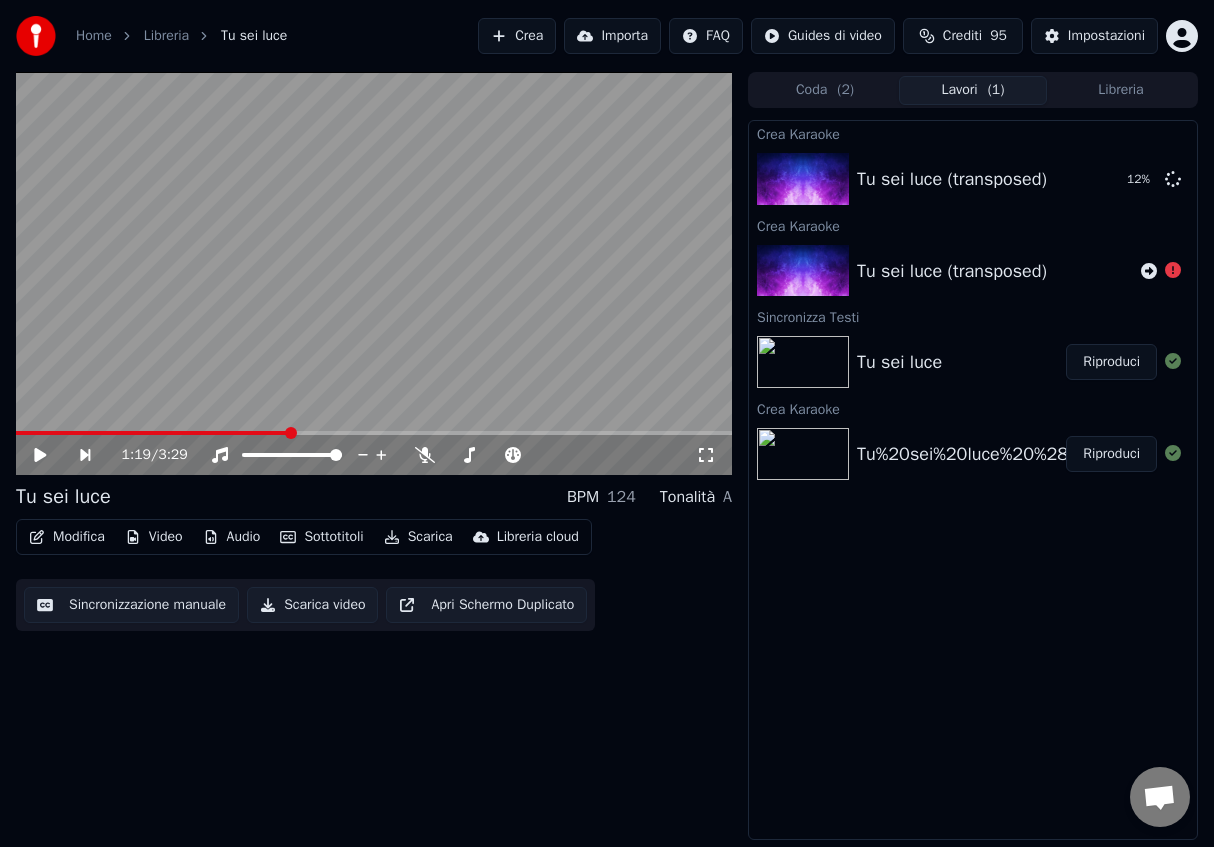 click on "Tu sei luce BPM 124 Tonalità A" at bounding box center (374, 497) 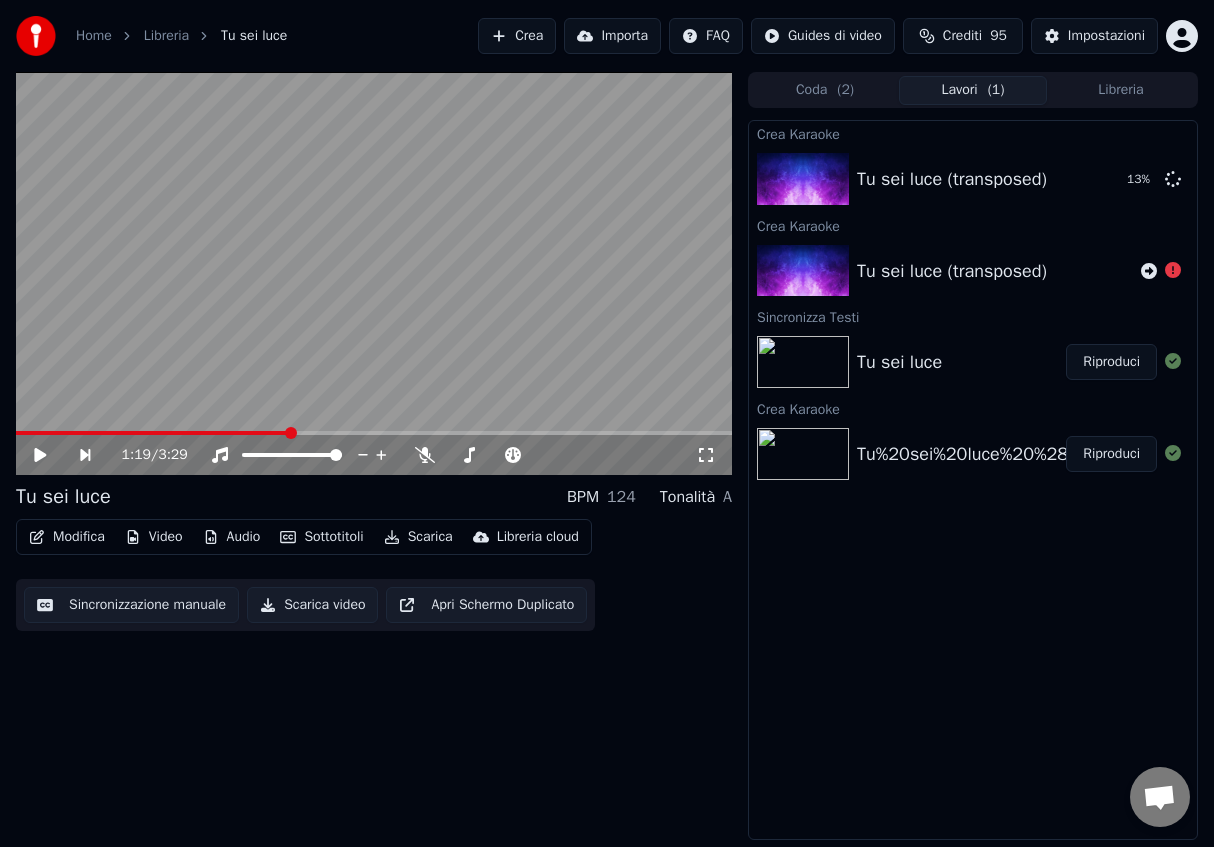 click on "Tonalità" at bounding box center (687, 497) 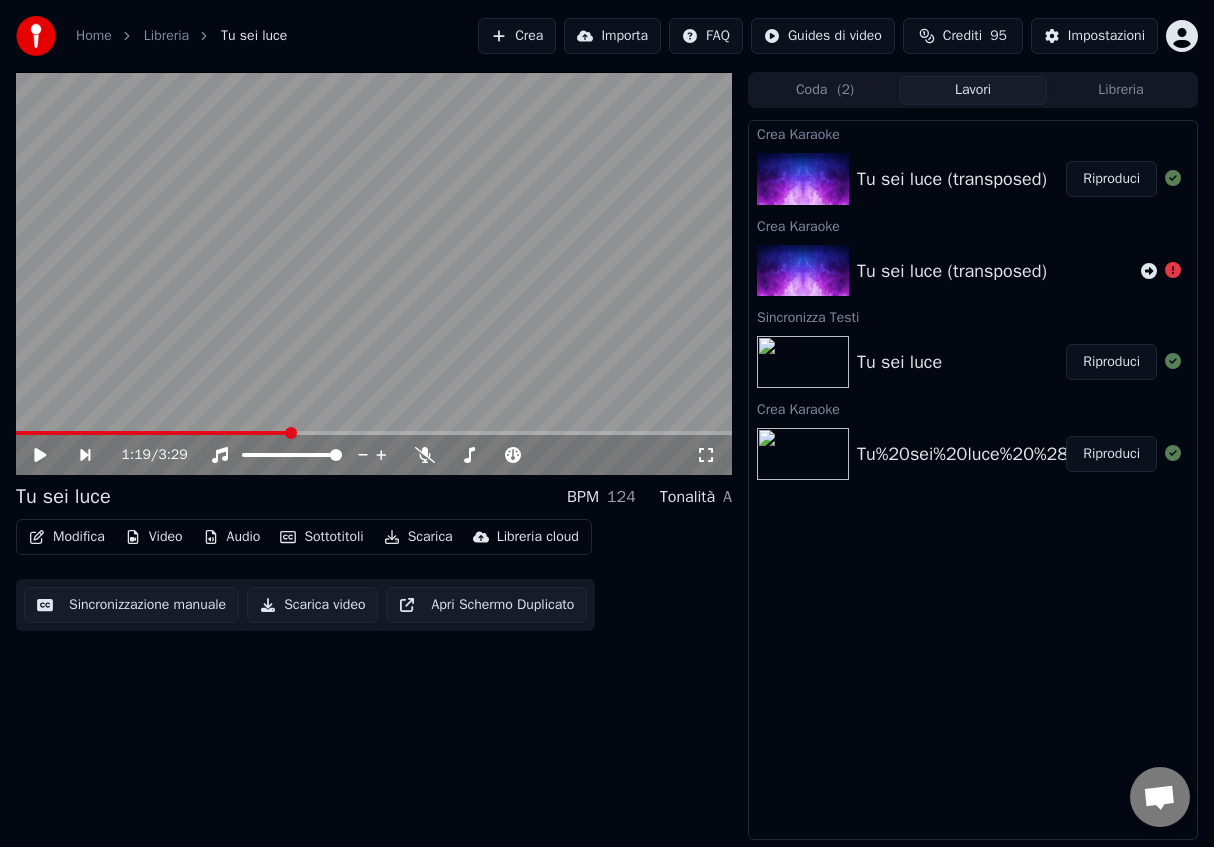 click on "Tu sei luce (transposed)" at bounding box center [952, 179] 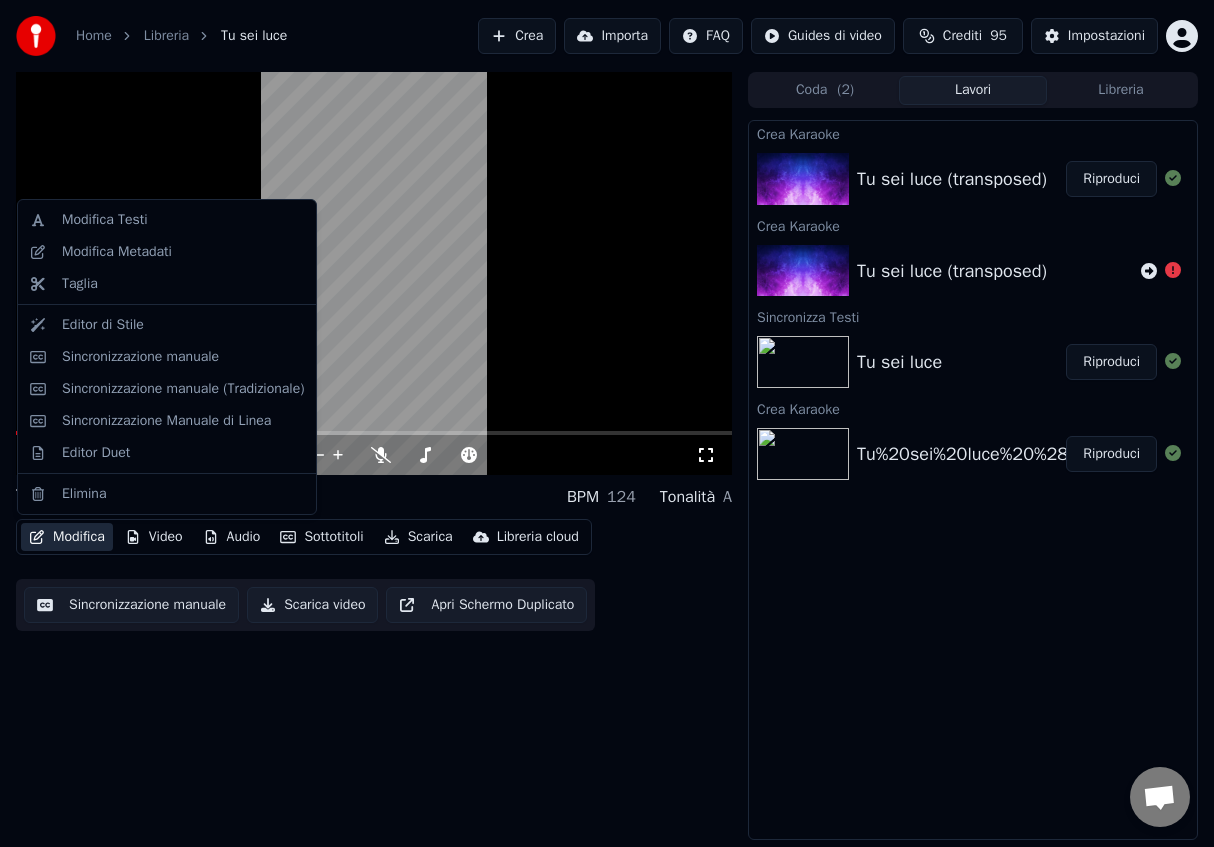 click on "Modifica" at bounding box center [67, 537] 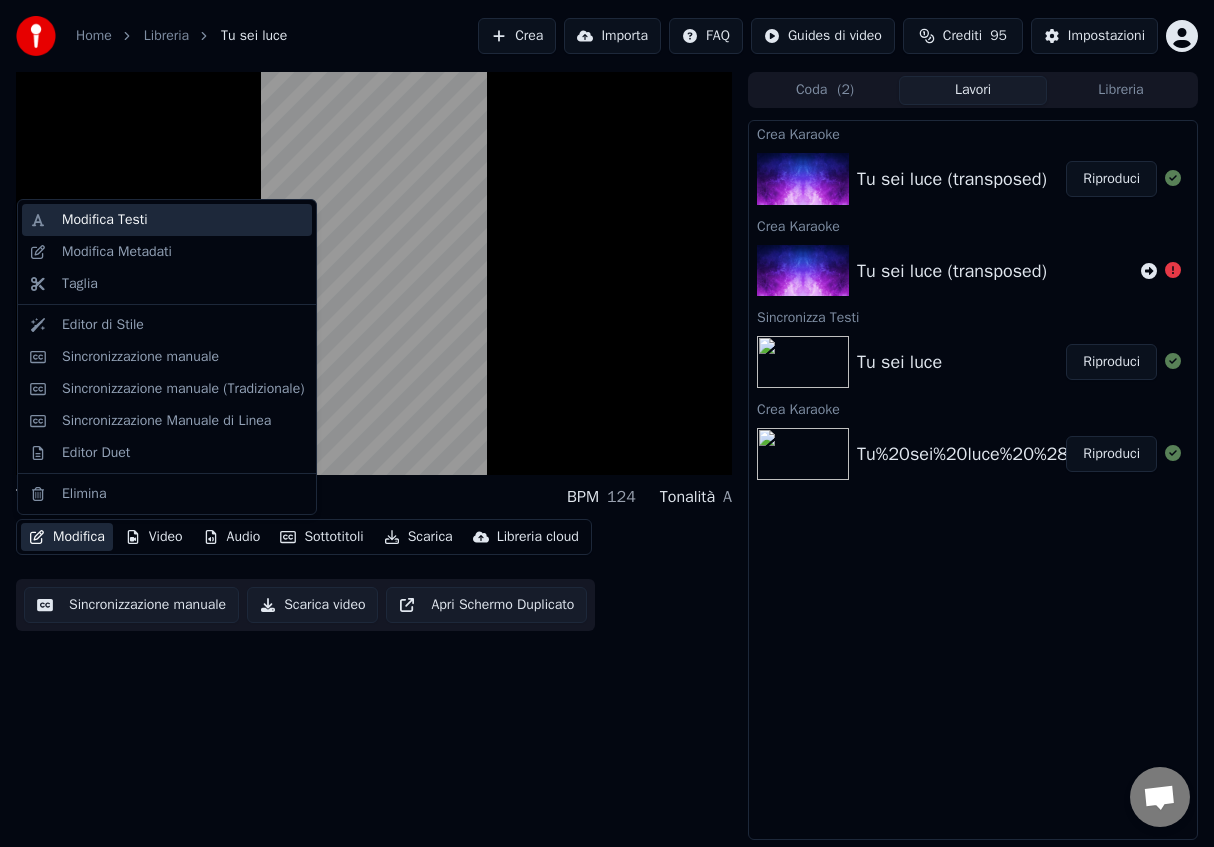 click on "Modifica Testi" at bounding box center (105, 220) 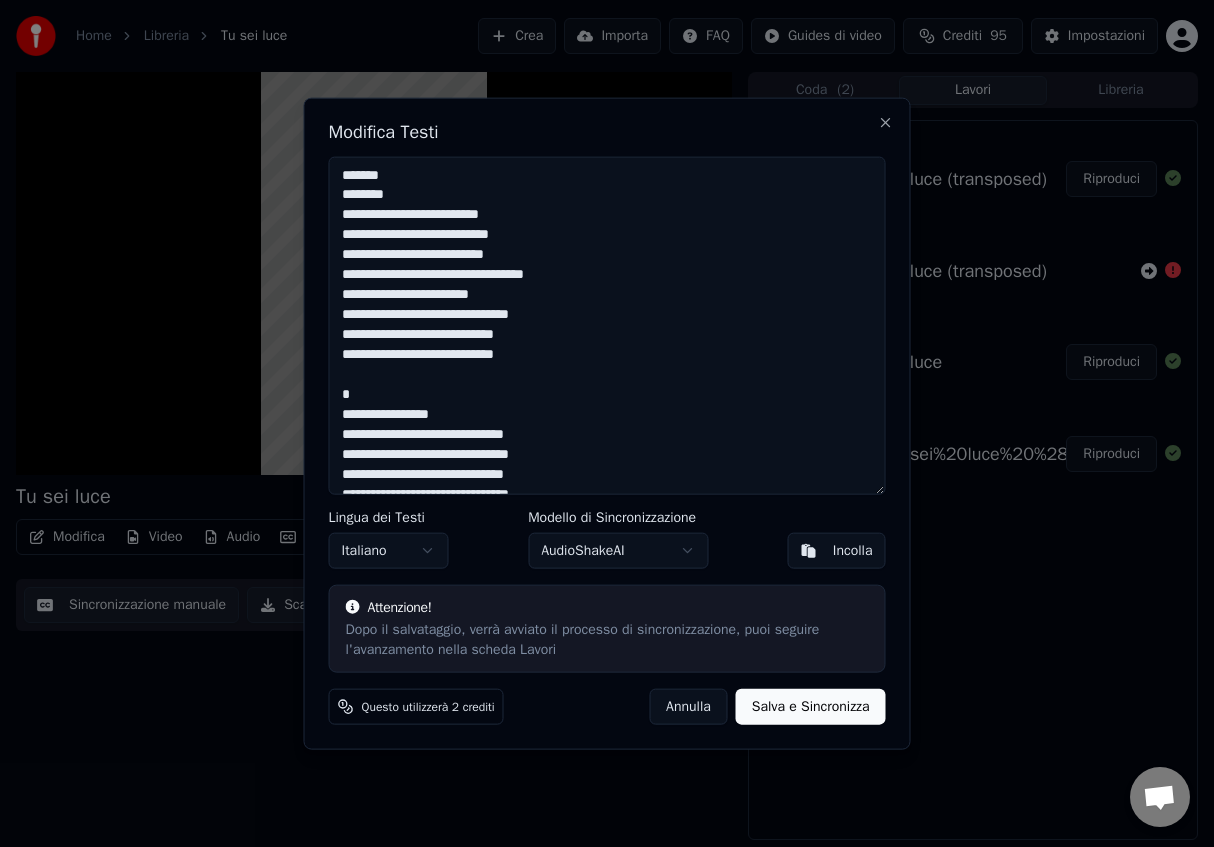 click on "Modifica Testi Lingua dei Testi Italiano Modello di Sincronizzazione AudioShakeAI Incolla Attenzione! Dopo il salvataggio, verrà avviato il processo di sincronizzazione, puoi seguire l'avanzamento nella scheda Lavori Questo utilizzerà 2 crediti Annulla Salva e Sincronizza Close" at bounding box center (607, 423) 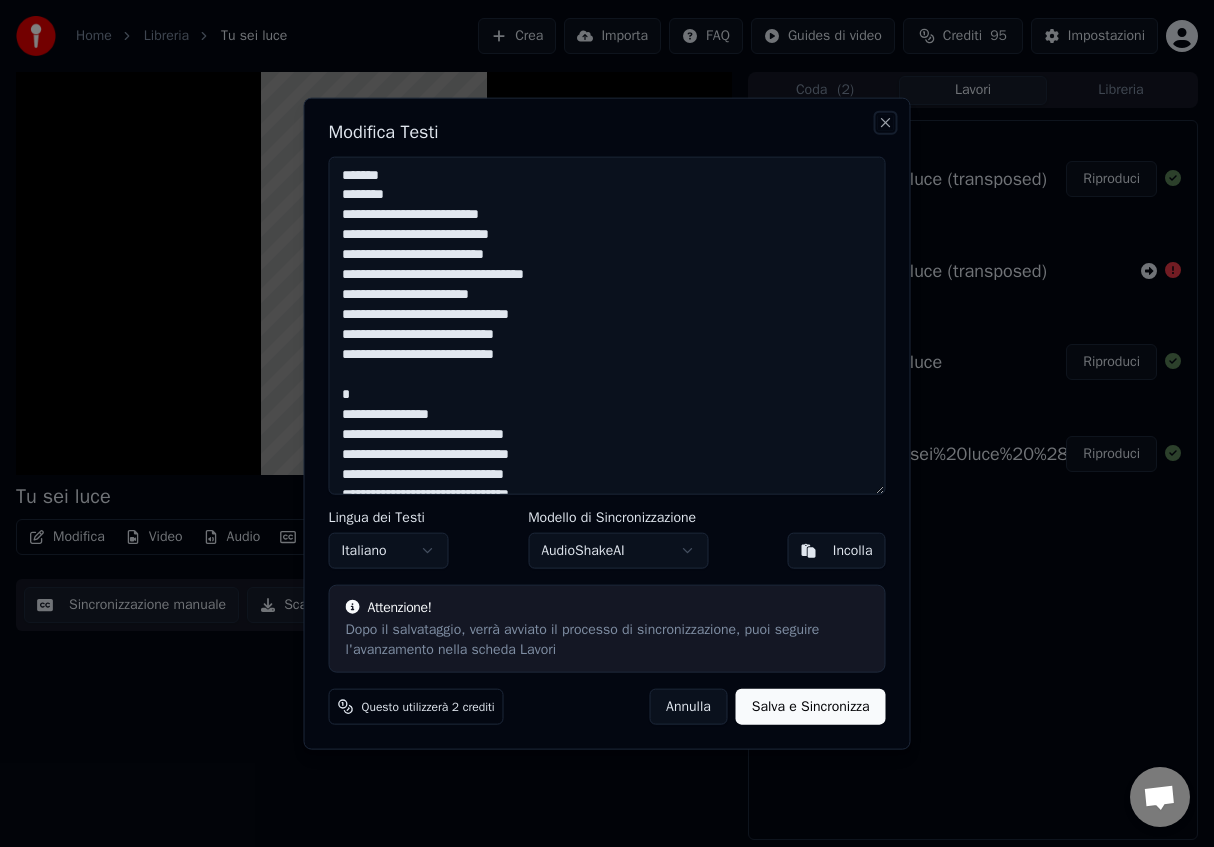 click on "Close" at bounding box center (886, 122) 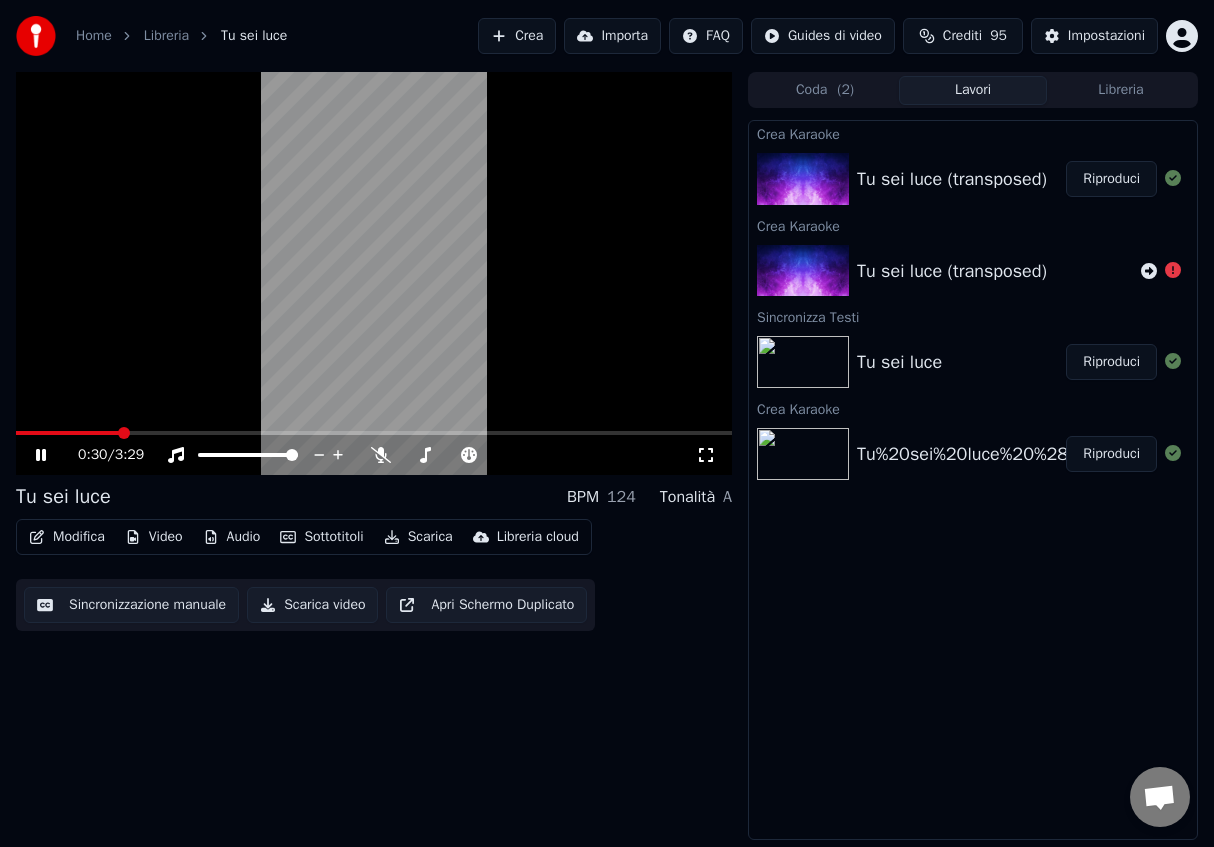 drag, startPoint x: 337, startPoint y: 383, endPoint x: 336, endPoint y: 297, distance: 86.00581 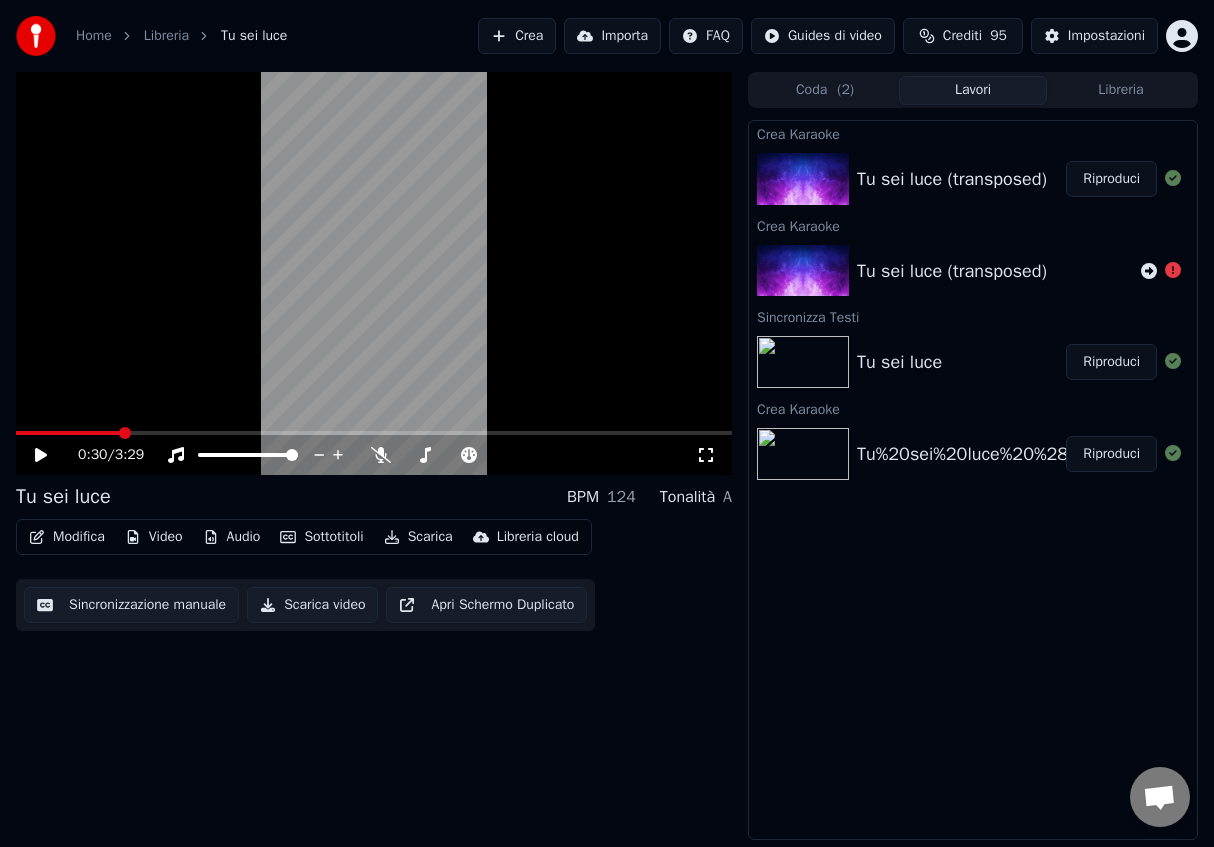click on "Video" at bounding box center (154, 537) 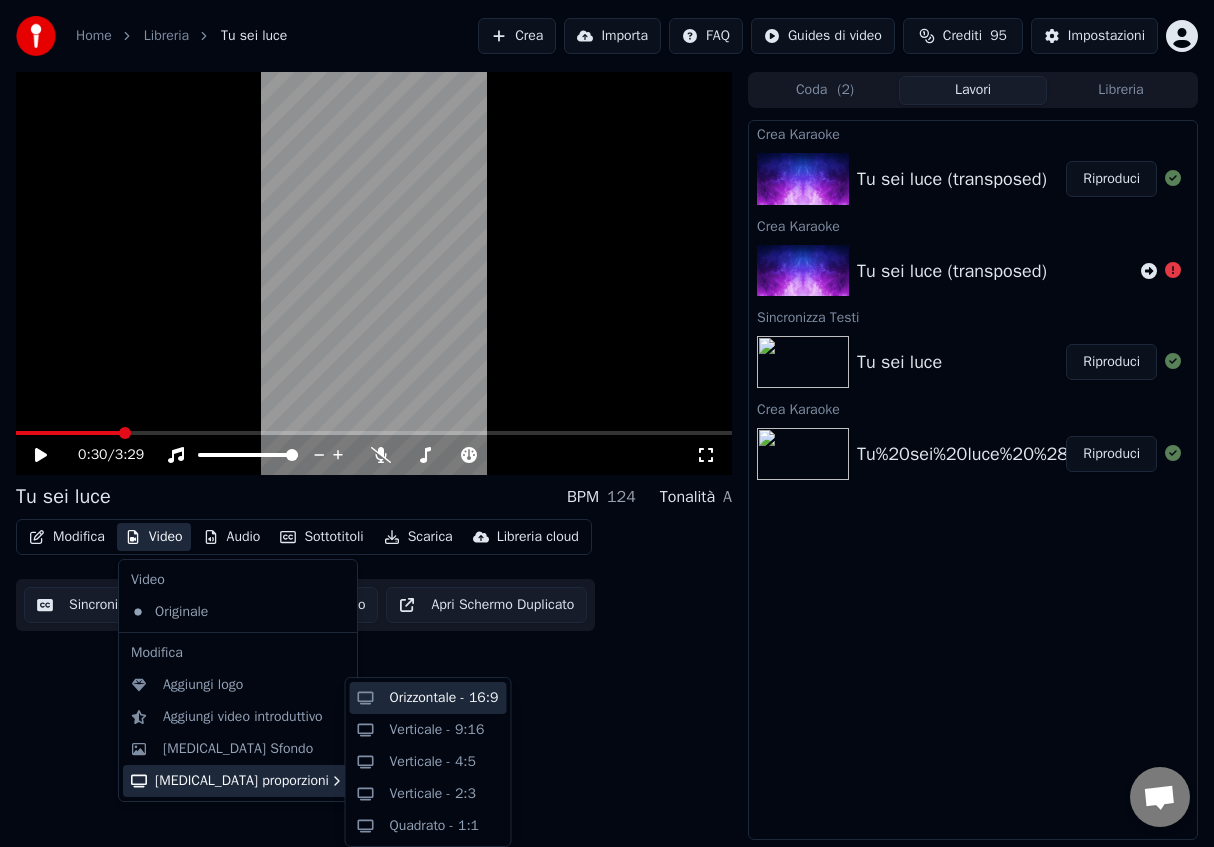click on "Orizzontale - 16:9" at bounding box center [428, 698] 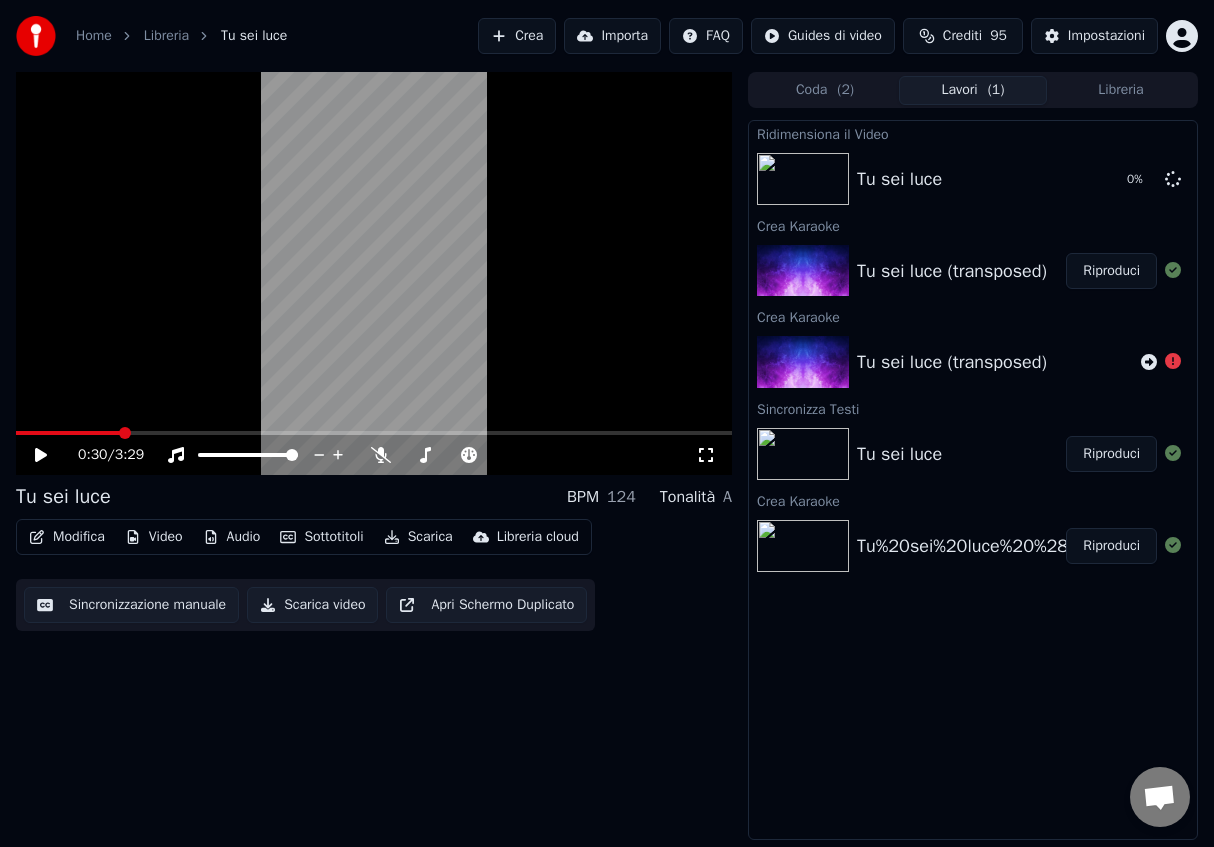 click 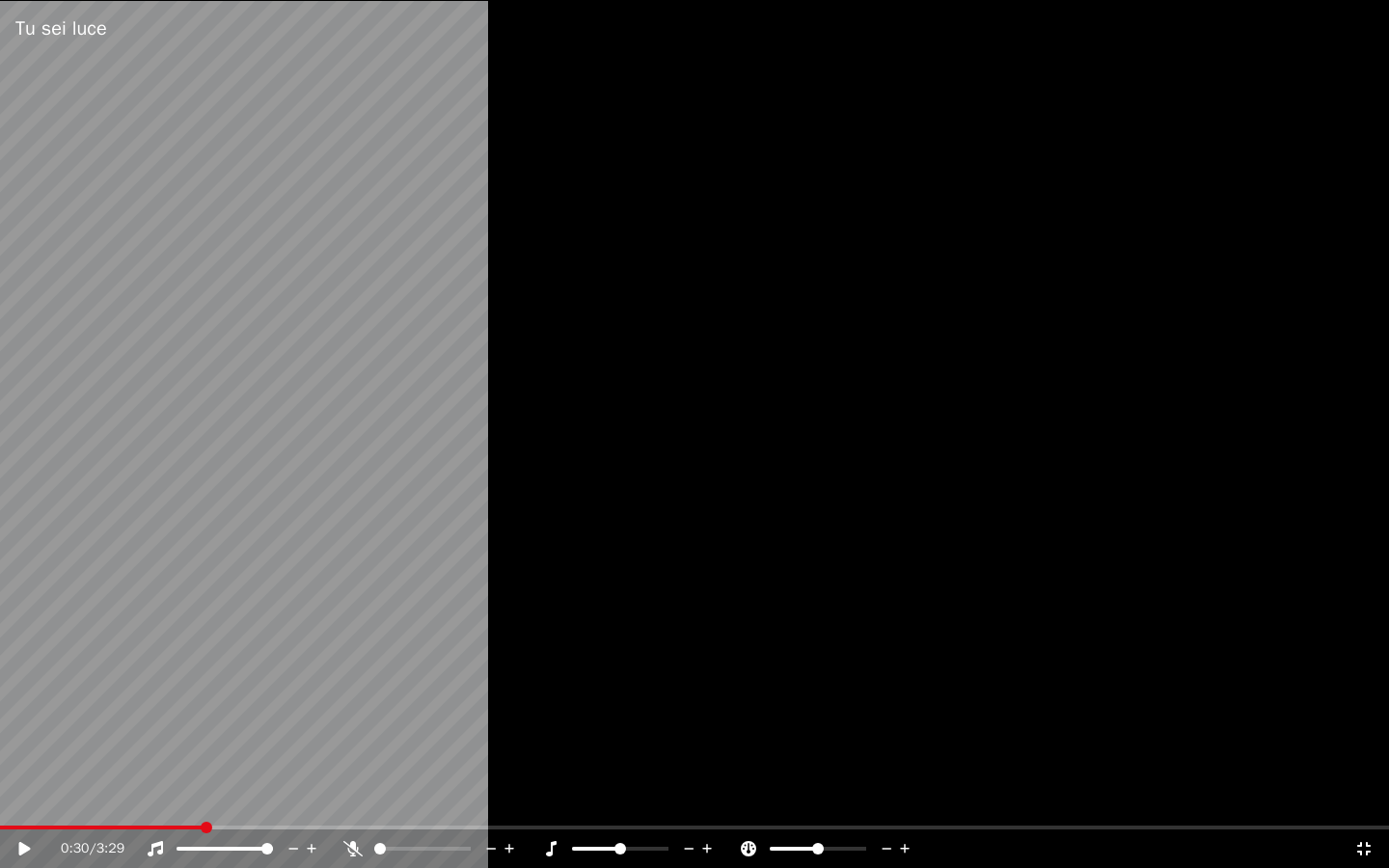 click 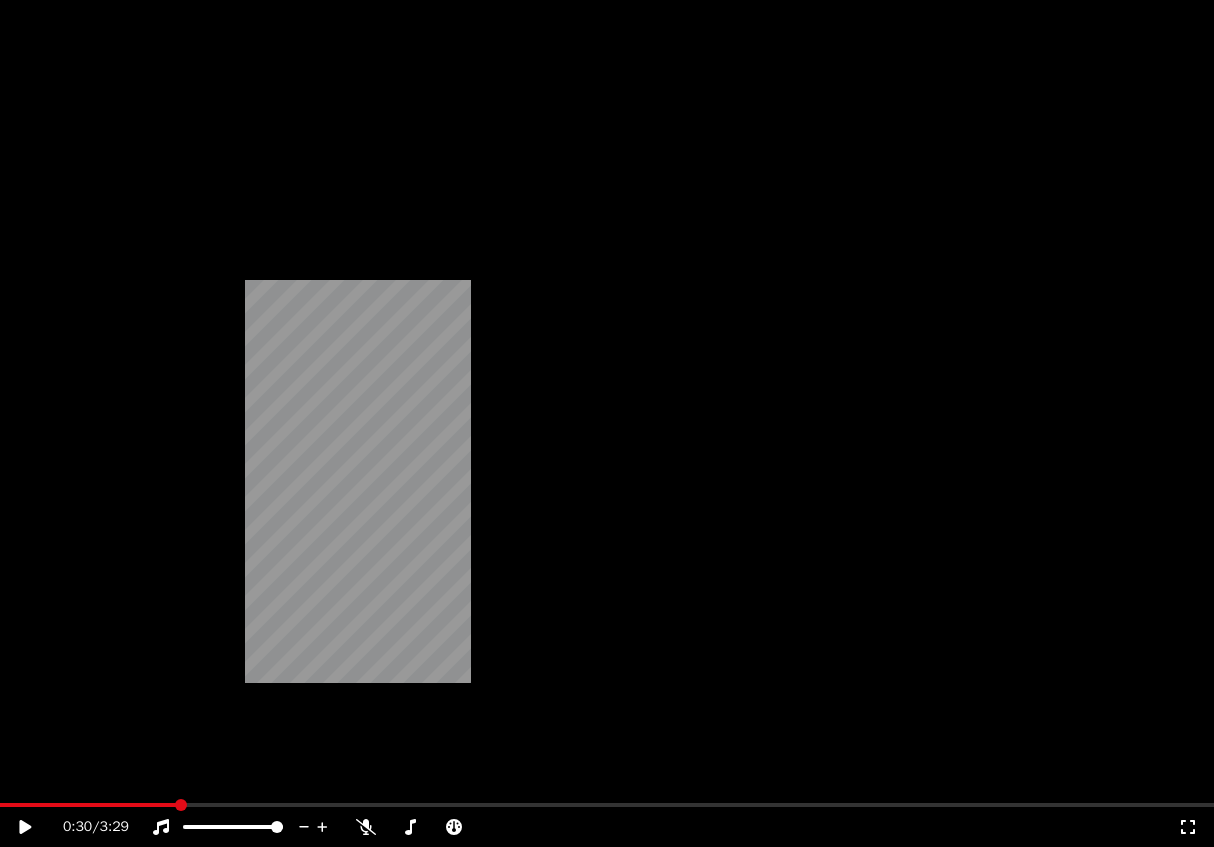 click on "Modifica" at bounding box center (67, 134) 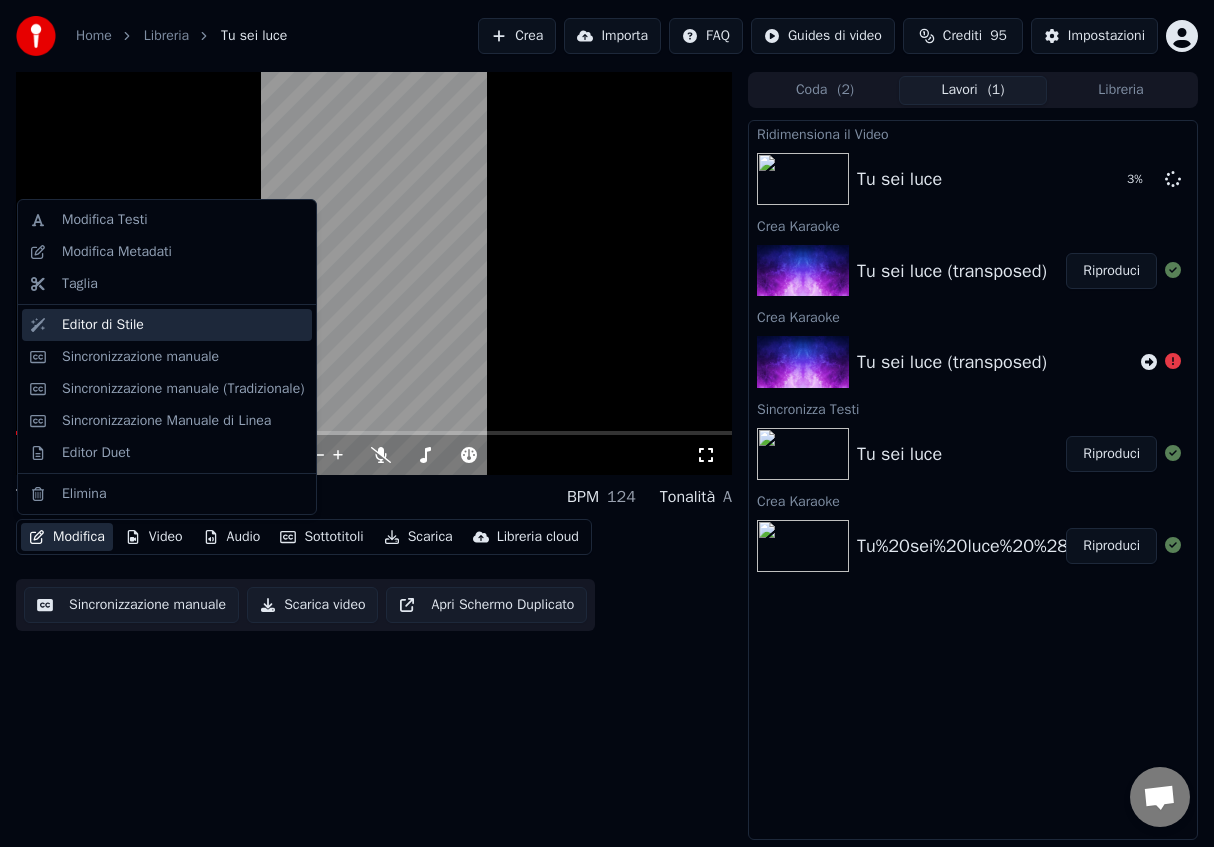 click on "Editor di Stile" at bounding box center [103, 325] 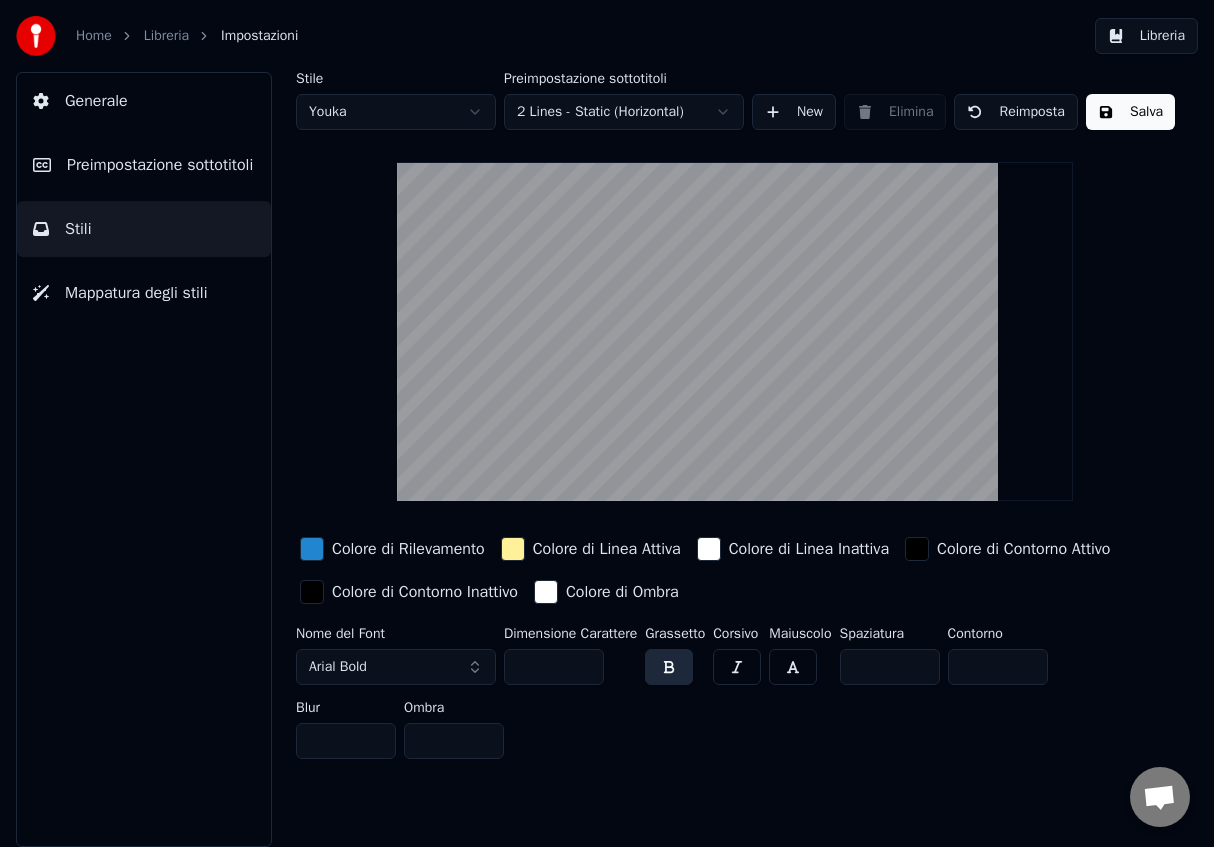 click on "Stili" at bounding box center (144, 229) 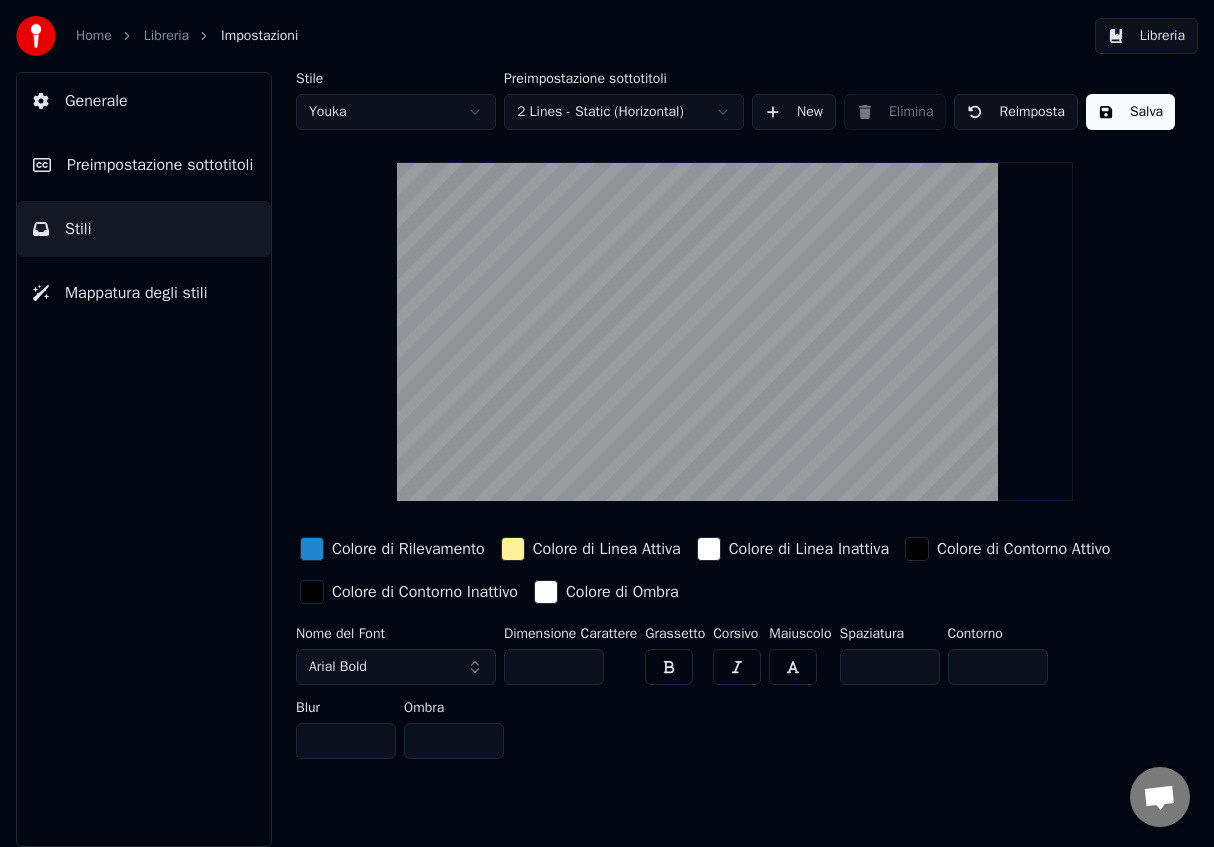 click on "Colore di Rilevamento" at bounding box center [408, 549] 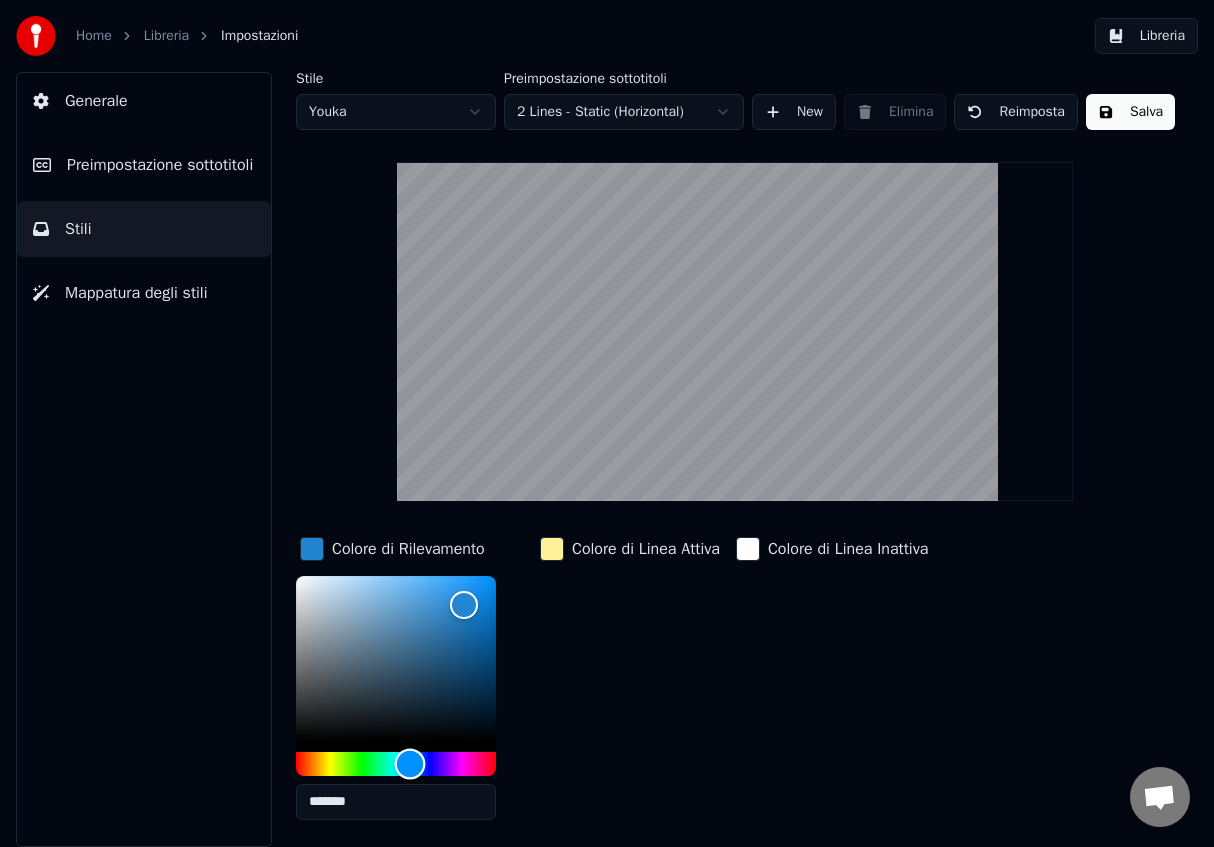 type on "*******" 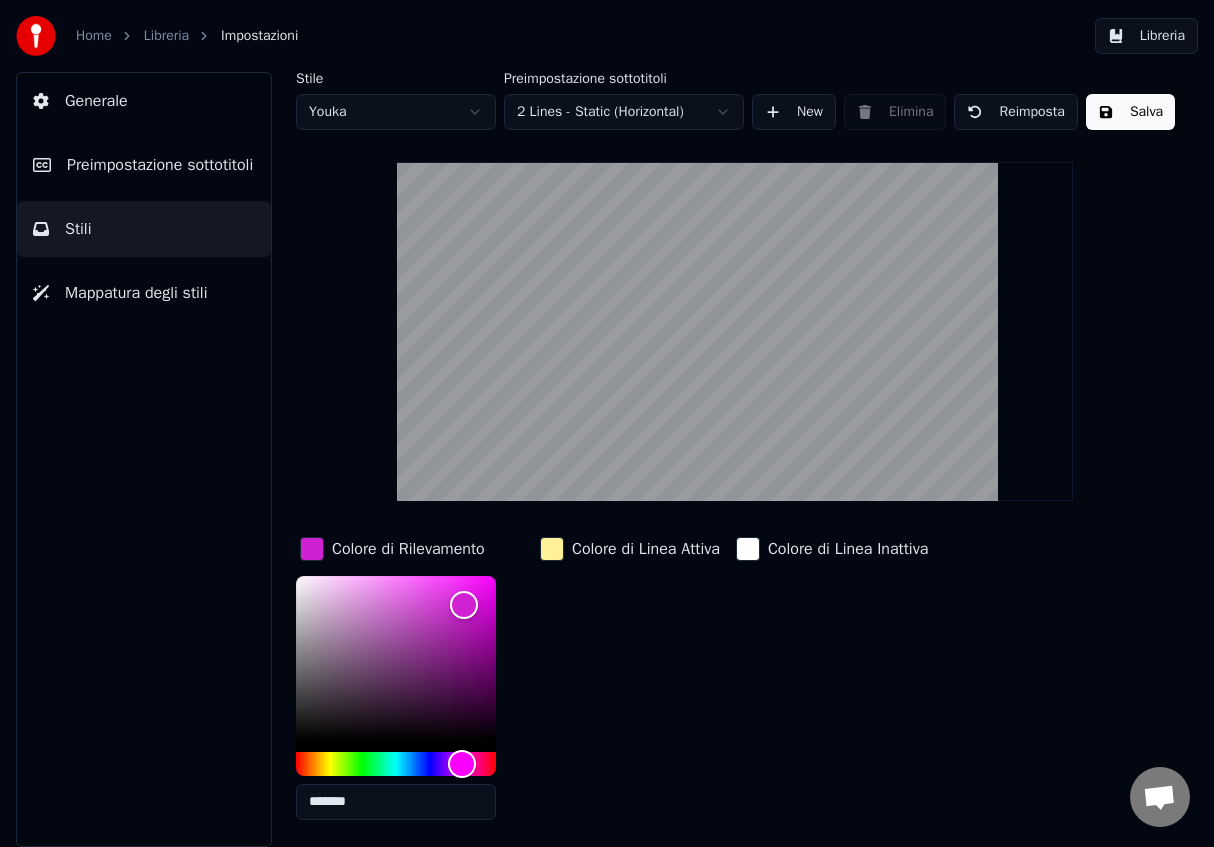 click at bounding box center (735, 331) 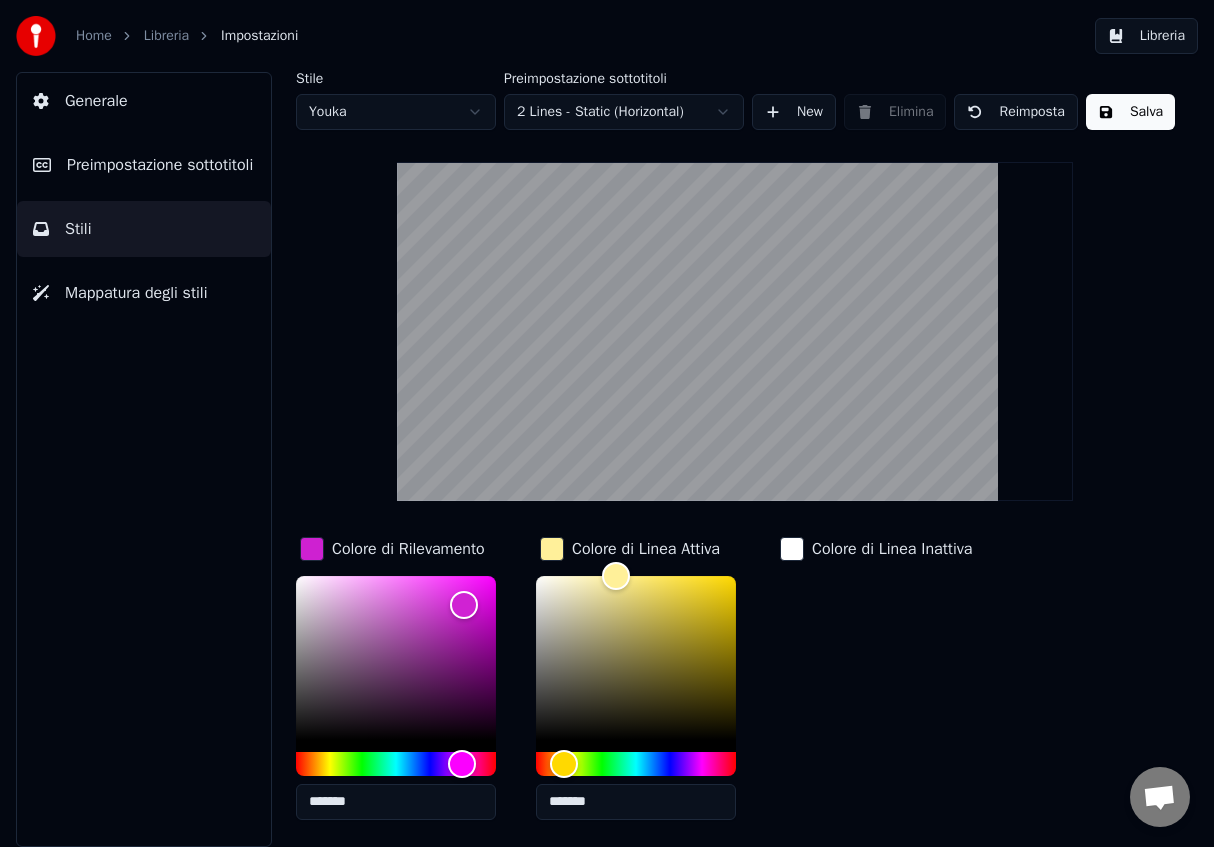 click at bounding box center (552, 549) 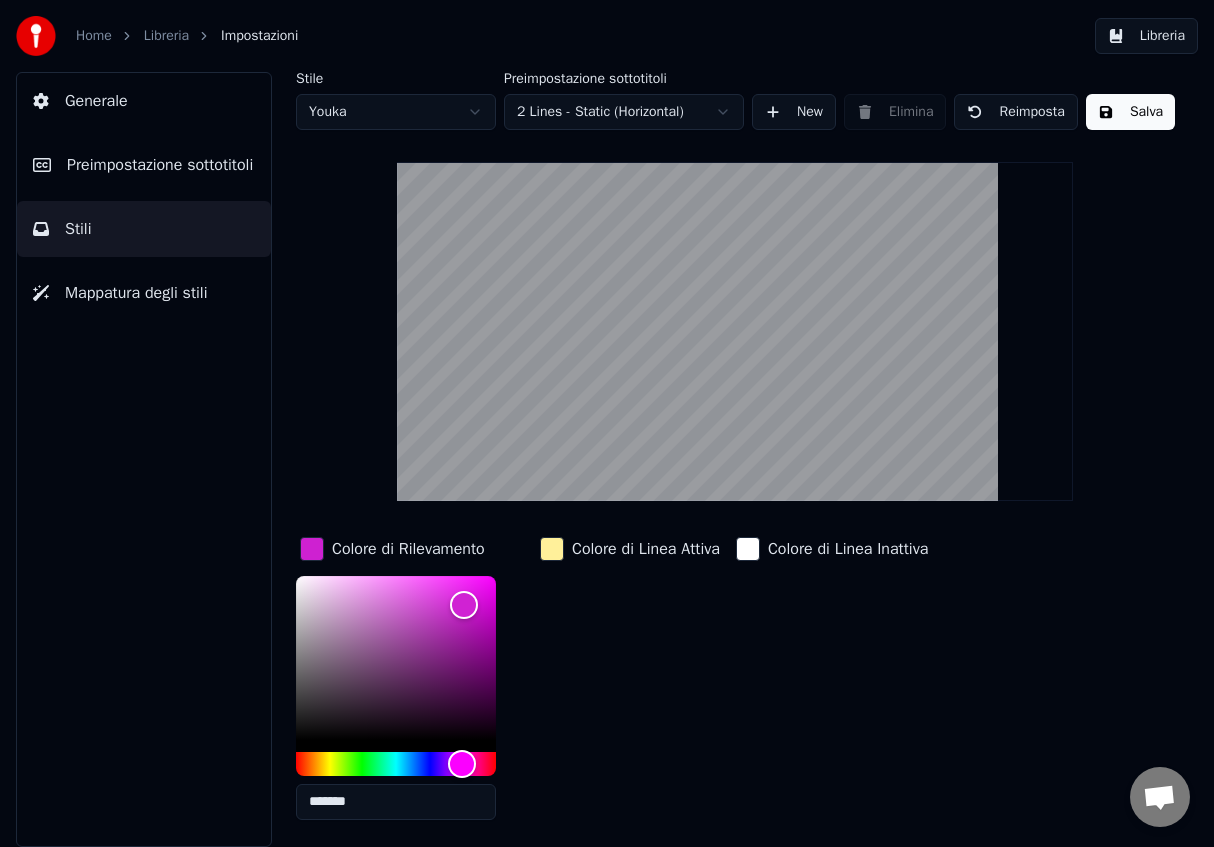 click at bounding box center (312, 549) 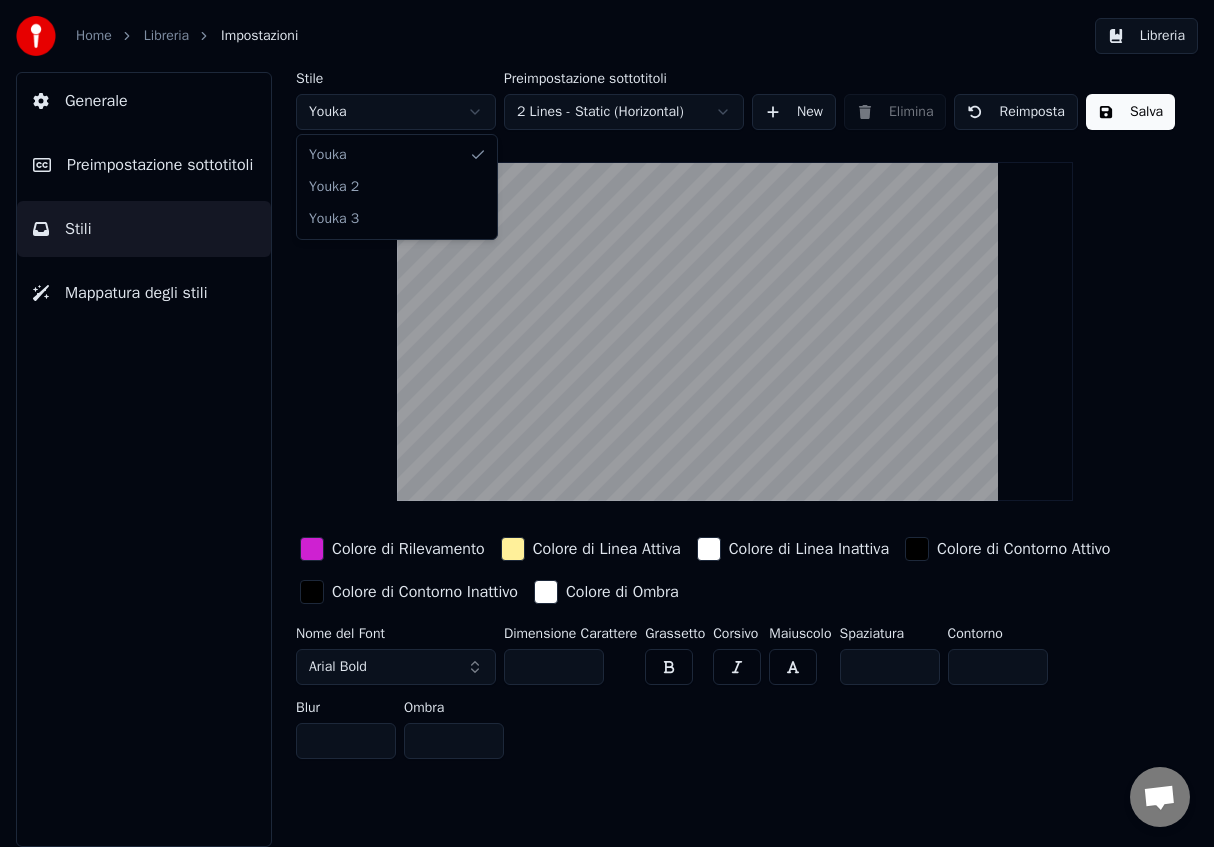 click on "Home Libreria Impostazioni Libreria Generale Preimpostazione sottotitoli Stili Mappatura degli stili Stile Youka Preimpostazione sottotitoli 2 Lines - Static (Horizontal) New Elimina Reimposta Salva Colore di Rilevamento Colore di Linea Attiva Colore di Linea Inattiva Colore di Contorno Attivo Colore di Contorno Inattivo Colore di Ombra Nome del Font Arial Bold Dimensione Carattere ** Grassetto Corsivo Maiuscolo Spaziatura * Contorno * Blur * Ombra * Youka Youka 2 Youka 3" at bounding box center [607, 423] 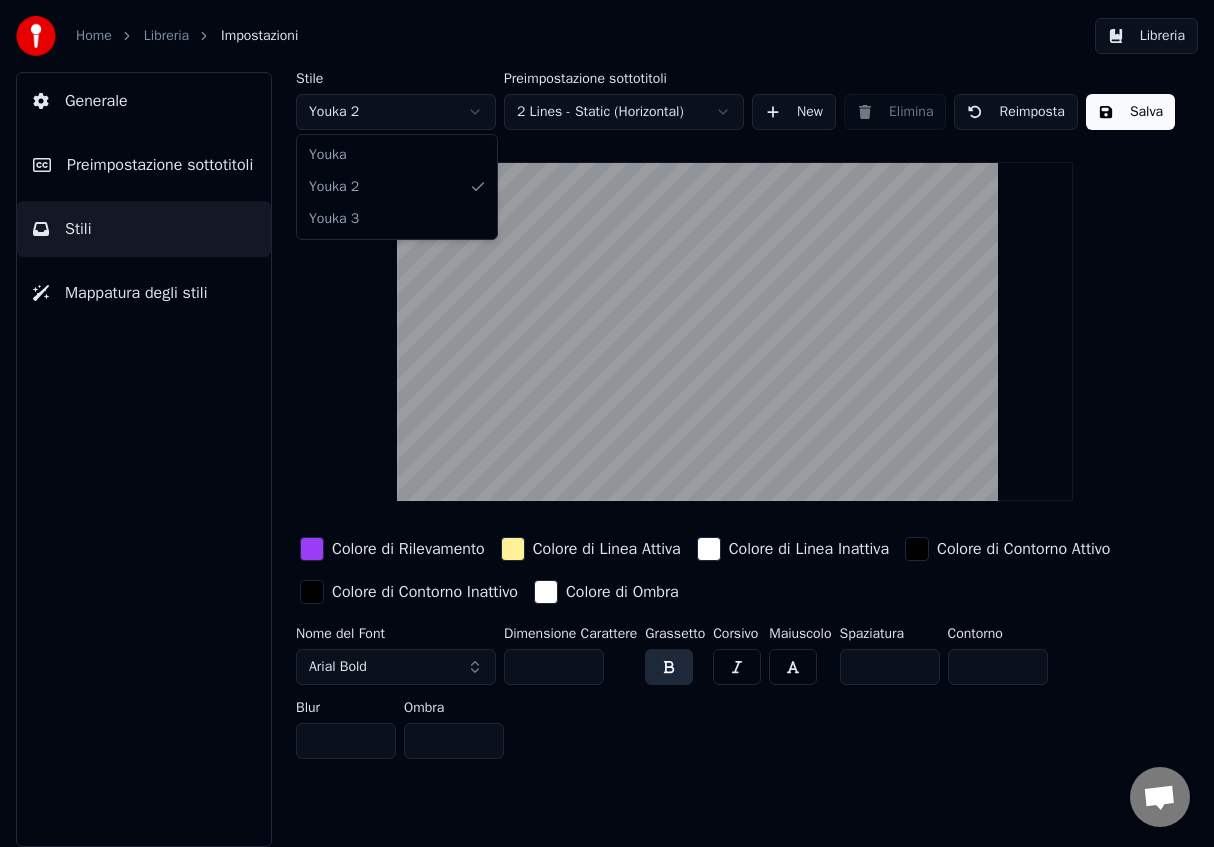 click on "Home Libreria Impostazioni Libreria Generale Preimpostazione sottotitoli Stili Mappatura degli stili Stile Youka 2 Preimpostazione sottotitoli 2 Lines - Static (Horizontal) New Elimina Reimposta Salva Colore di Rilevamento Colore di Linea Attiva Colore di Linea Inattiva Colore di Contorno Attivo Colore di Contorno Inattivo Colore di Ombra Nome del Font Arial Bold Dimensione Carattere ** Grassetto Corsivo Maiuscolo Spaziatura * Contorno * Blur * Ombra * Youka Youka 2 Youka 3" at bounding box center (607, 423) 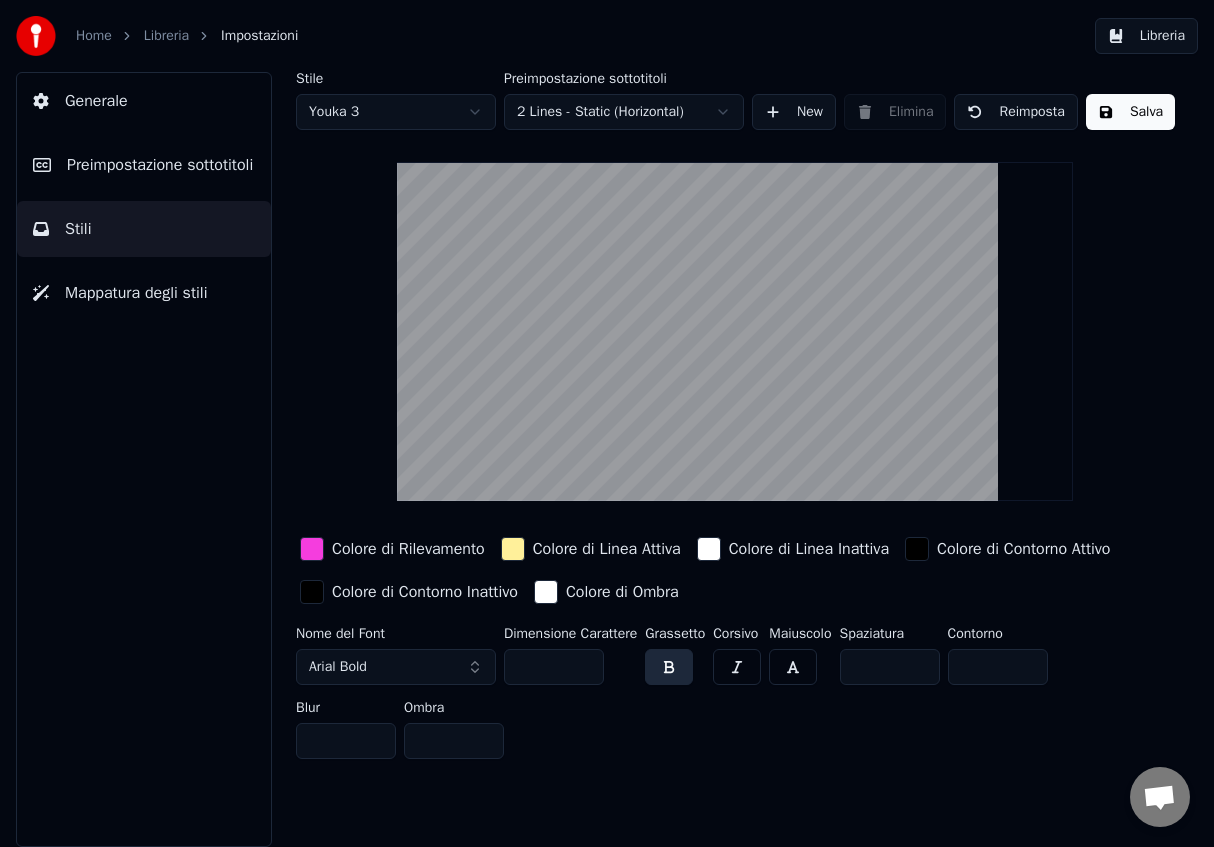click on "Home Libreria Impostazioni Libreria Generale Preimpostazione sottotitoli Stili Mappatura degli stili Stile Youka 3 Preimpostazione sottotitoli 2 Lines - Static (Horizontal) New Elimina Reimposta Salva Colore di Rilevamento Colore di Linea Attiva Colore di Linea Inattiva Colore di Contorno Attivo Colore di Contorno Inattivo Colore di Ombra Nome del Font Arial Bold Dimensione Carattere ** Grassetto Corsivo Maiuscolo Spaziatura * Contorno * Blur * Ombra *" at bounding box center [607, 423] 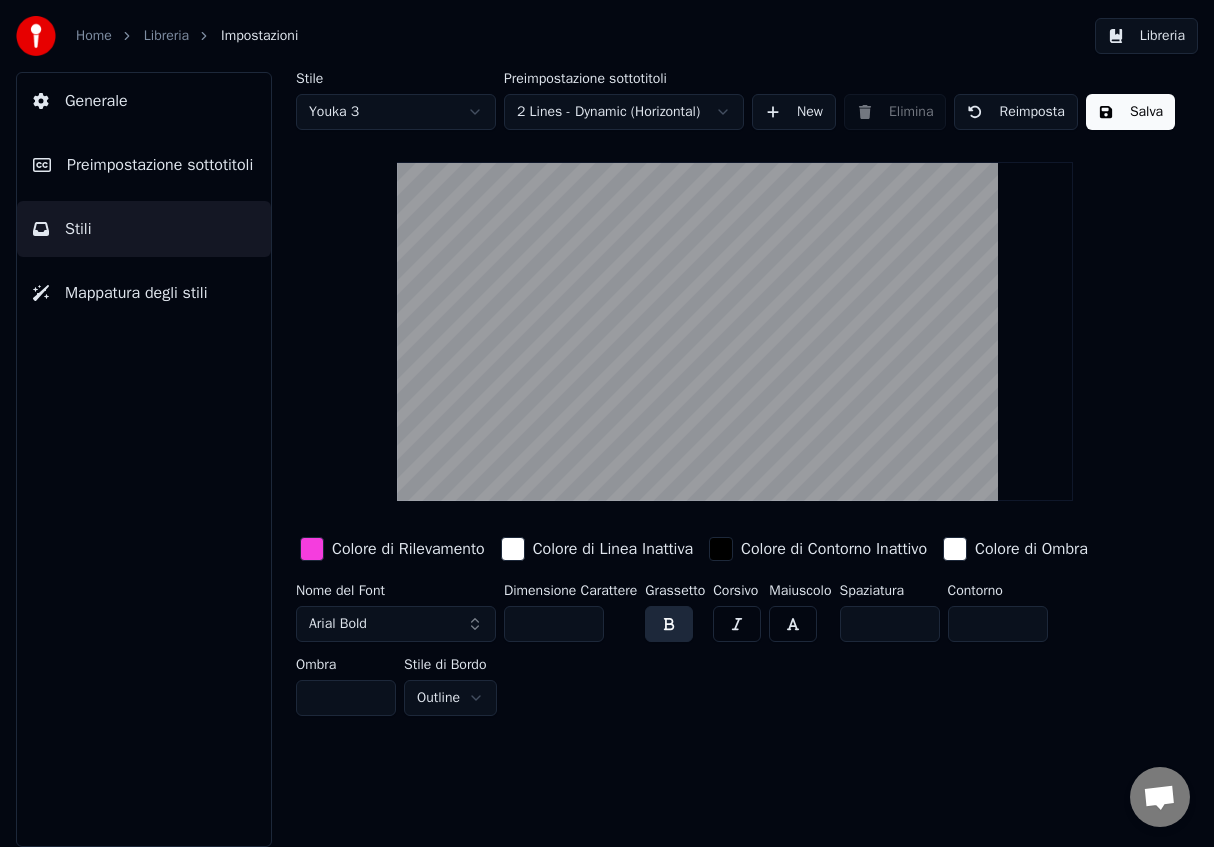 click on "Mappatura degli stili" at bounding box center (136, 293) 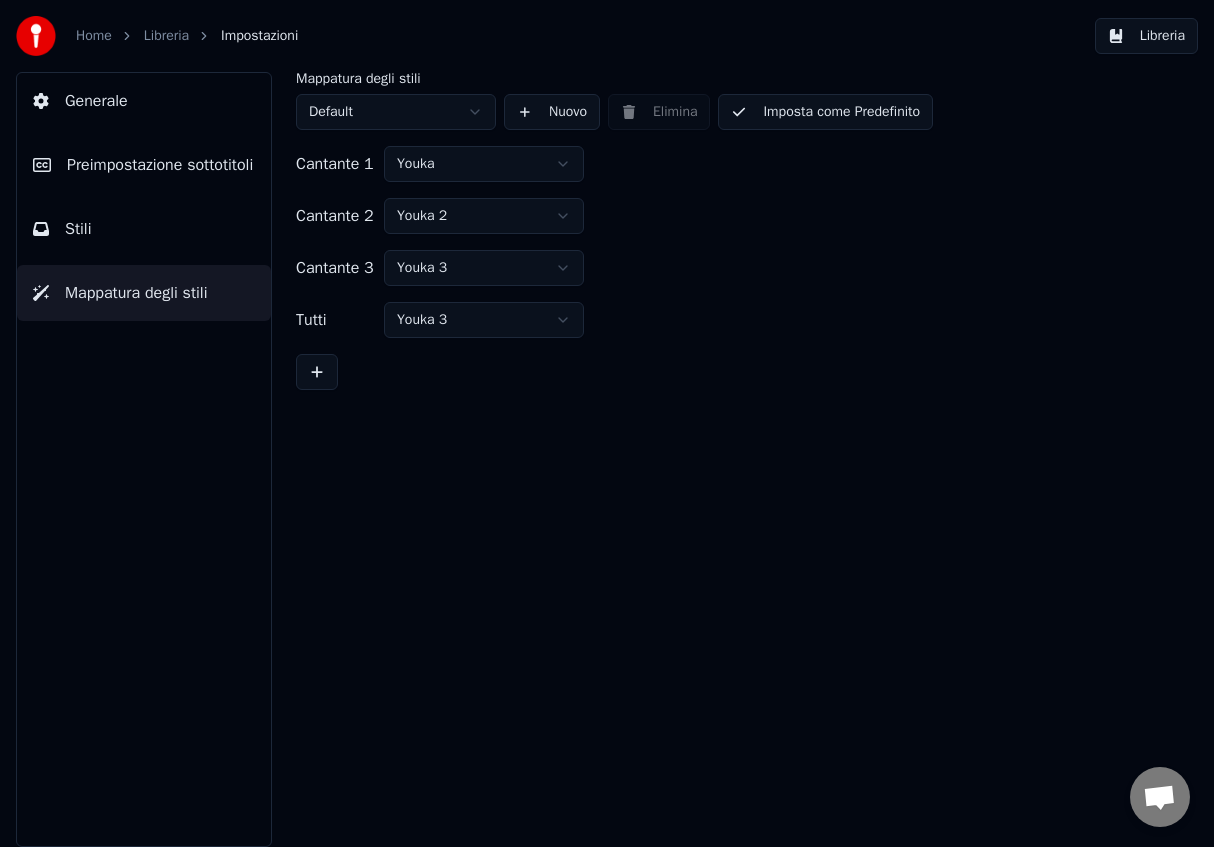 click on "Stili" at bounding box center [144, 229] 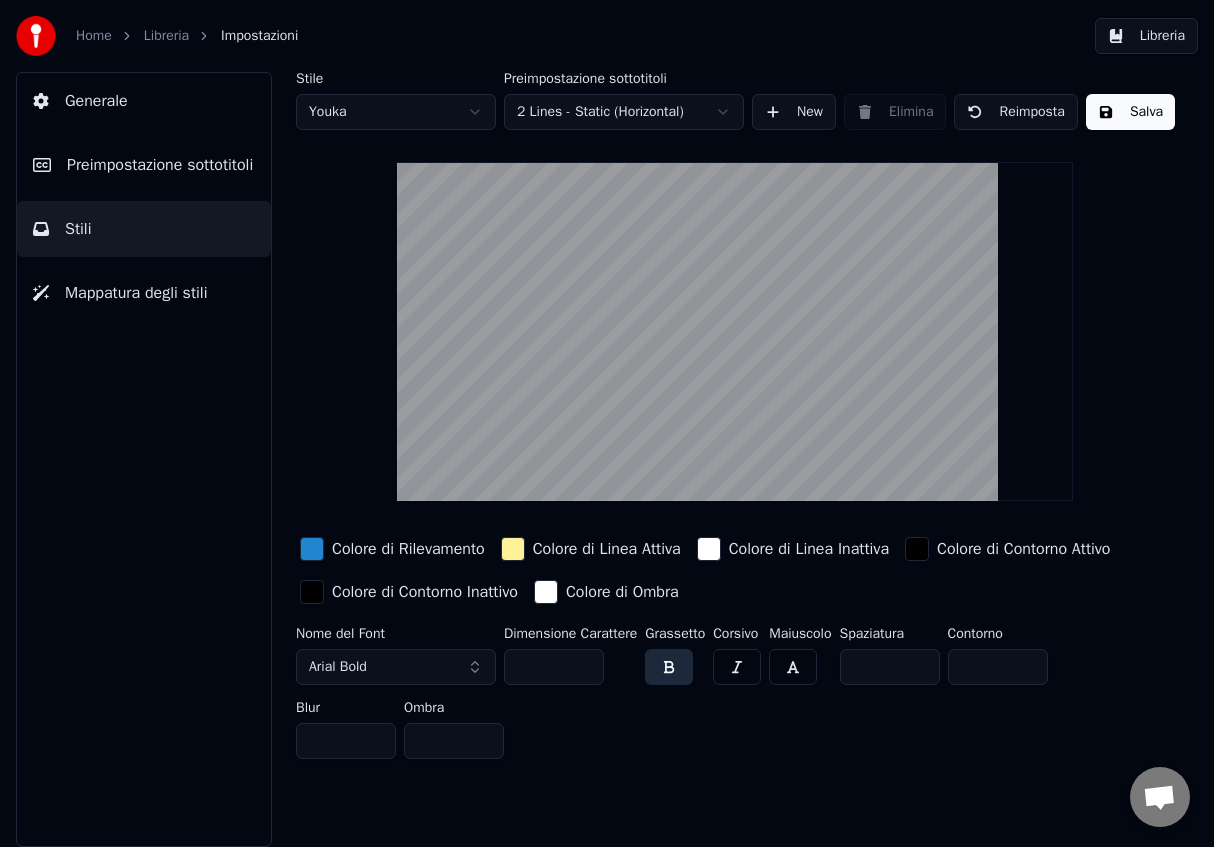 click on "Salva" at bounding box center [1130, 112] 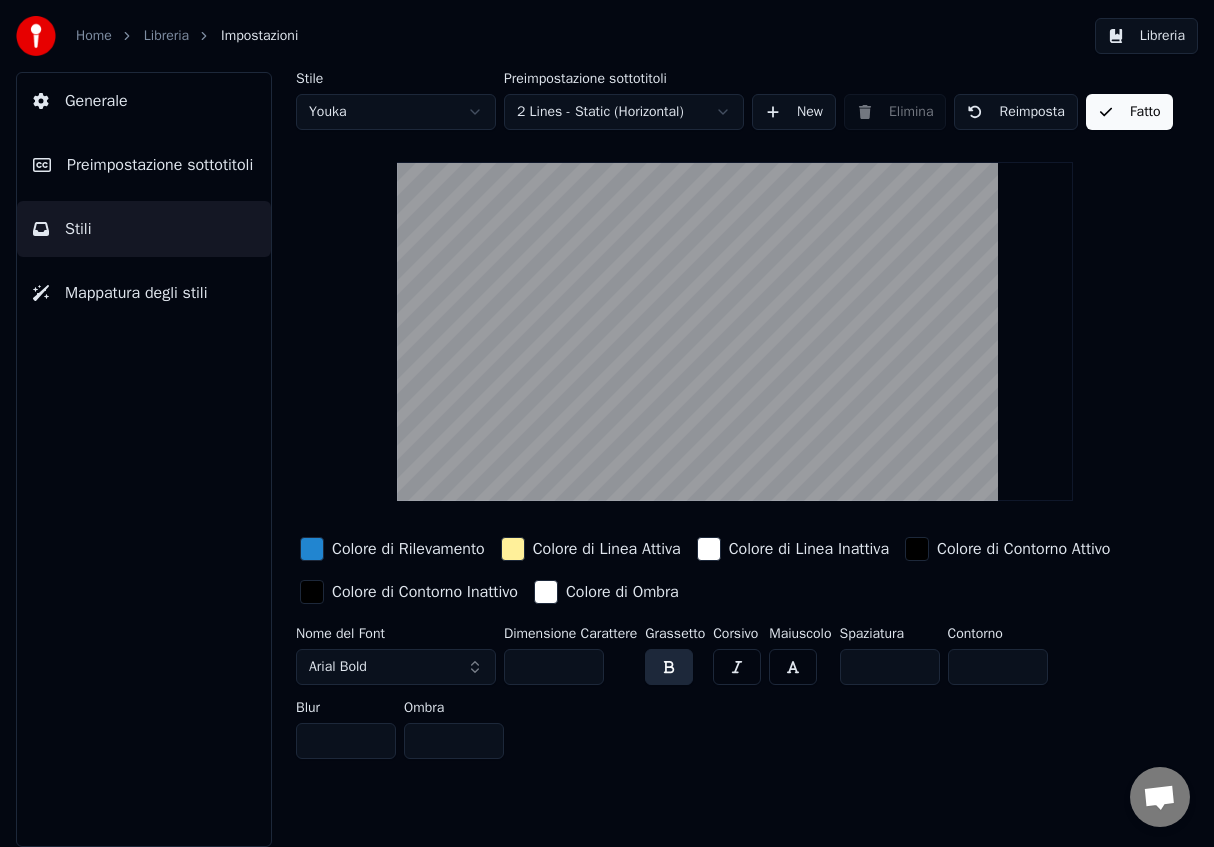 click on "Fatto" at bounding box center [1129, 112] 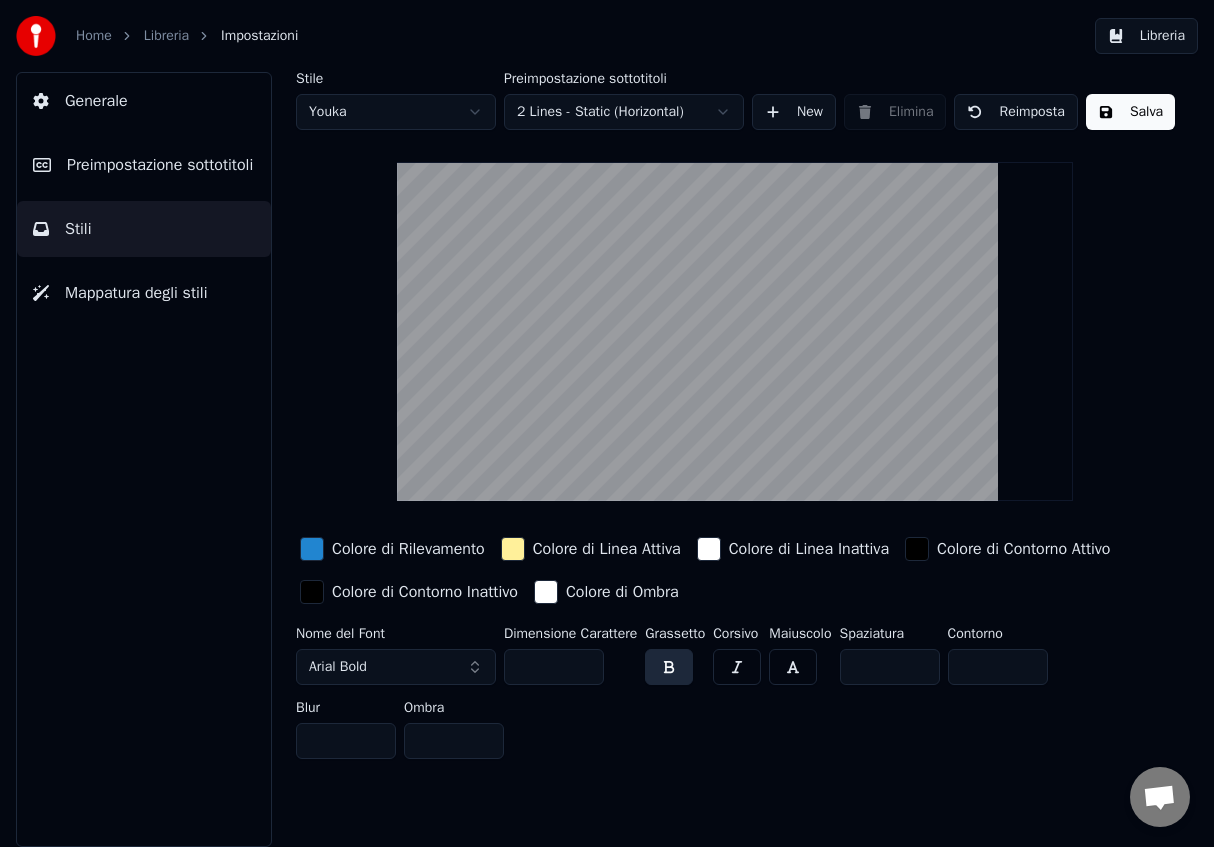 click on "Generale" at bounding box center (96, 101) 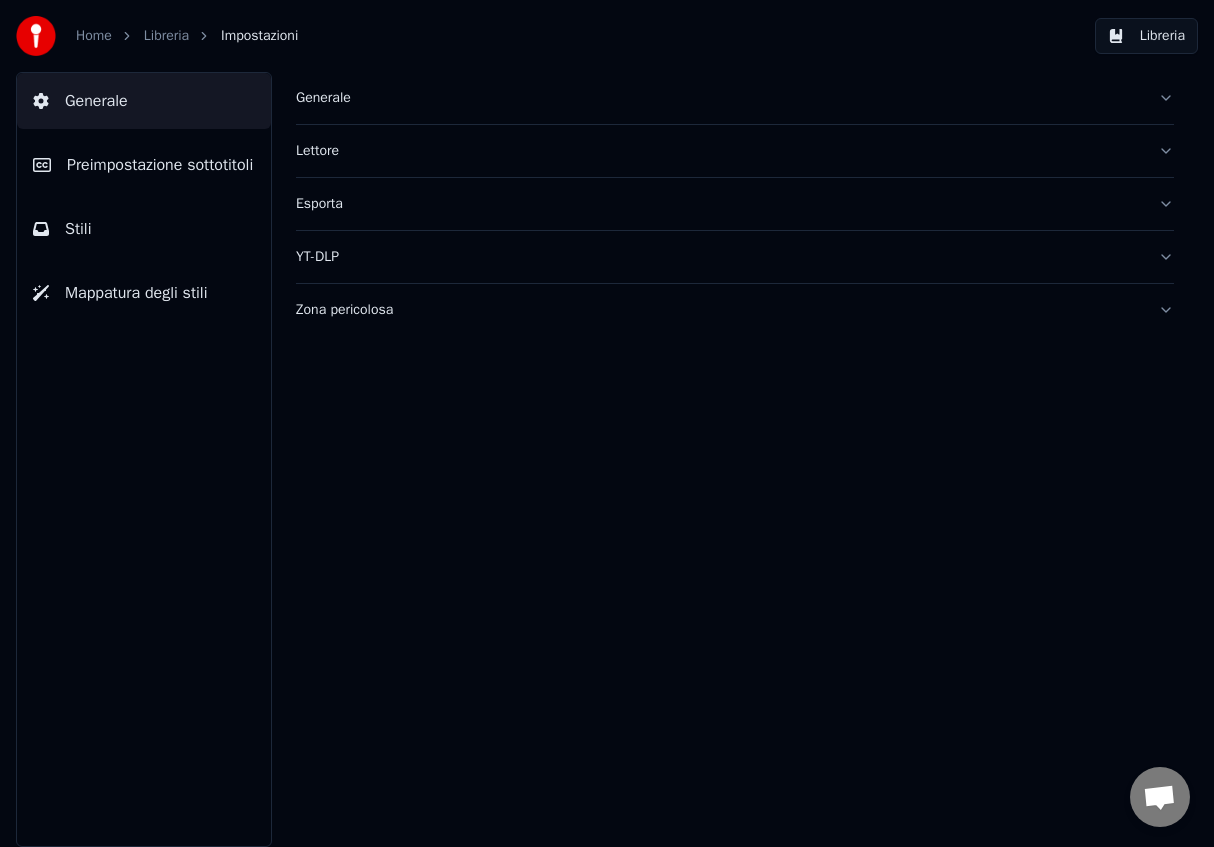 click on "Generale" at bounding box center [96, 101] 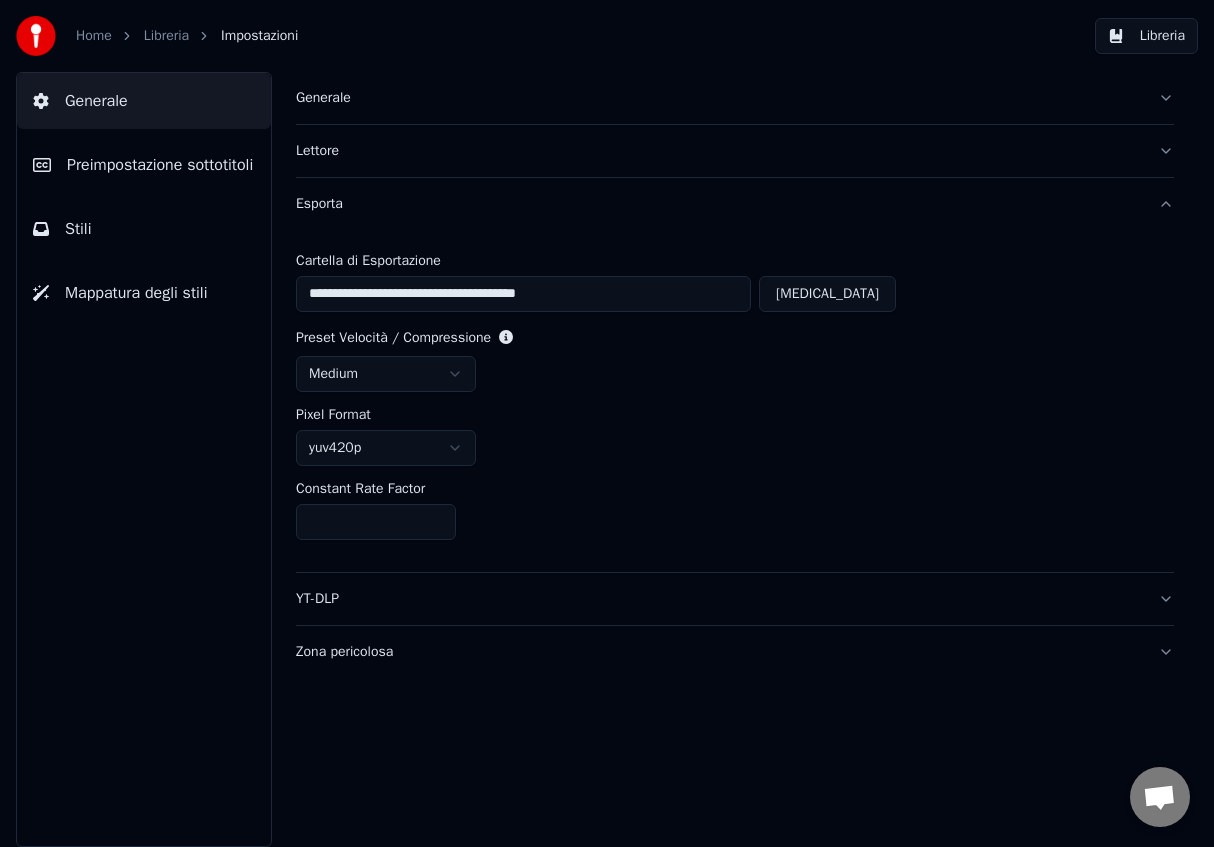 click on "Lettore" at bounding box center (719, 151) 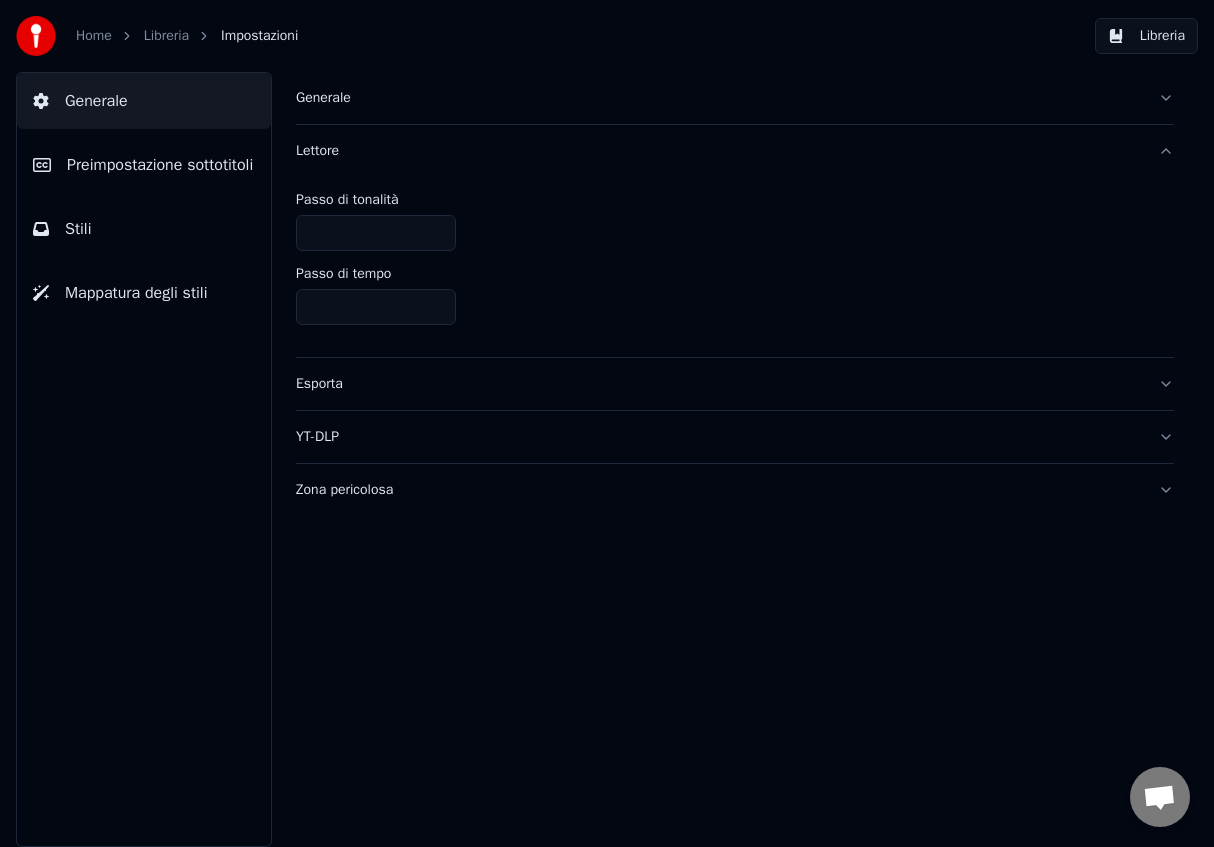 click on "Generale" at bounding box center [735, 98] 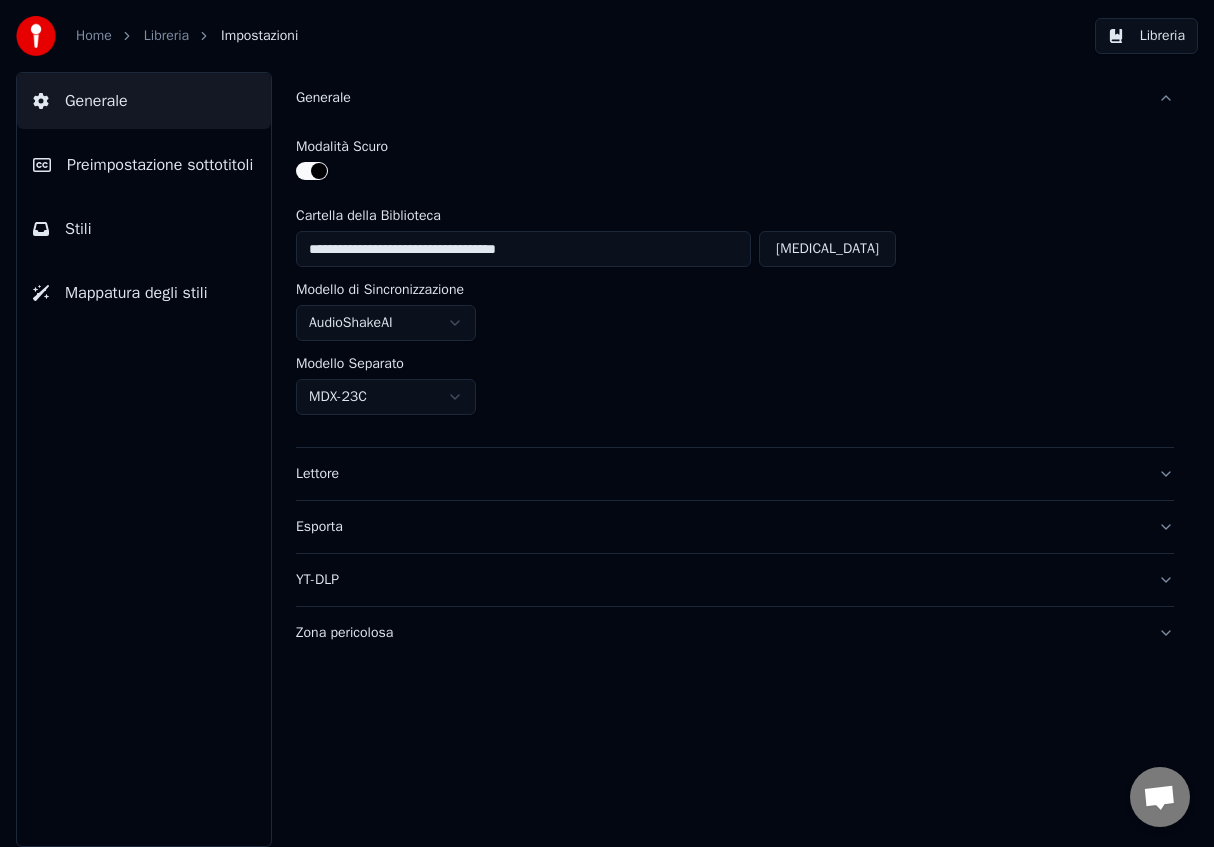 click on "Stili" at bounding box center (78, 229) 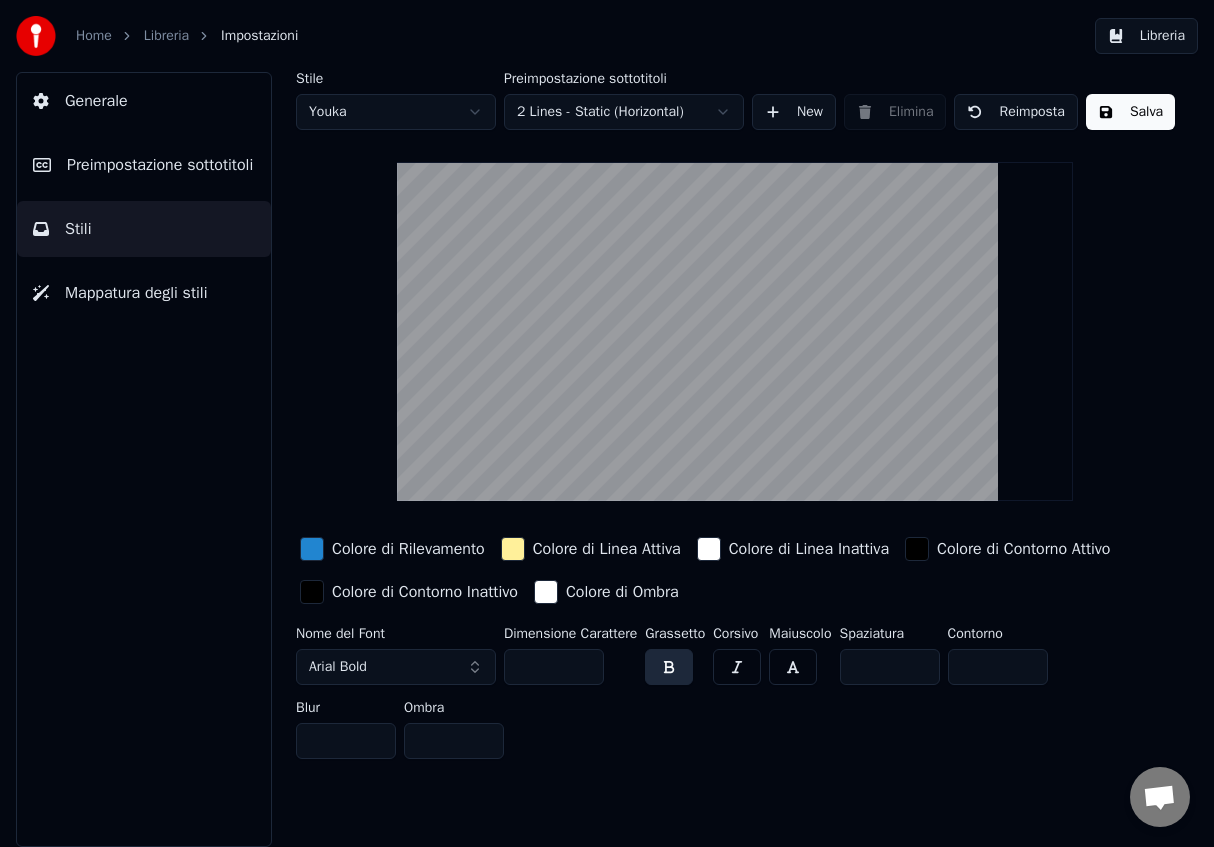 click on "Preimpostazione sottotitoli" at bounding box center (160, 165) 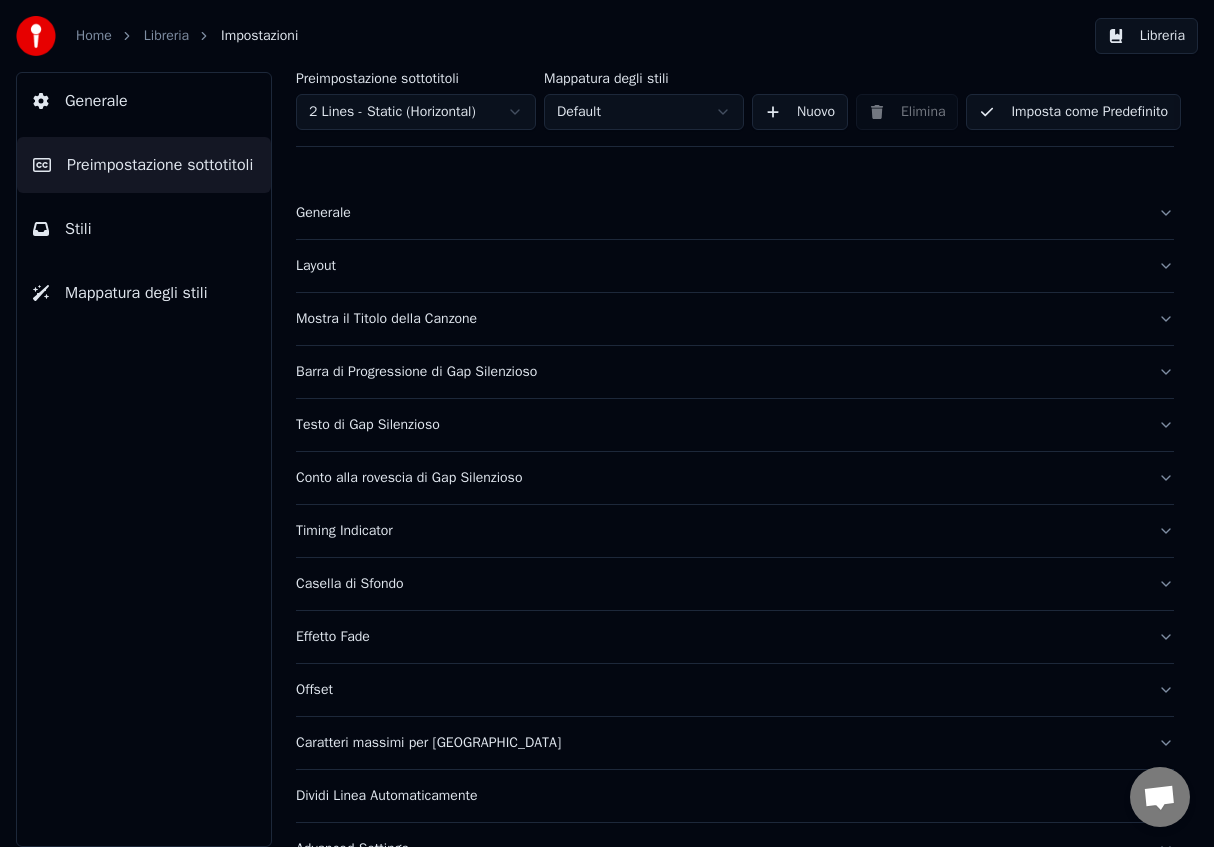 click on "Layout" at bounding box center [735, 266] 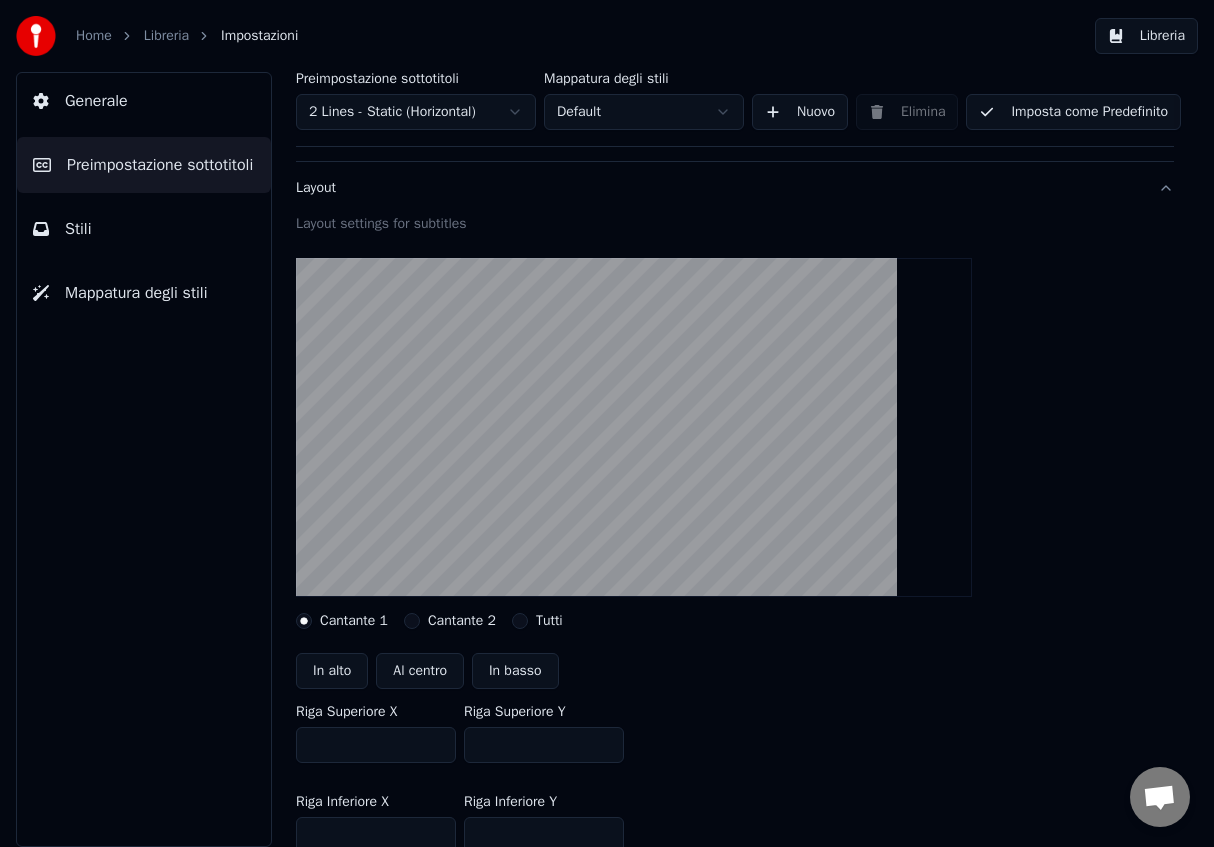 scroll, scrollTop: 103, scrollLeft: 0, axis: vertical 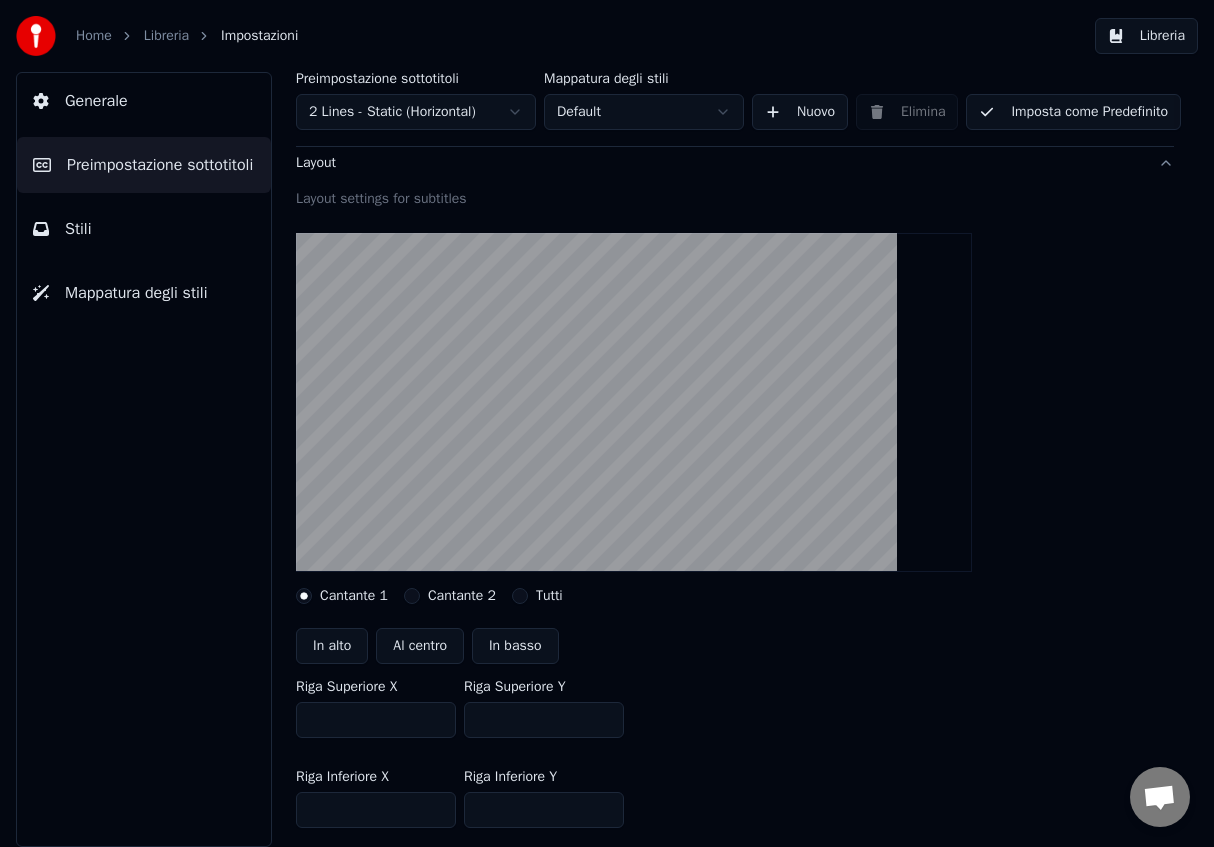 click on "Al centro" at bounding box center (420, 646) 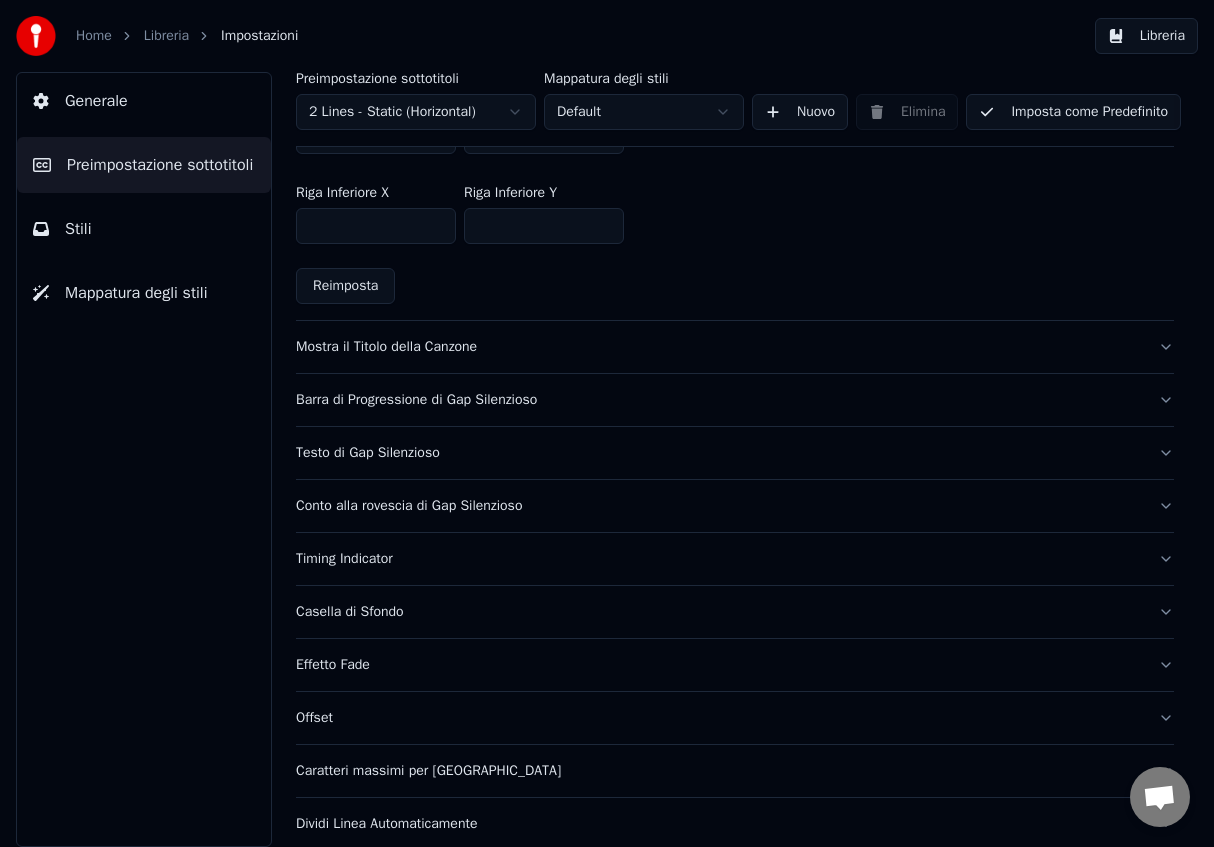 scroll, scrollTop: 758, scrollLeft: 0, axis: vertical 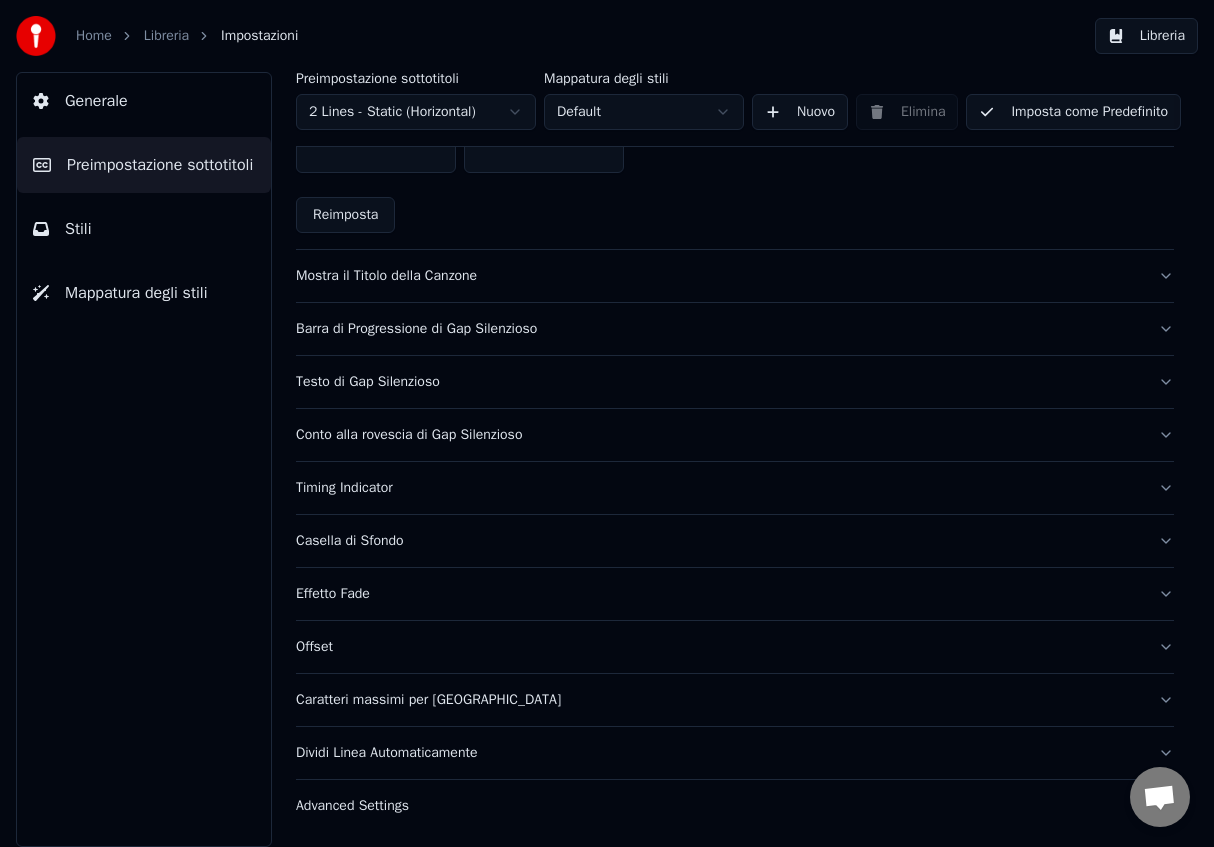 click on "Stili" at bounding box center (78, 229) 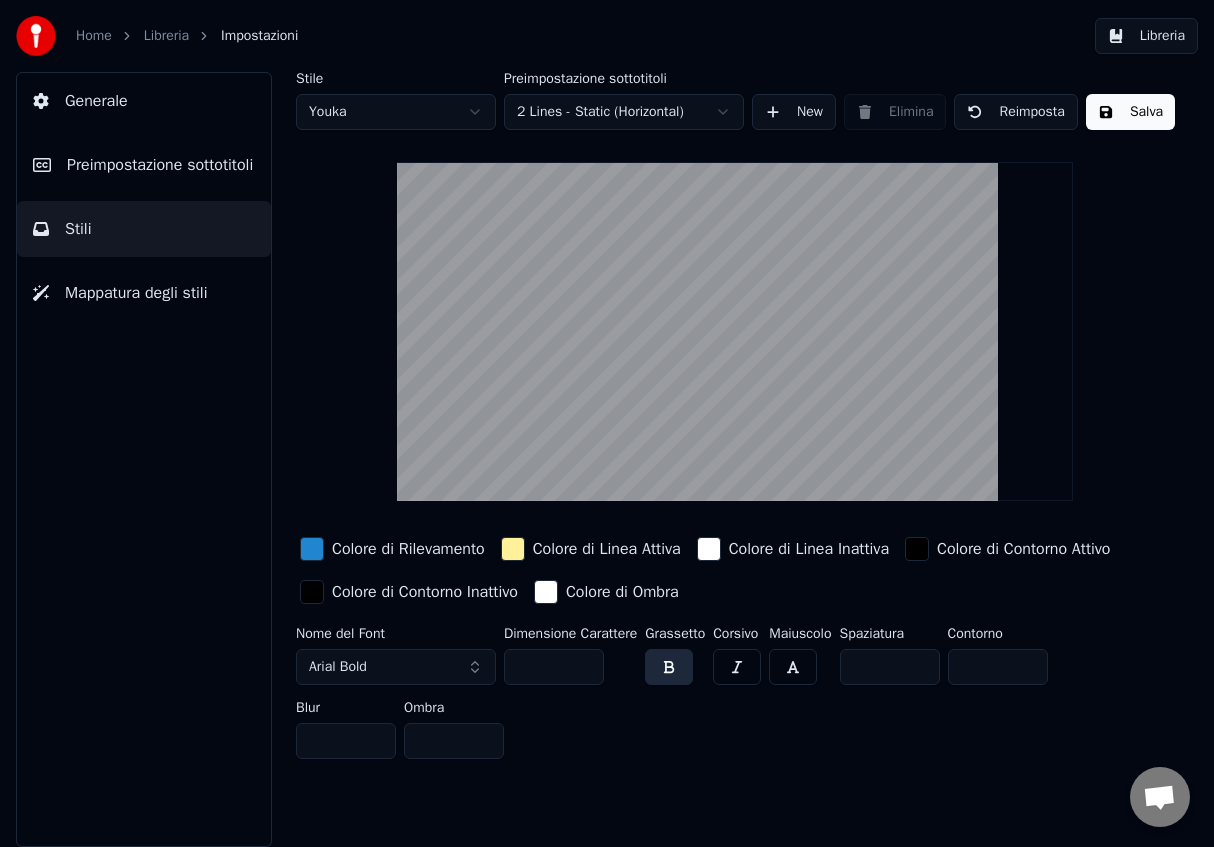 click on "Stile Youka Preimpostazione sottotitoli 2 Lines - Static (Horizontal) New Elimina Reimposta Salva Colore di Rilevamento Colore di Linea Attiva Colore di Linea Inattiva Colore di Contorno Attivo Colore di Contorno Inattivo Colore di Ombra Nome del Font Arial Bold Dimensione Carattere ** Grassetto Corsivo Maiuscolo Spaziatura * Contorno * Blur * Ombra *" at bounding box center (735, 419) 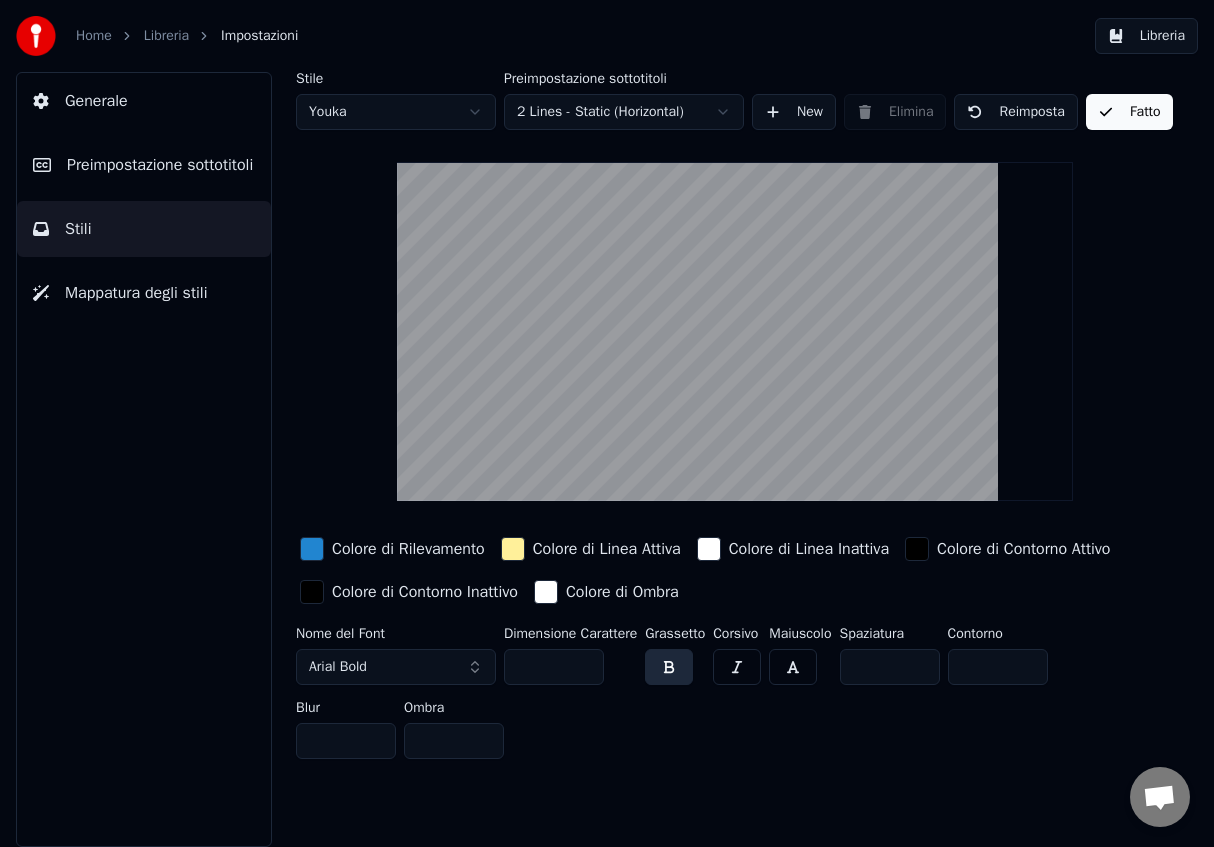 click on "Fatto" at bounding box center [1129, 112] 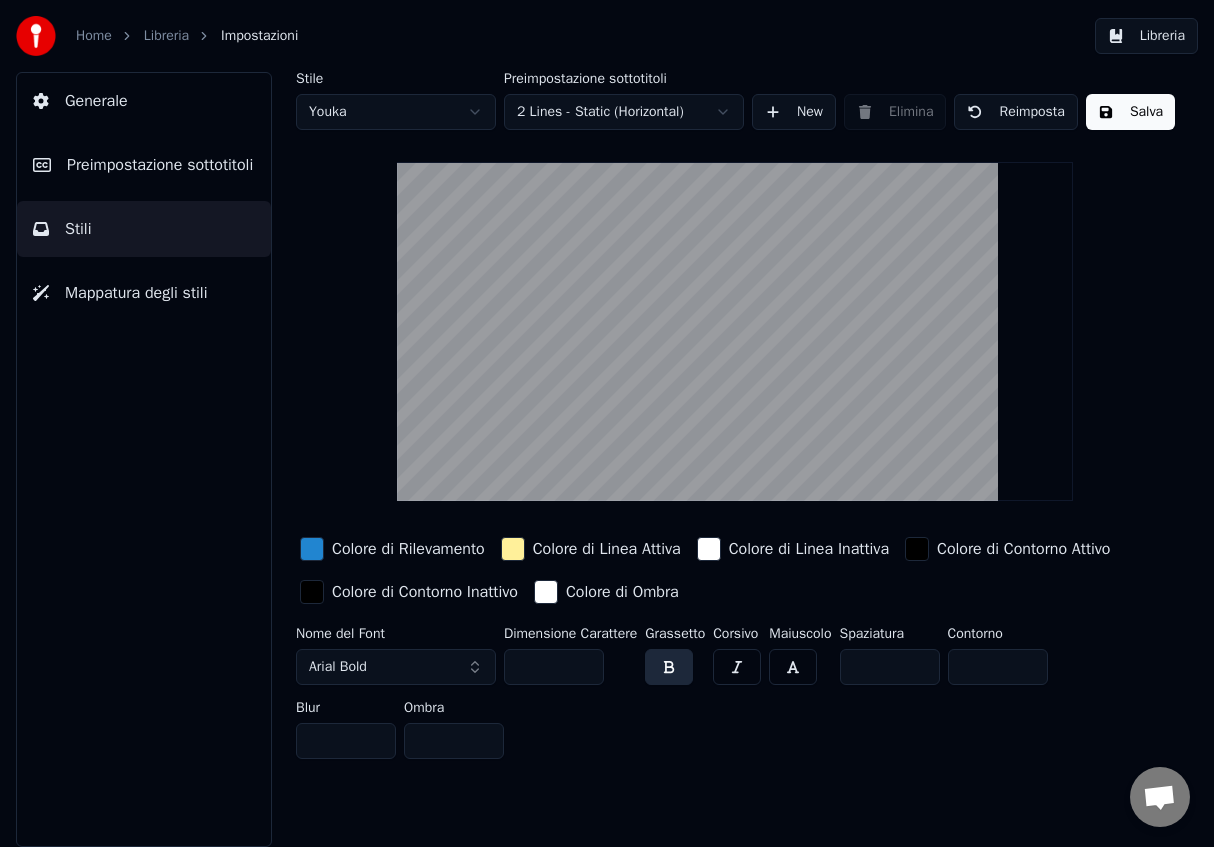 click on "Libreria" at bounding box center [166, 36] 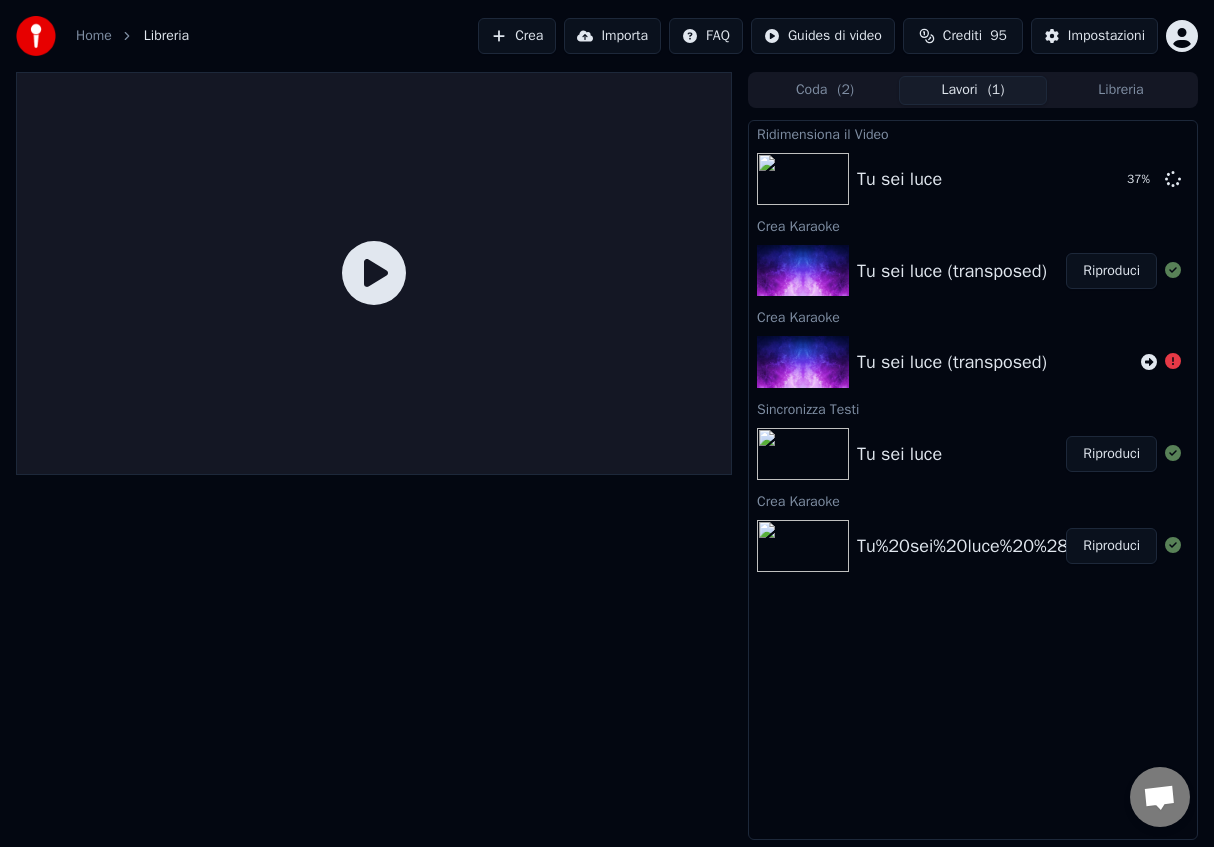 click 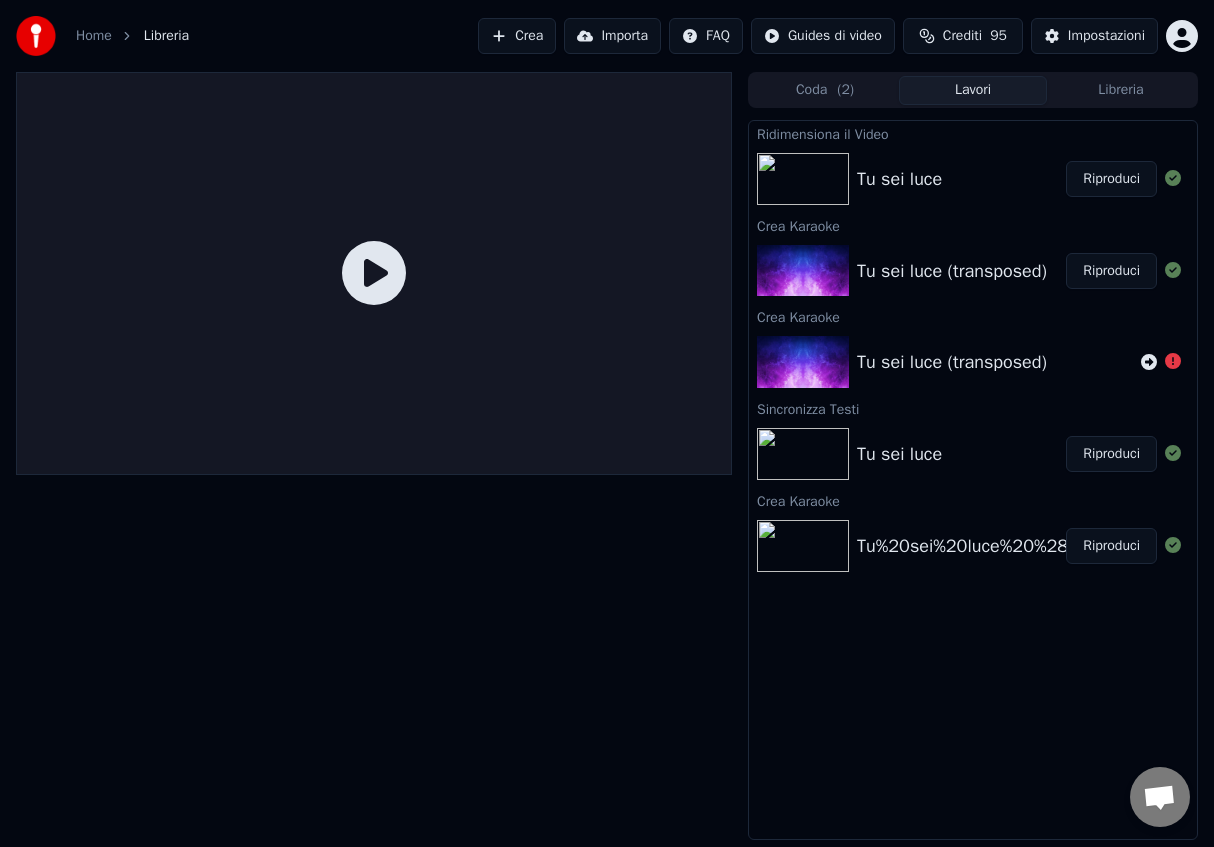click at bounding box center [803, 179] 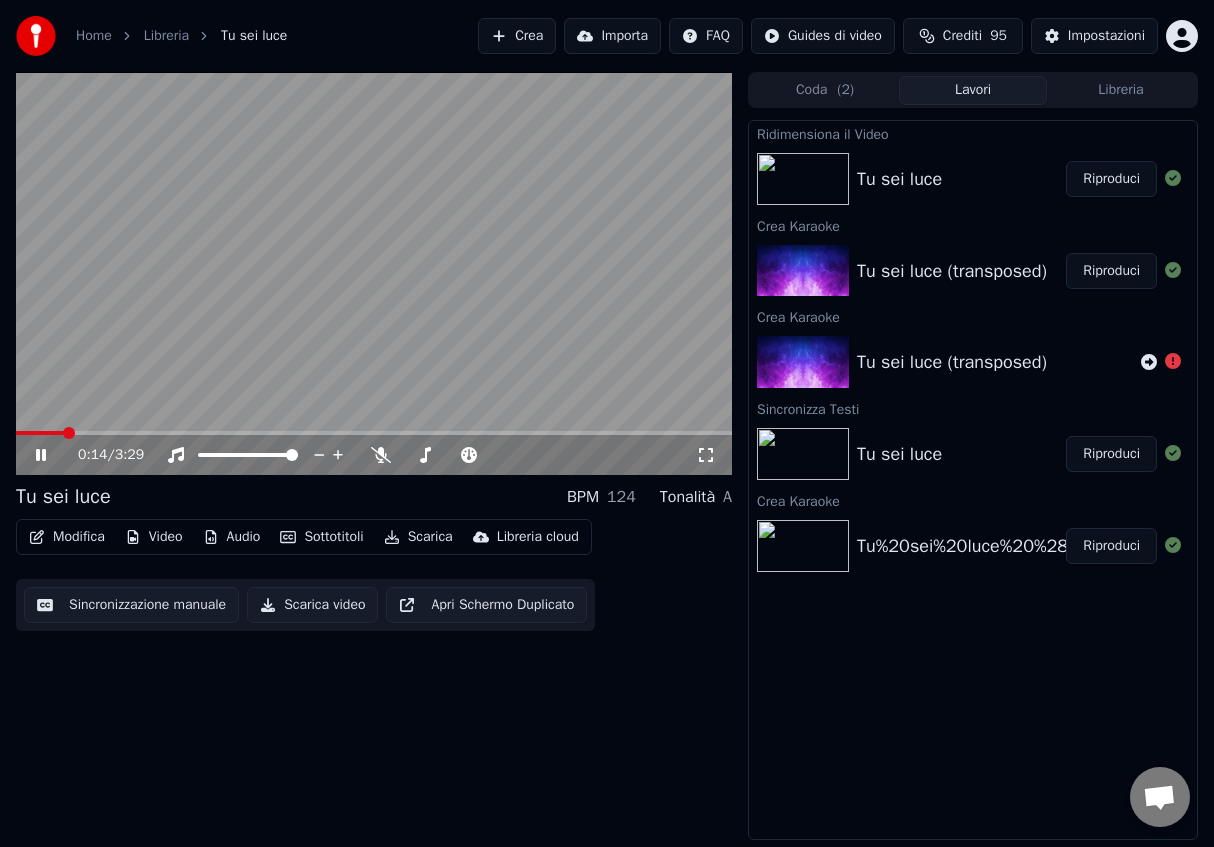 click 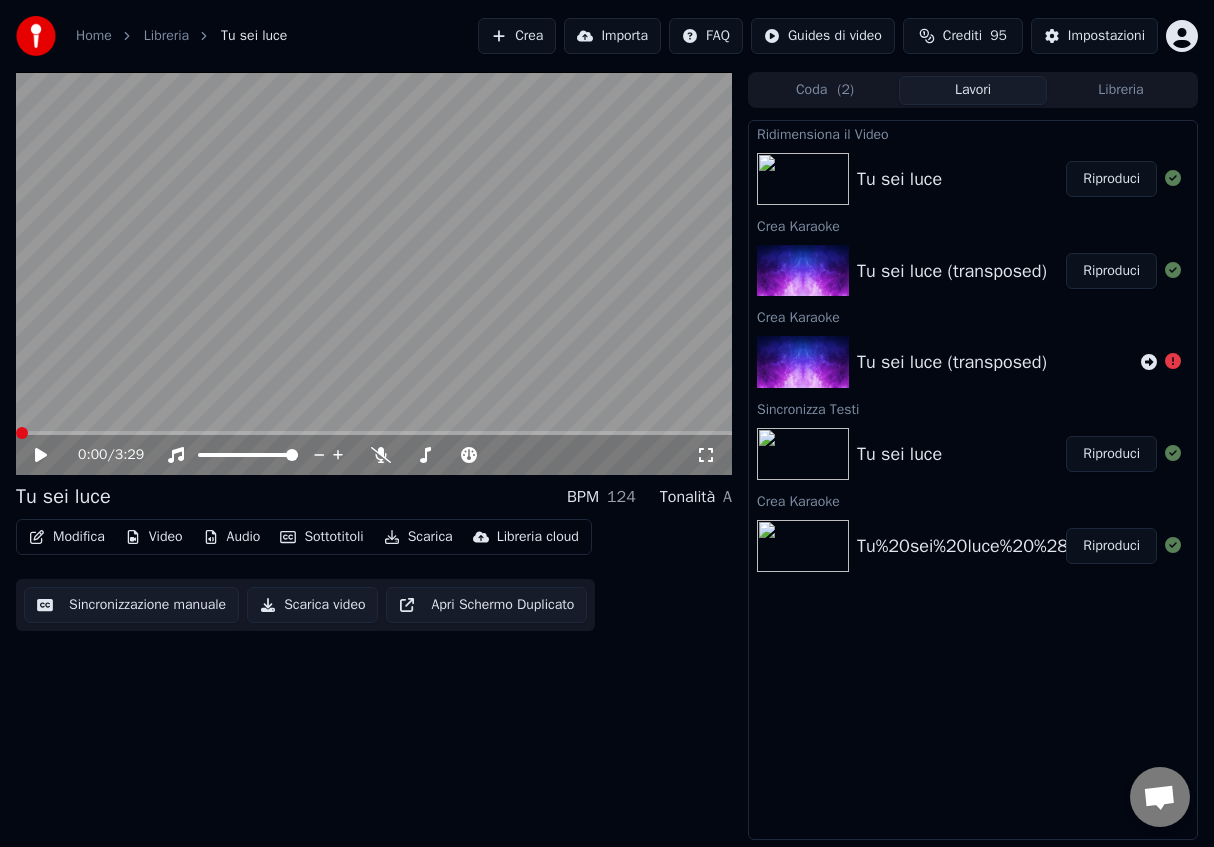click at bounding box center (22, 433) 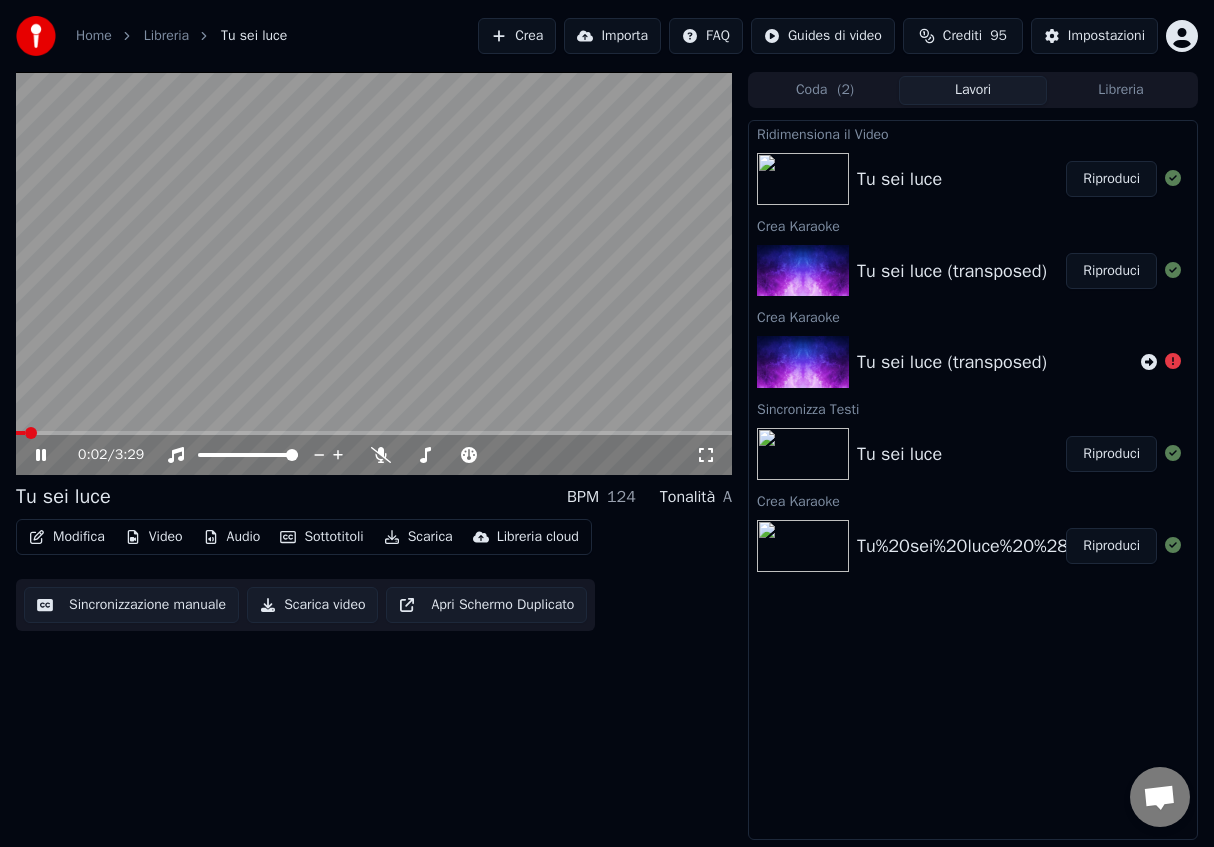 click 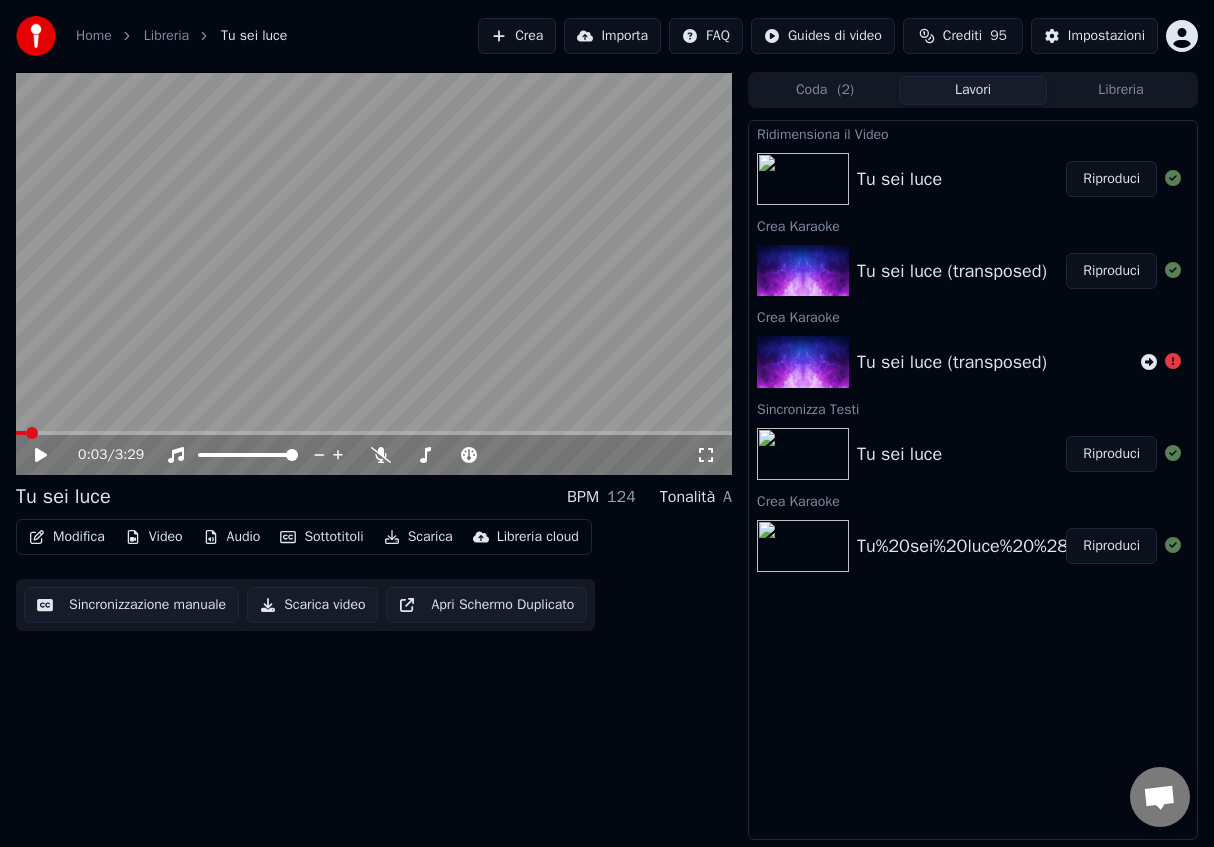 click 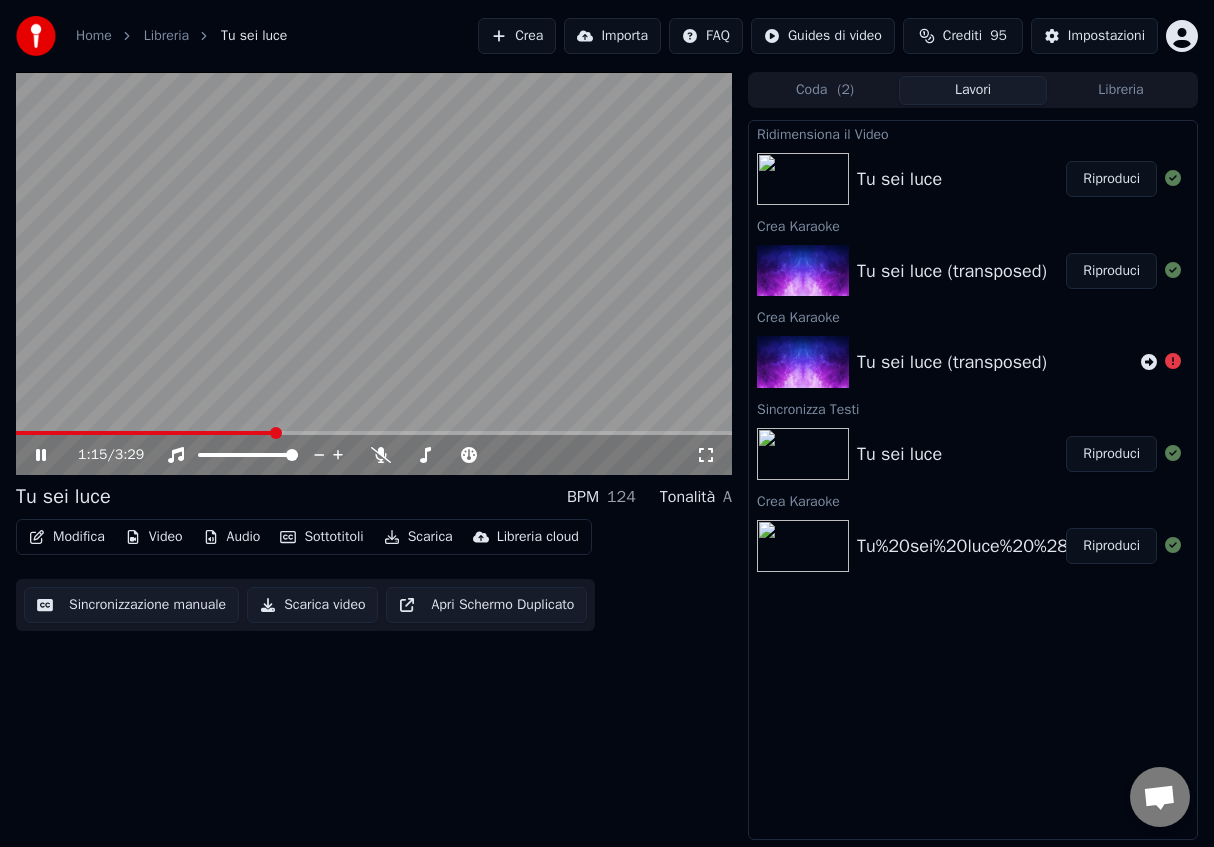 click 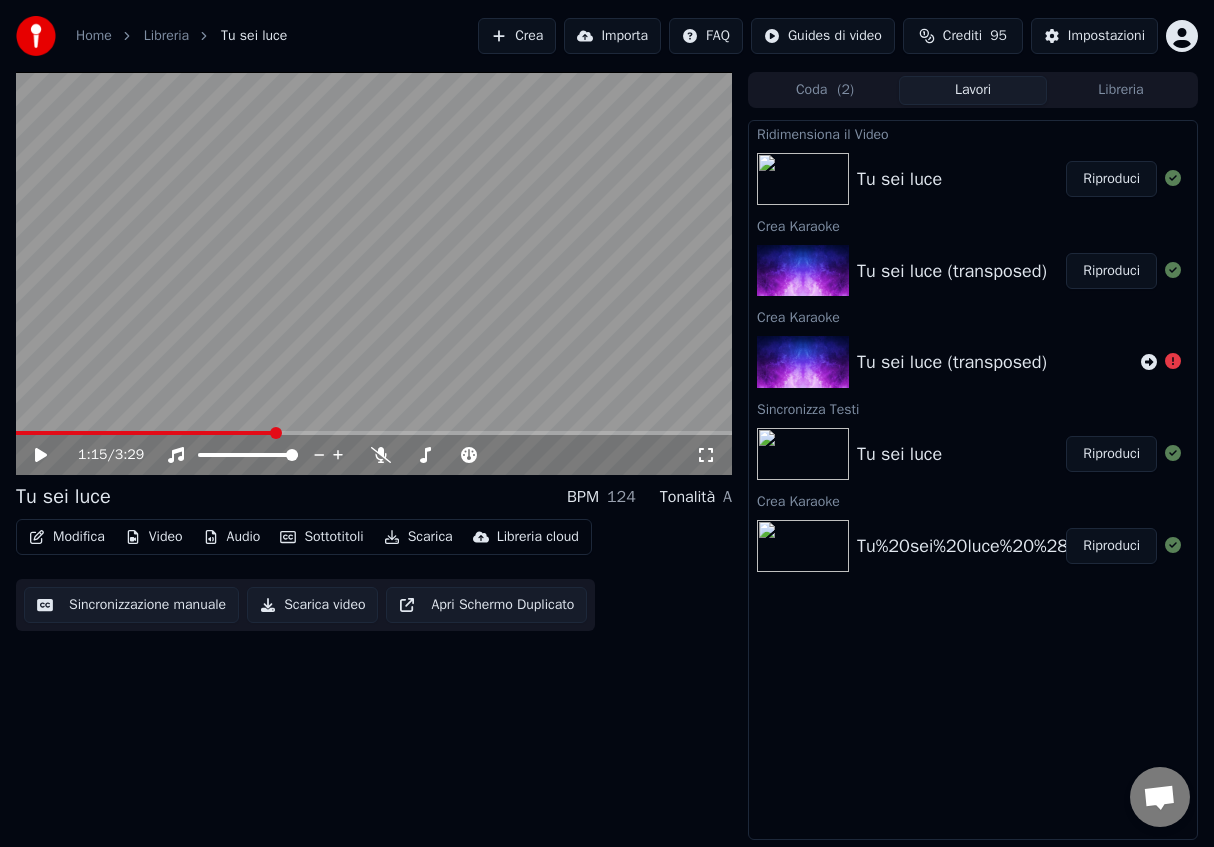 click on "Scarica" at bounding box center [418, 537] 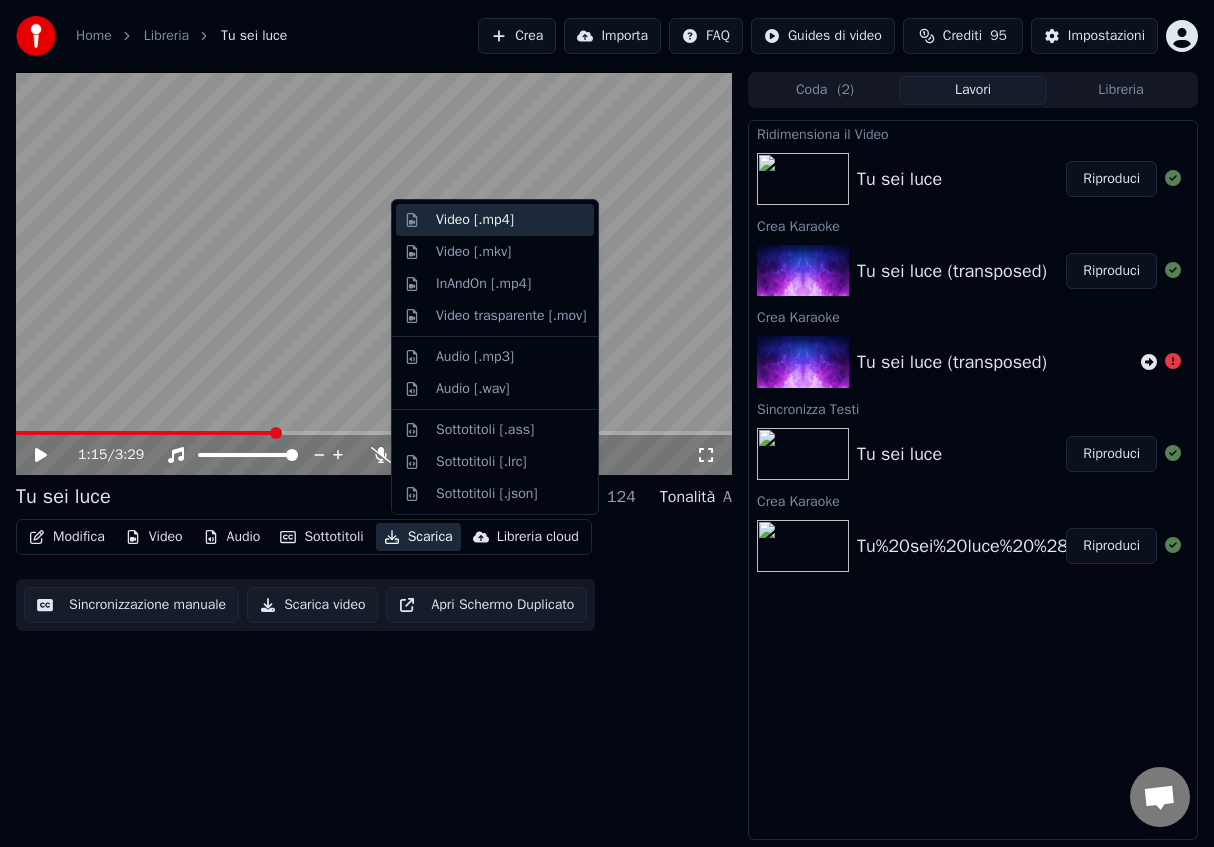 click on "Video [.mp4]" at bounding box center (475, 220) 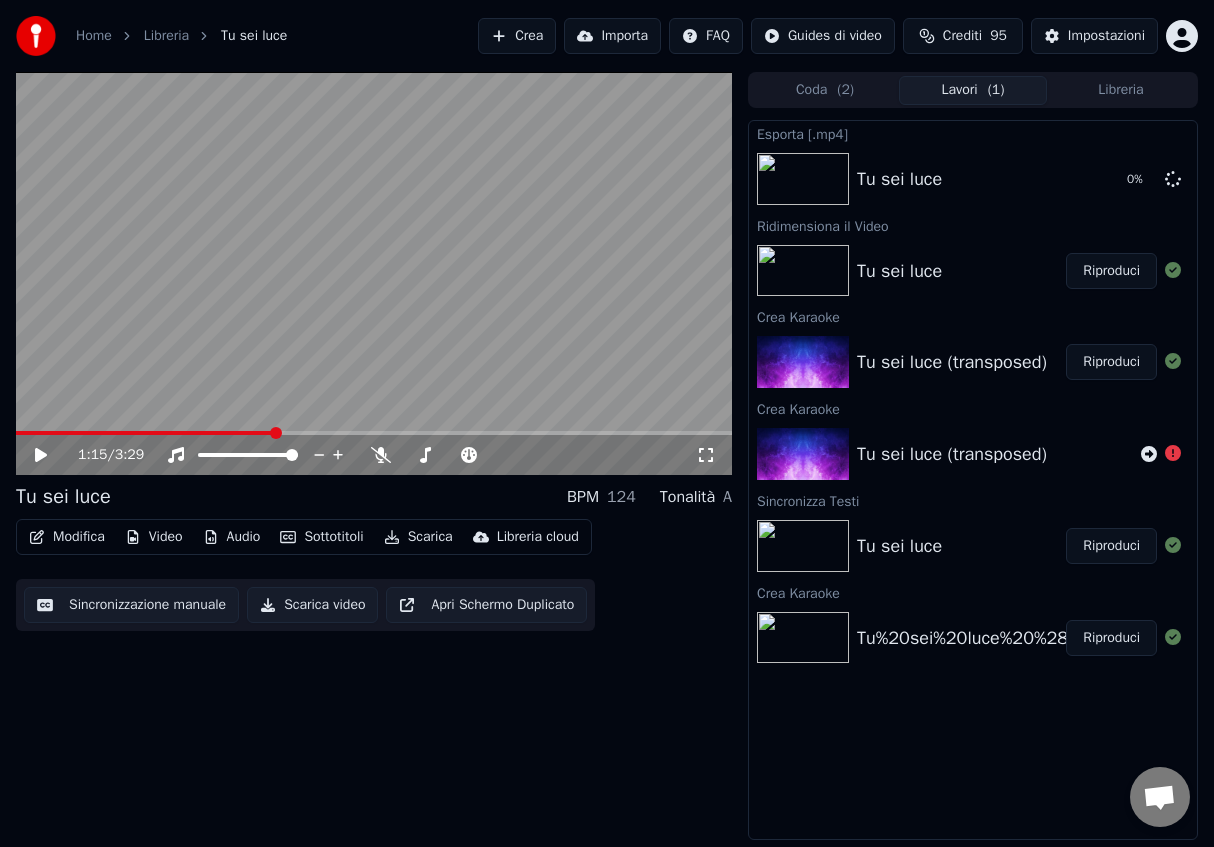 click on "Scarica video" at bounding box center [312, 605] 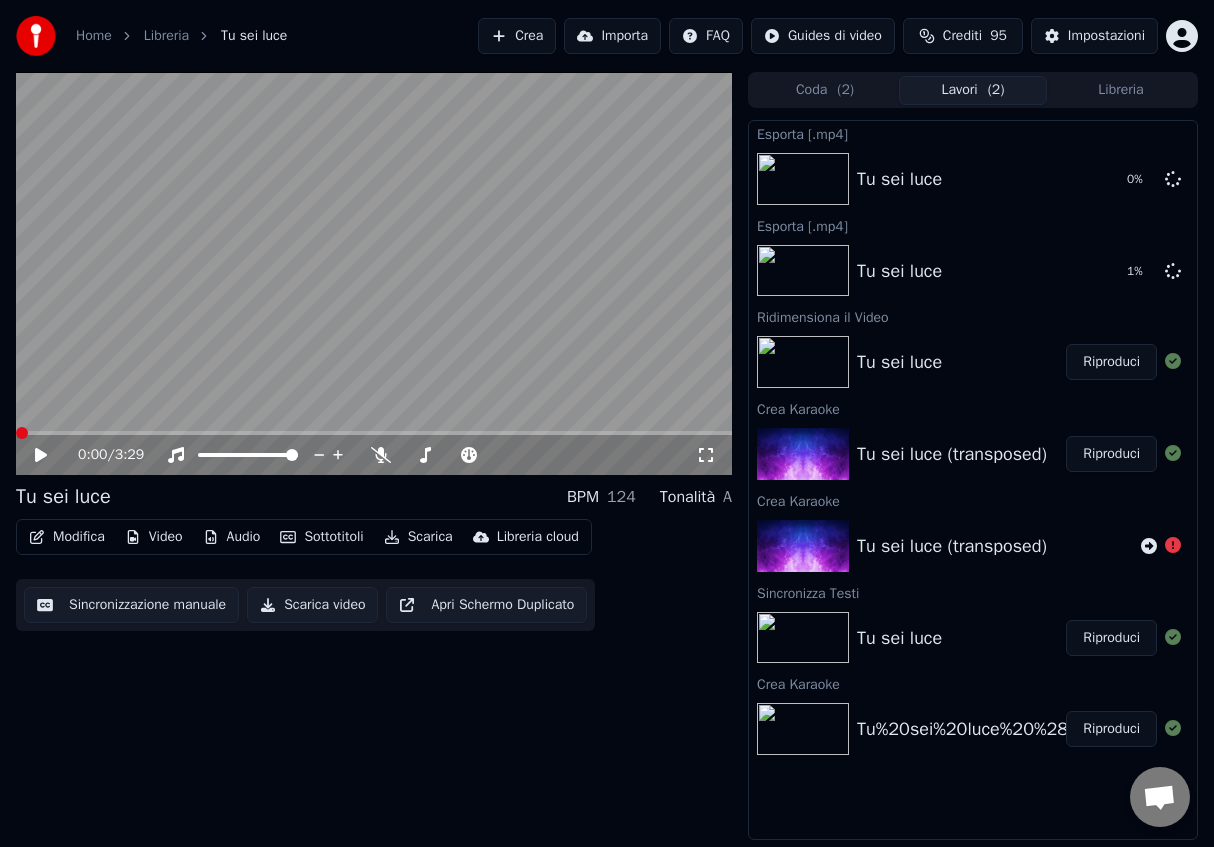 click at bounding box center [22, 433] 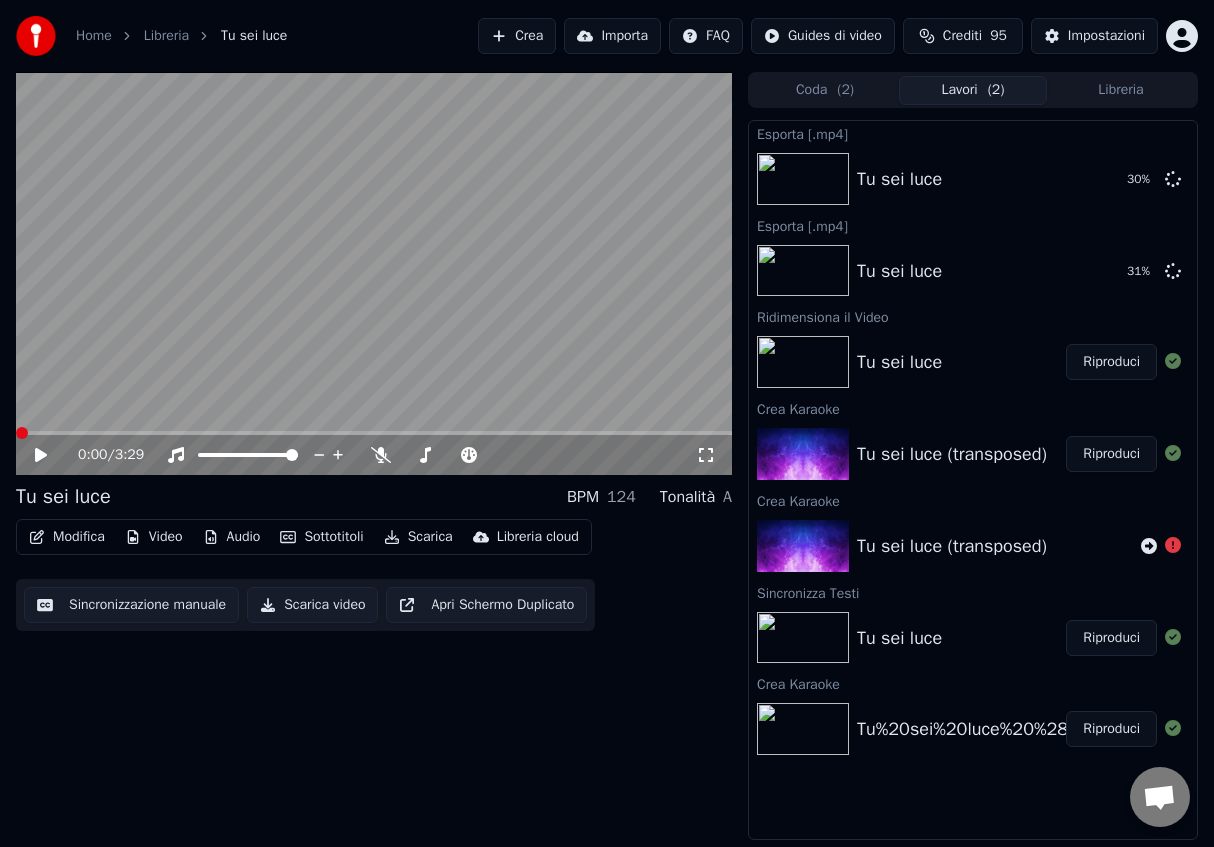 click 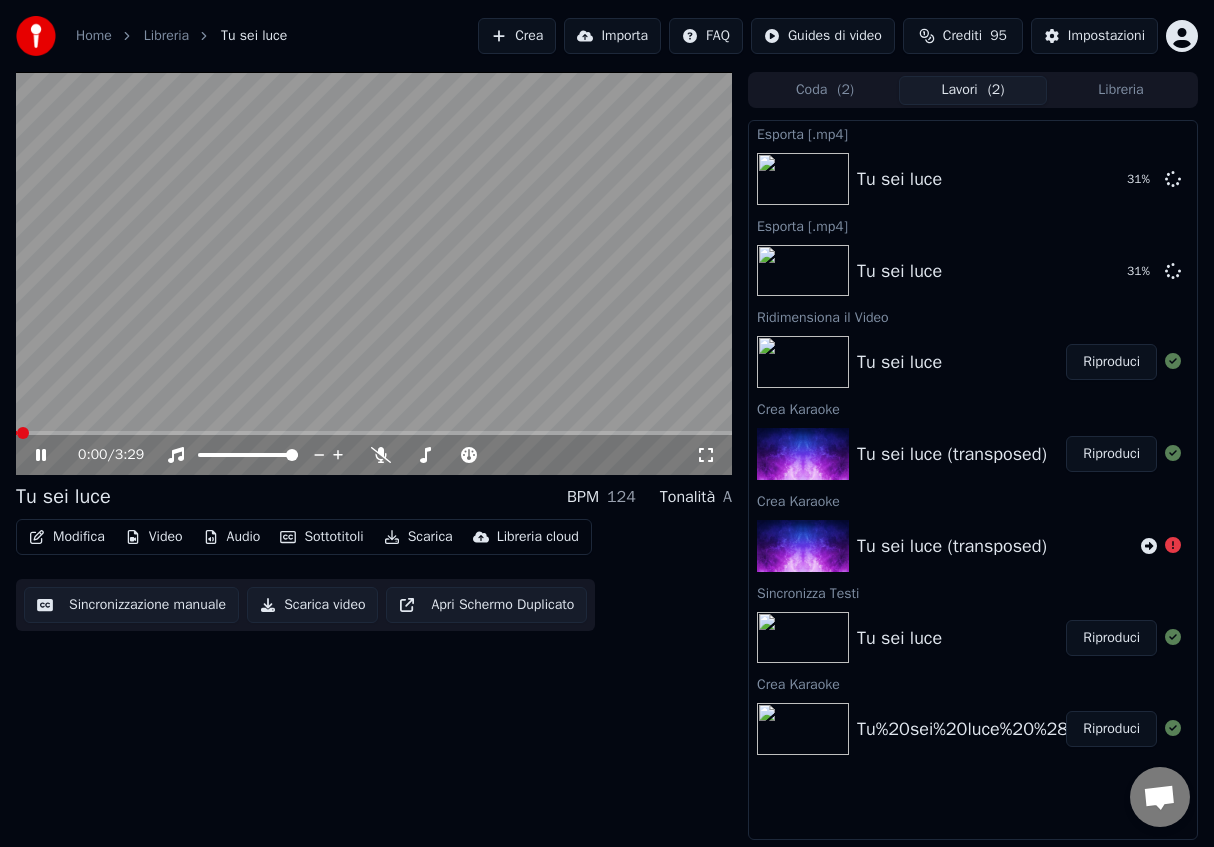 click 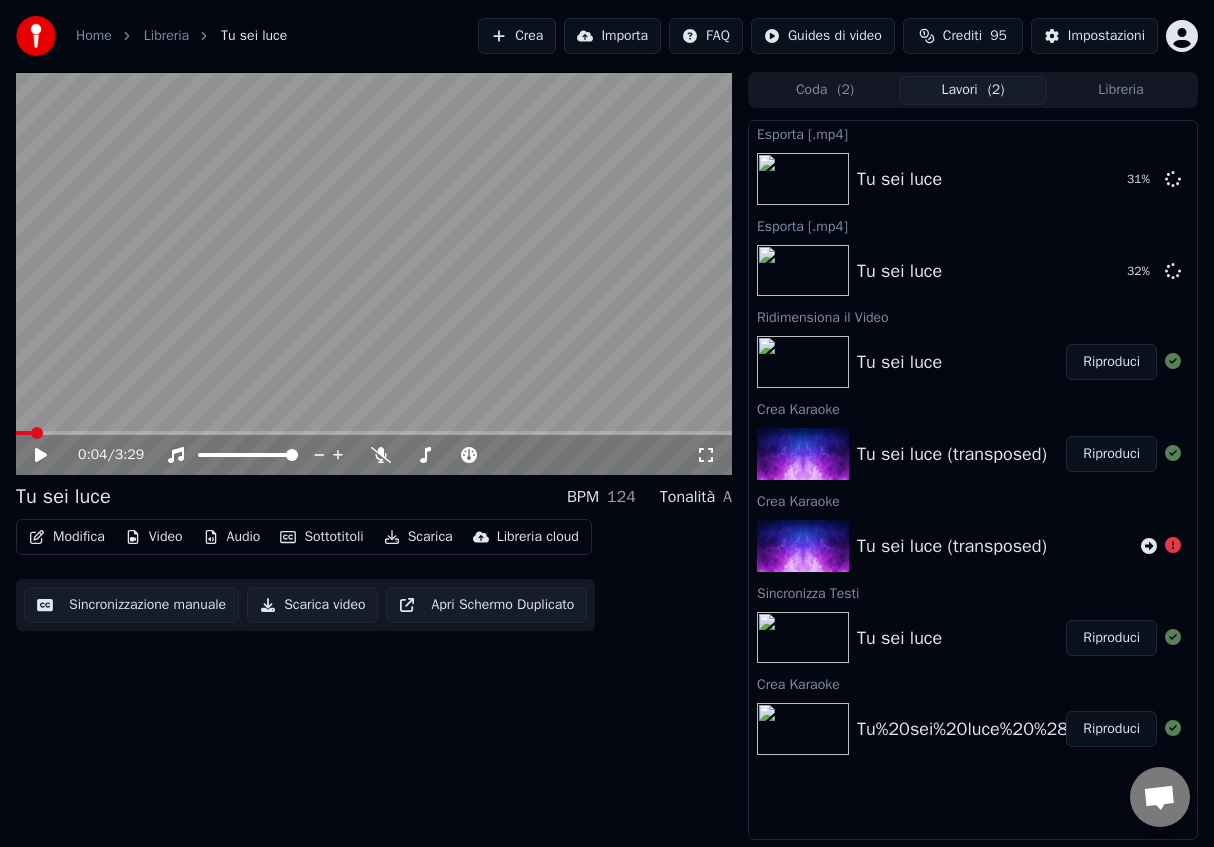 click 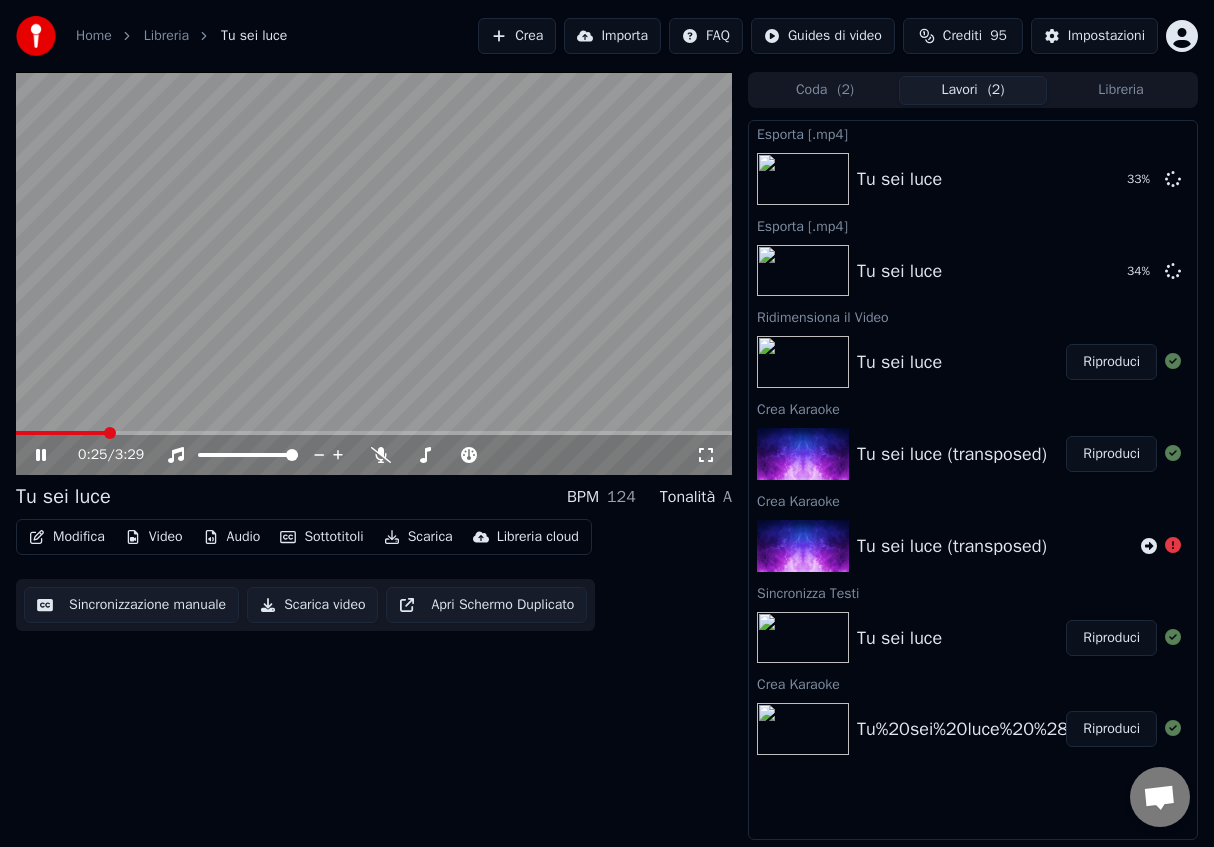 click 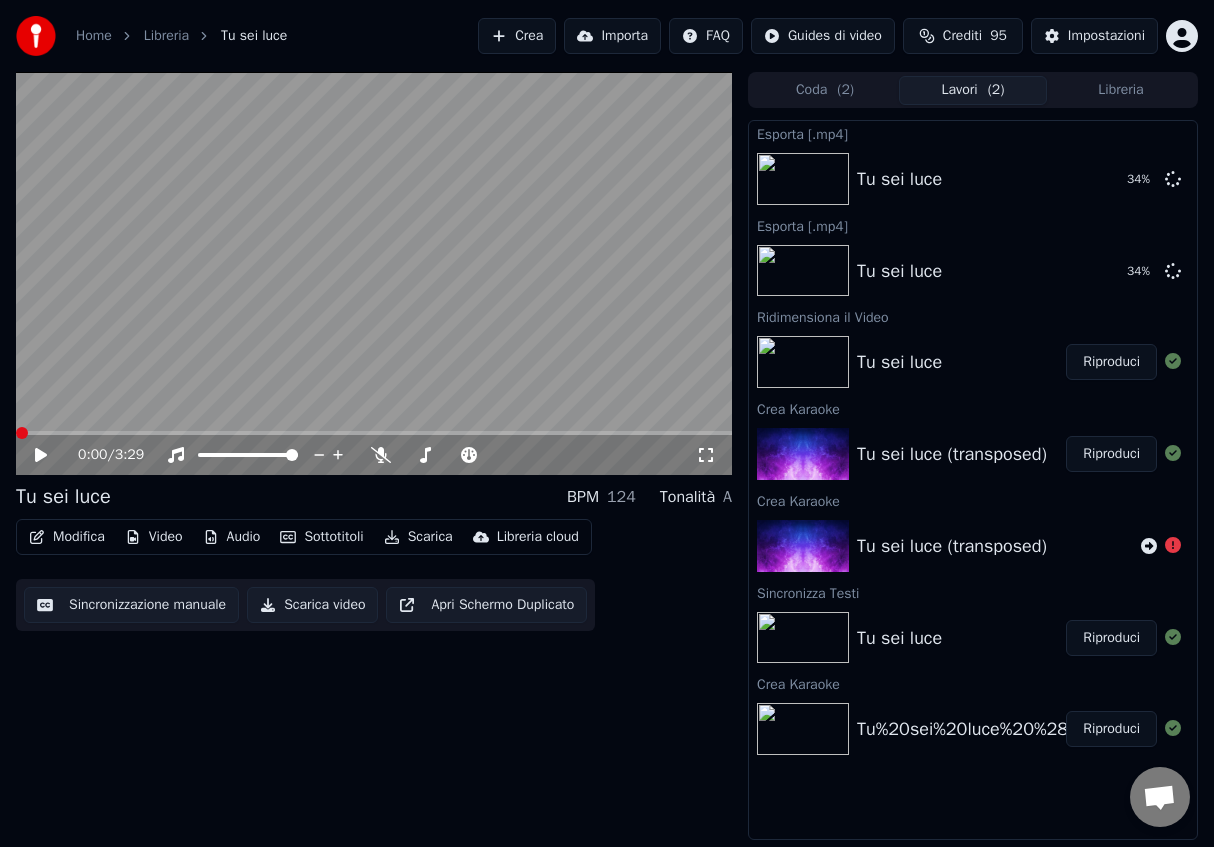 click at bounding box center [16, 433] 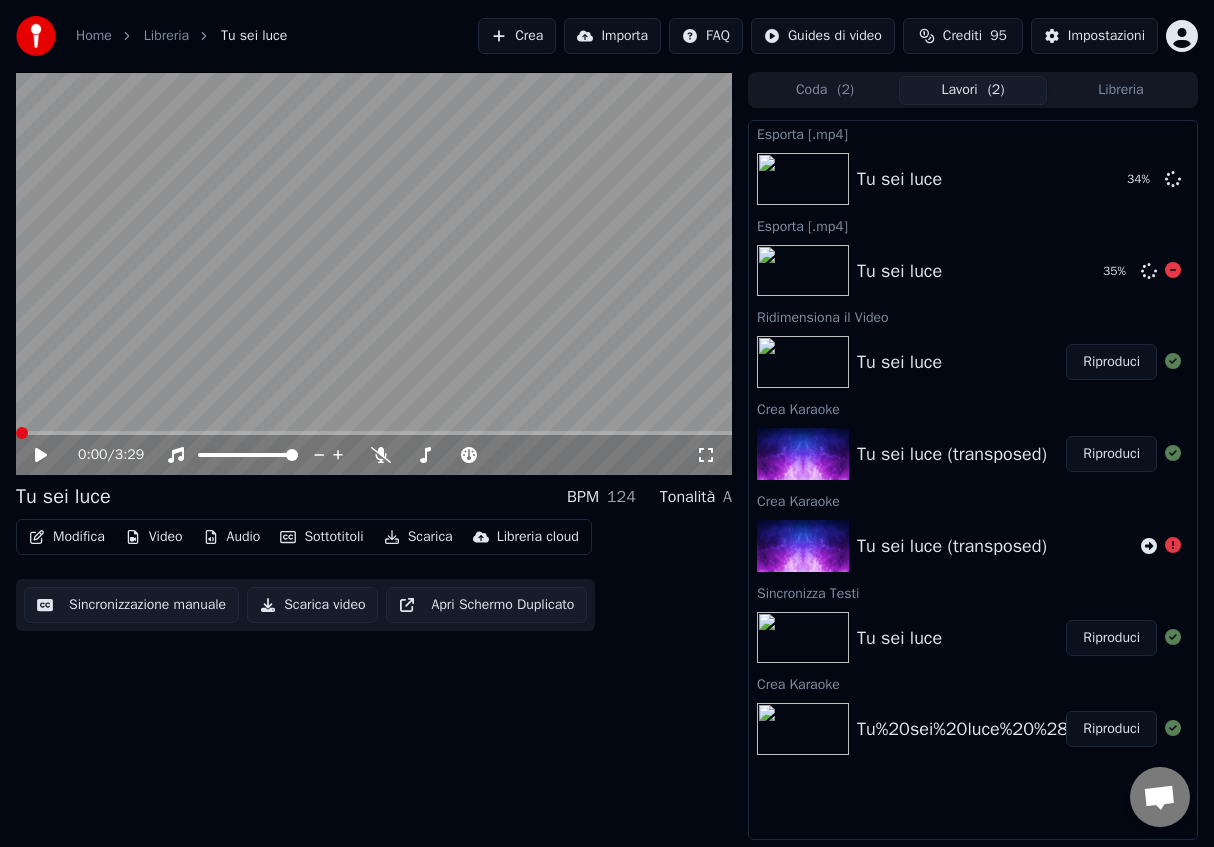 click 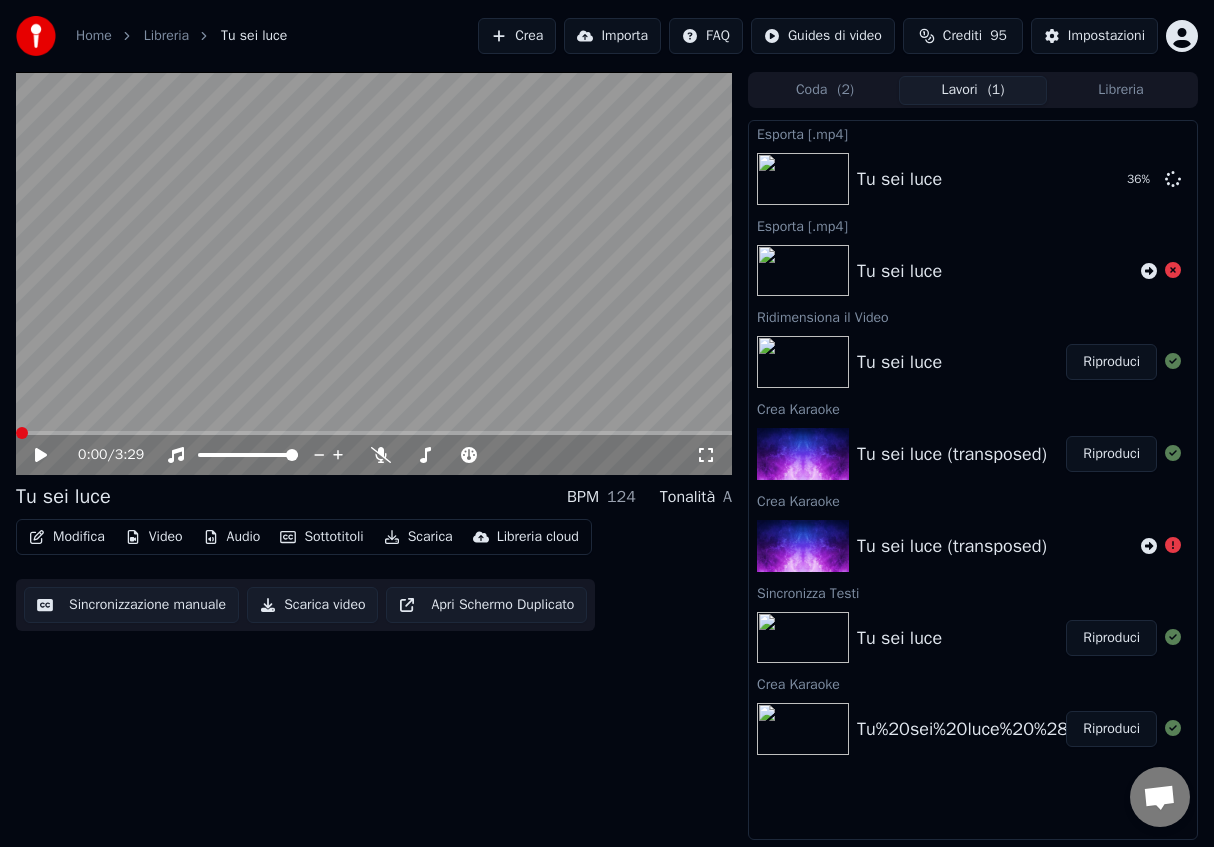 click 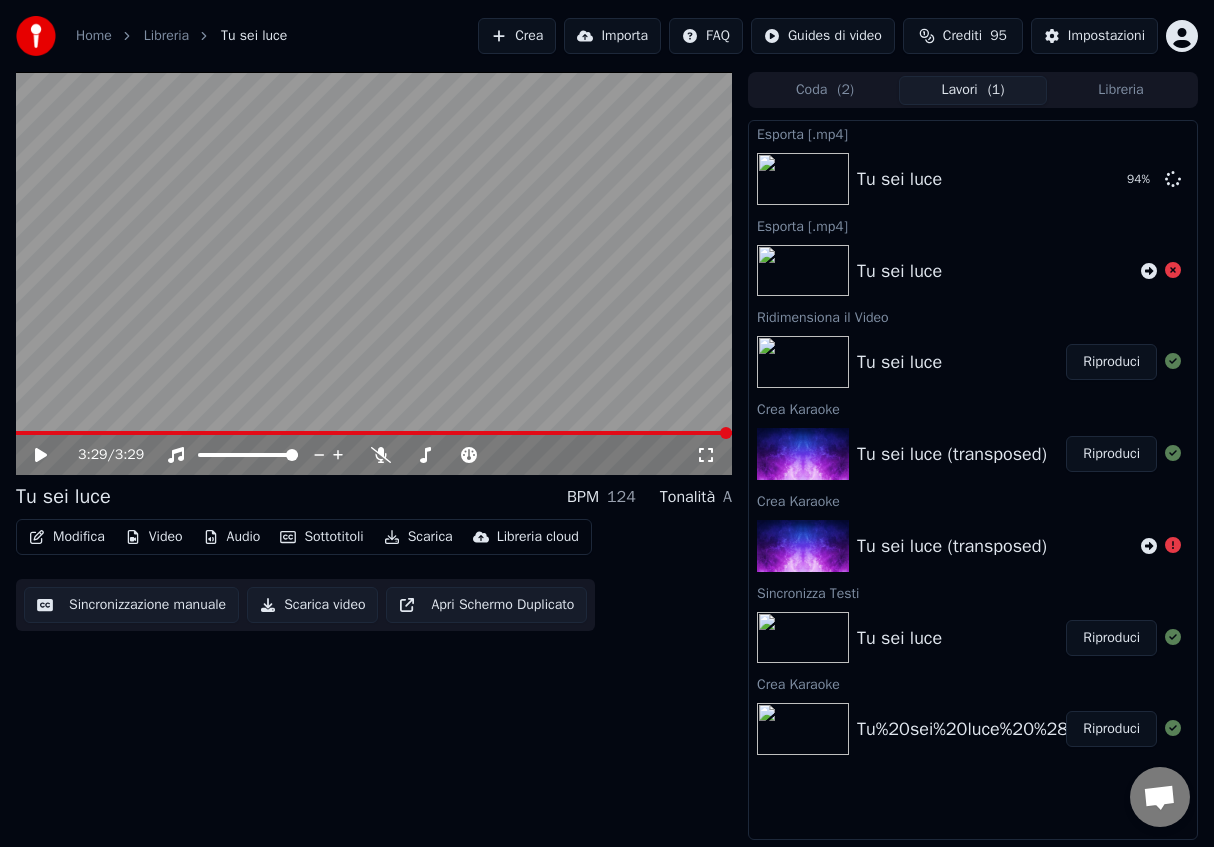 click 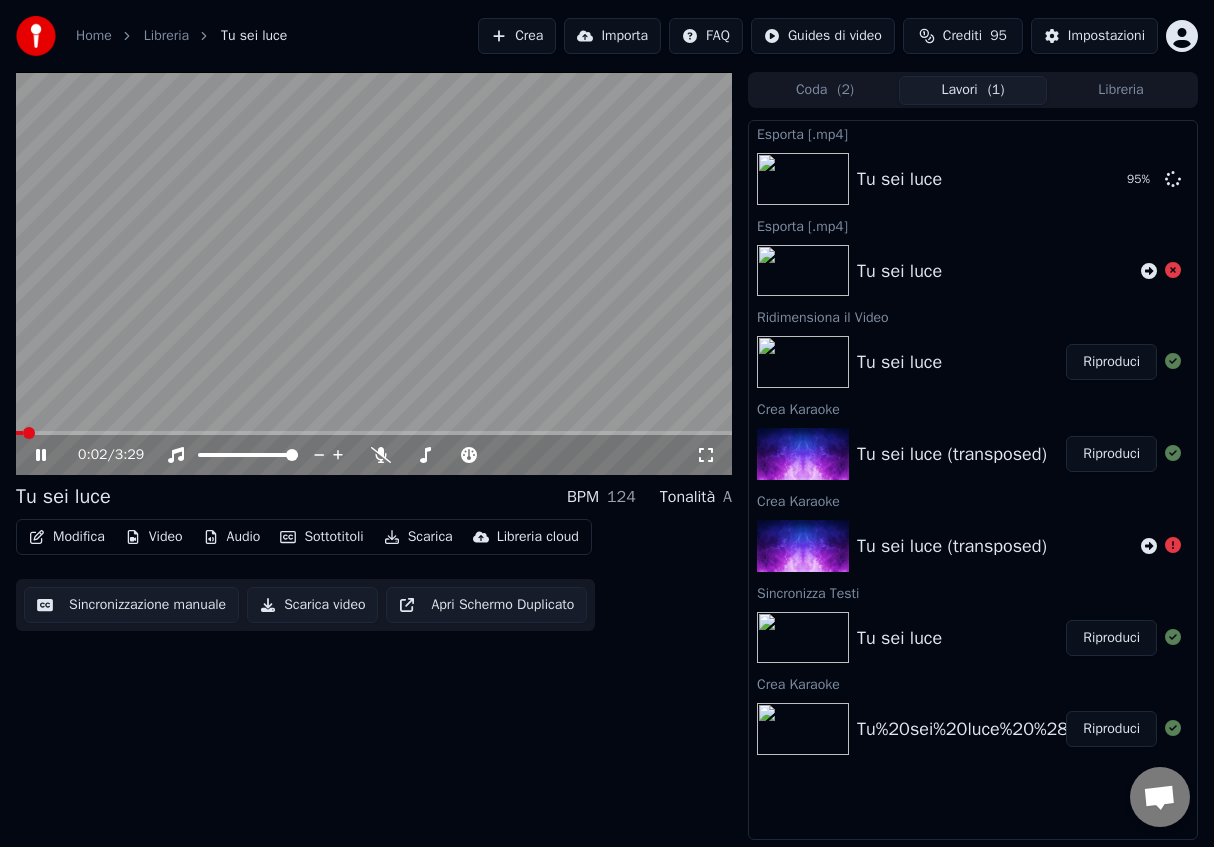 click 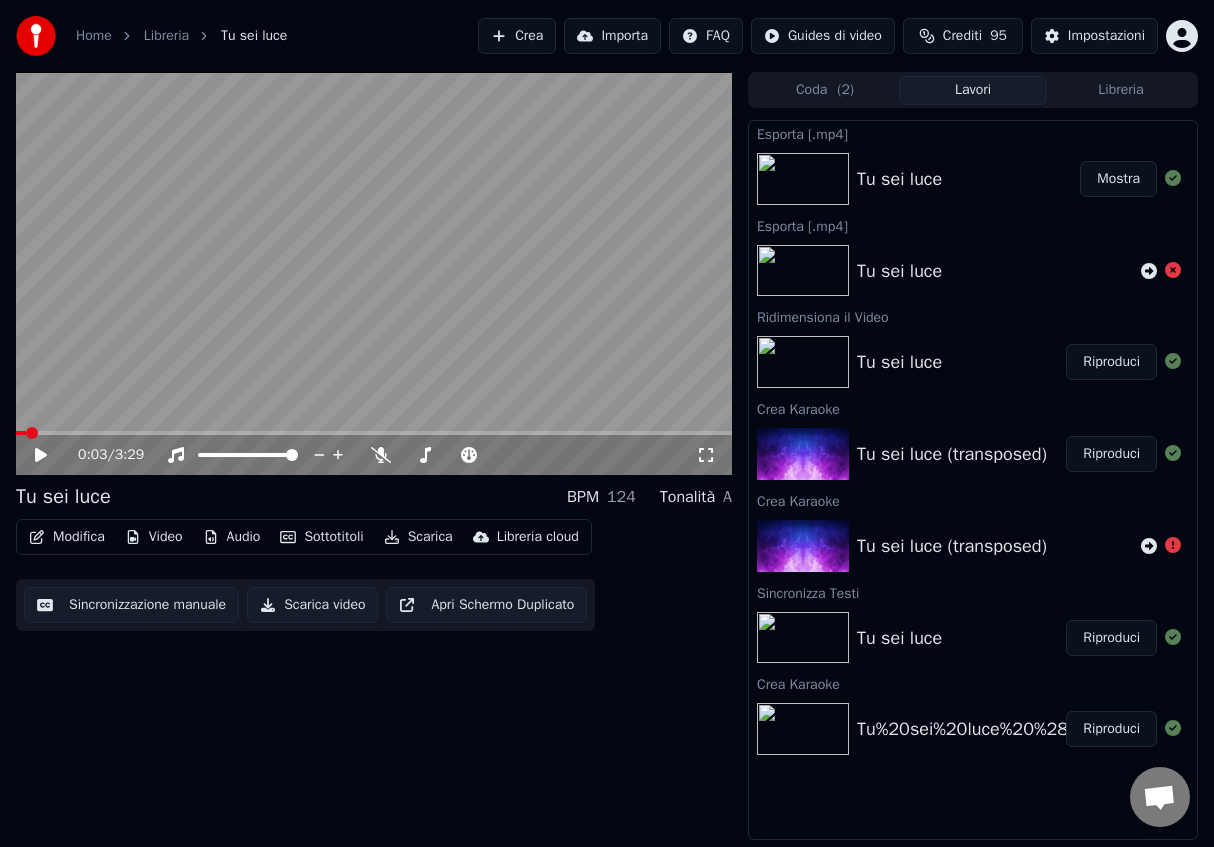 click at bounding box center [32, 433] 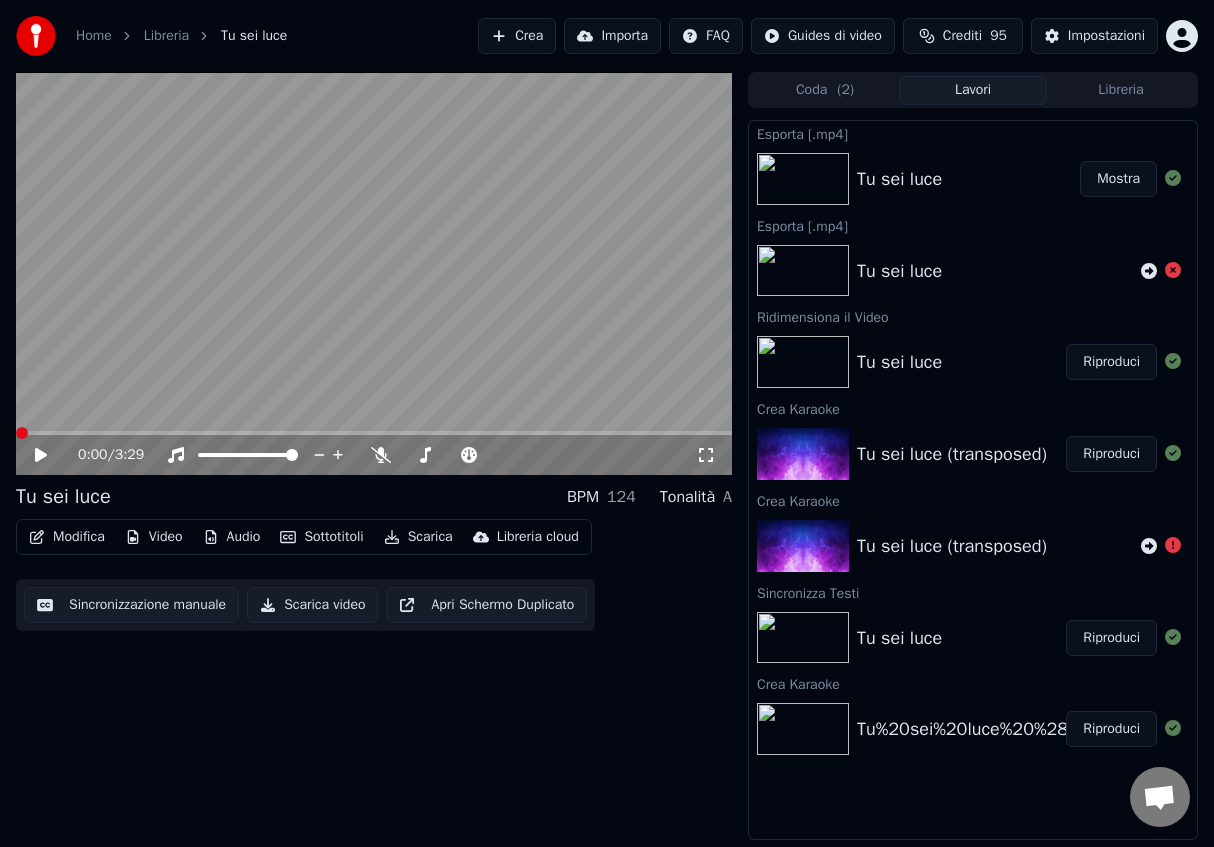 click 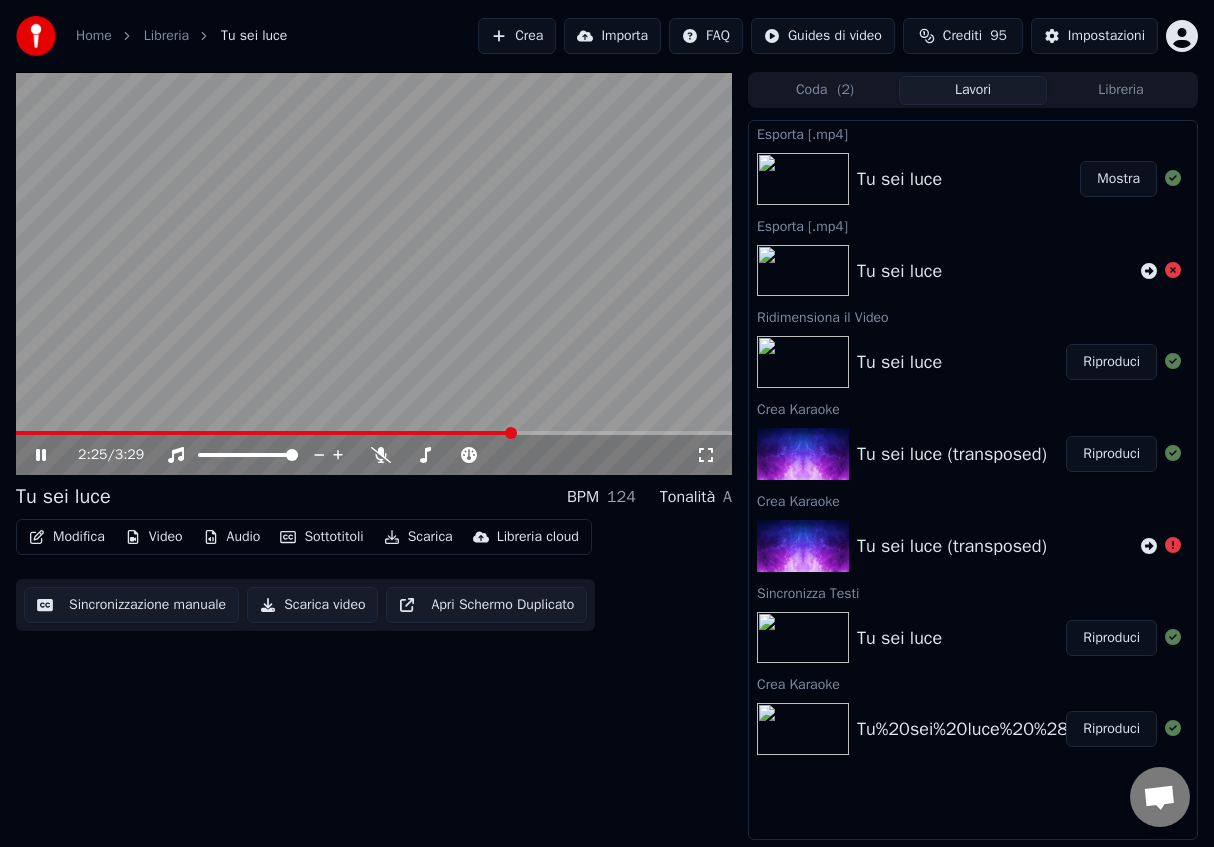 click on "2:25  /  3:29" at bounding box center [374, 455] 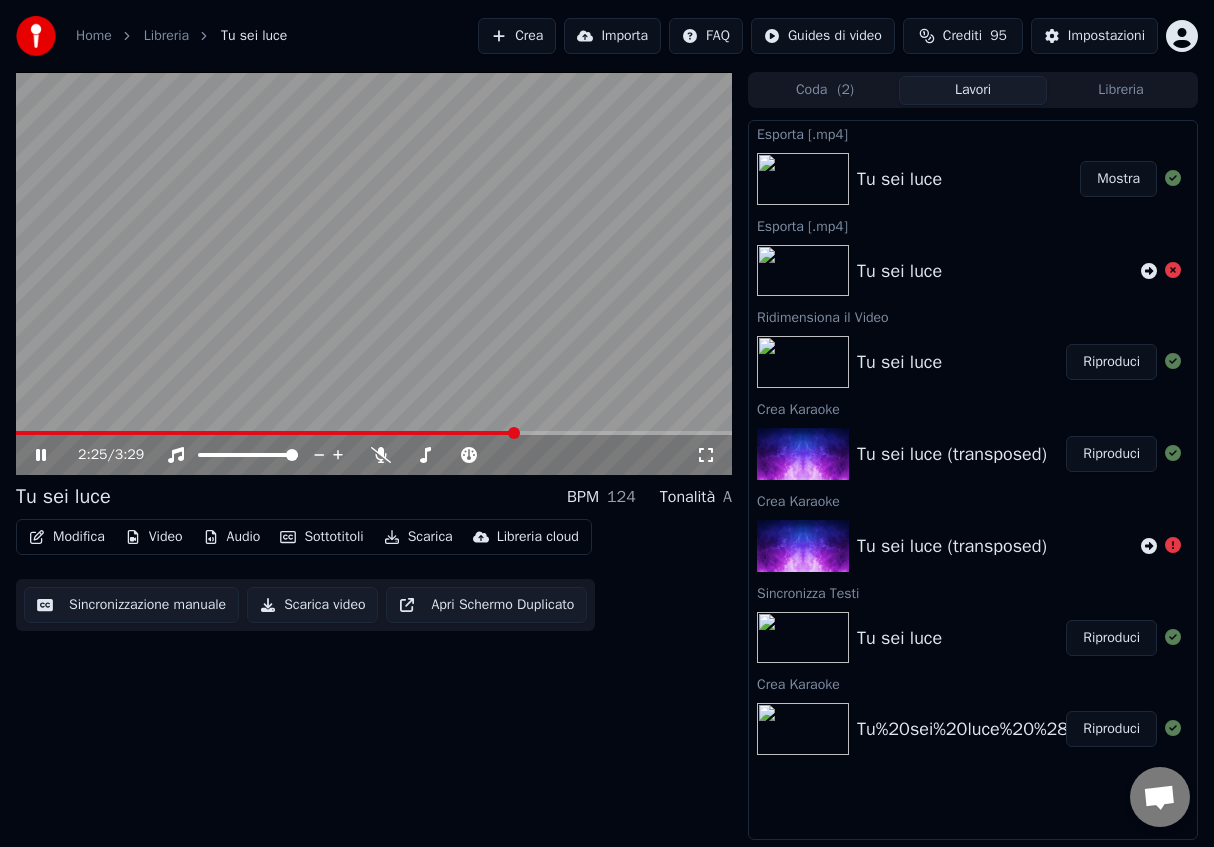 click 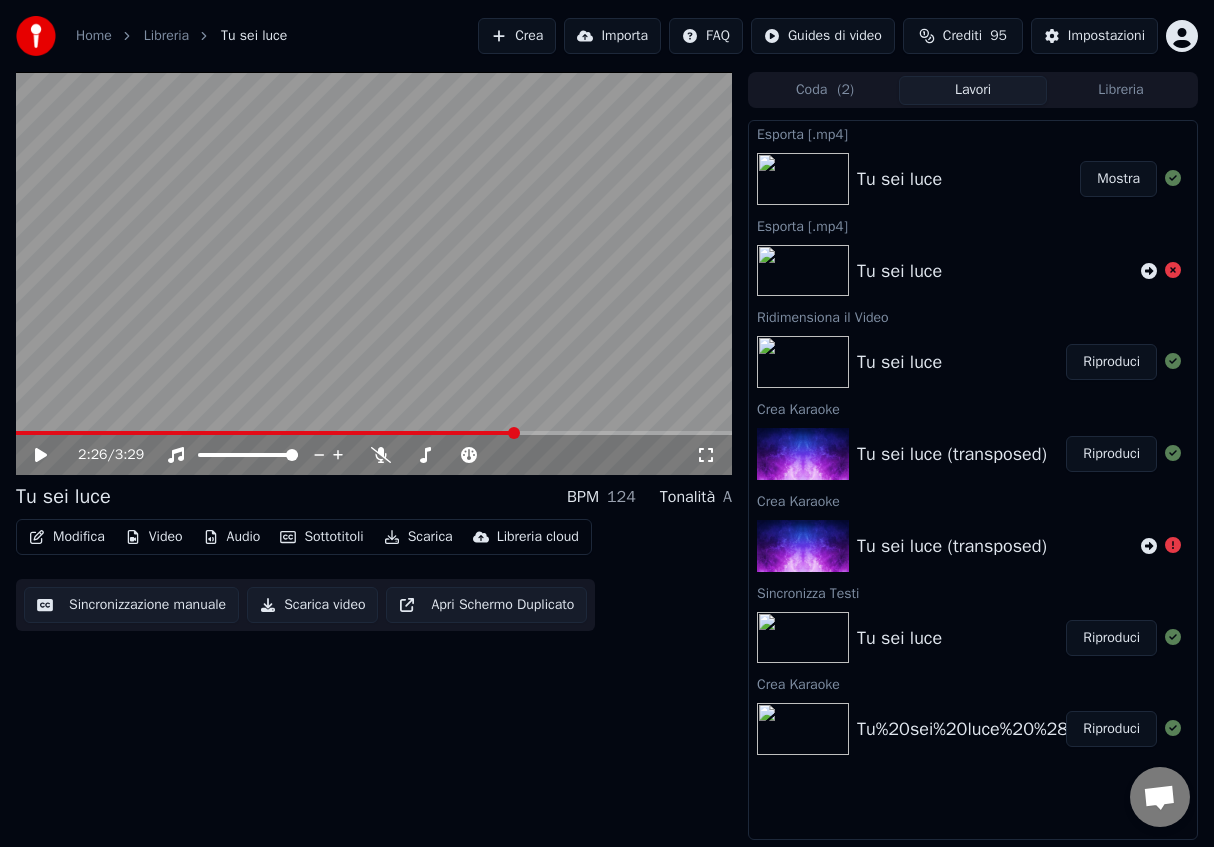click at bounding box center (374, 273) 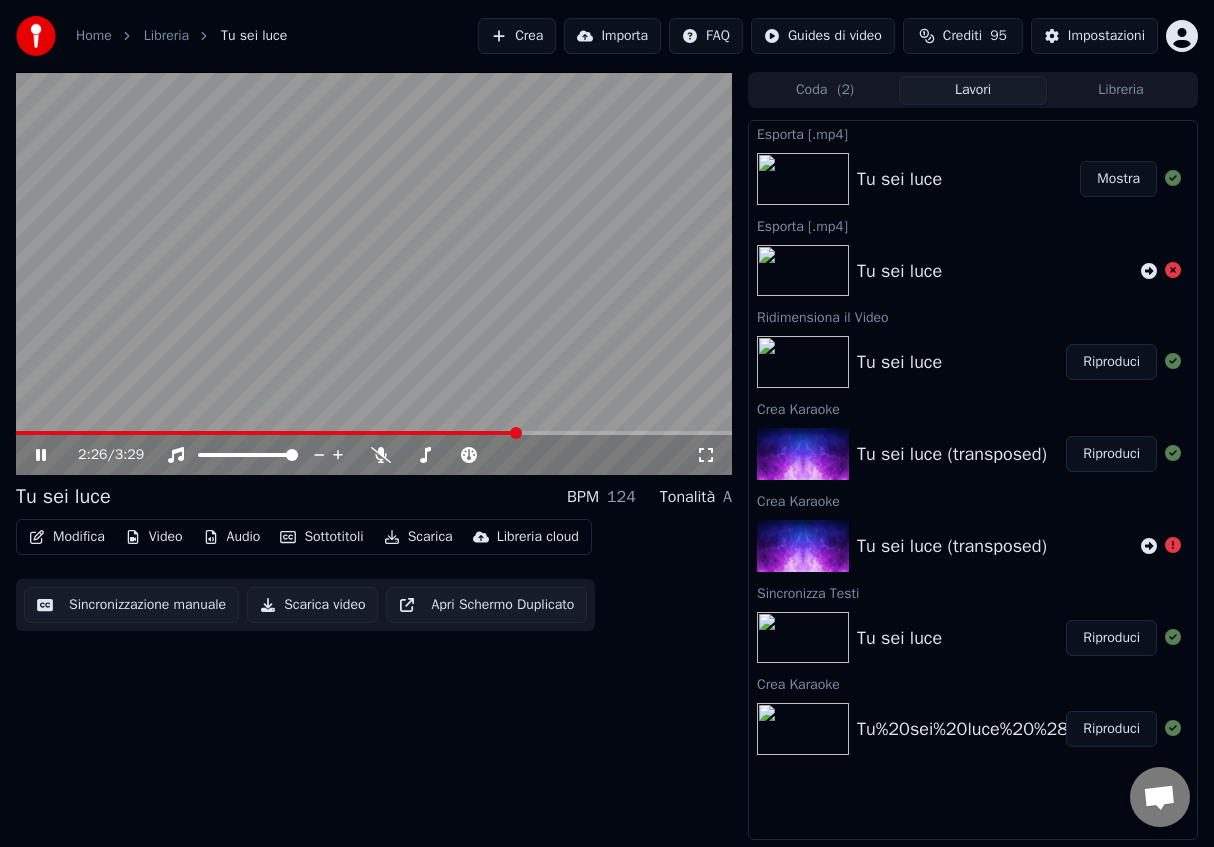 click at bounding box center (374, 273) 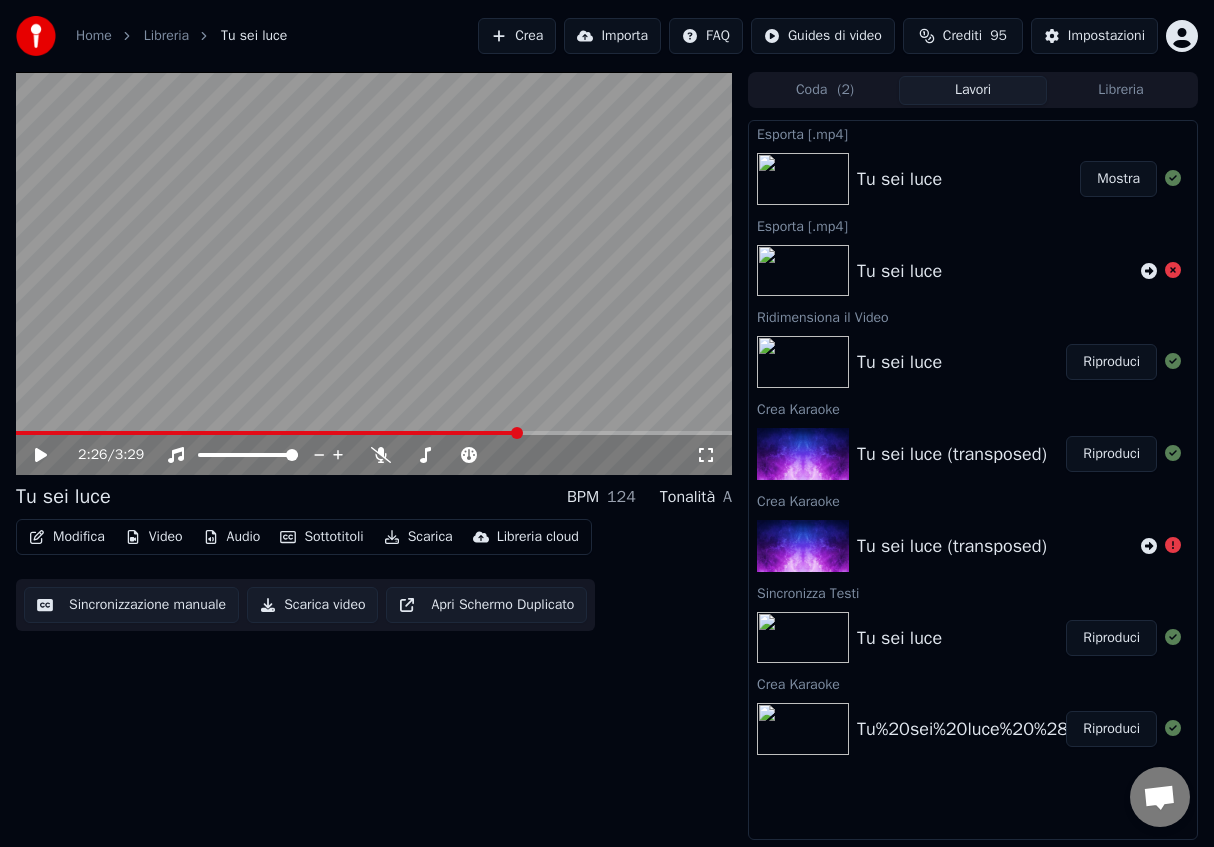 click at bounding box center [374, 273] 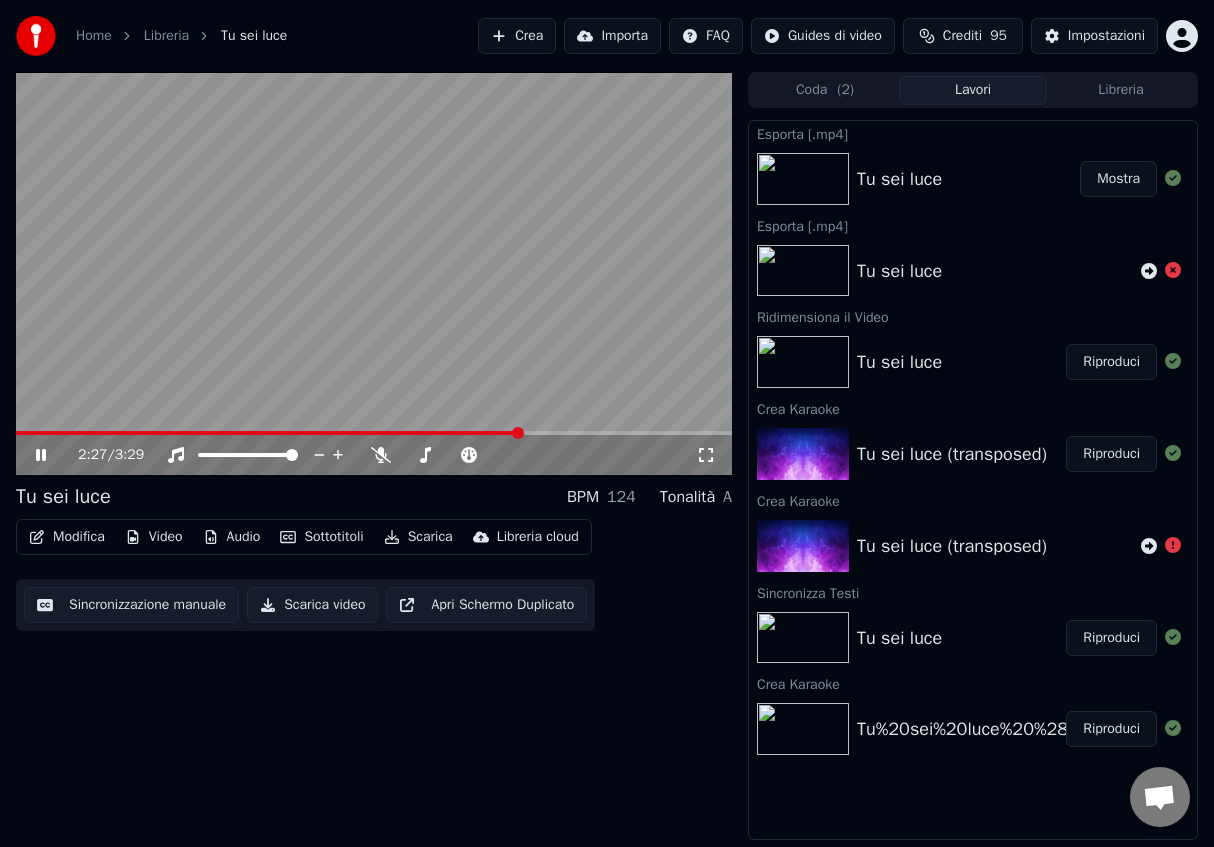 click 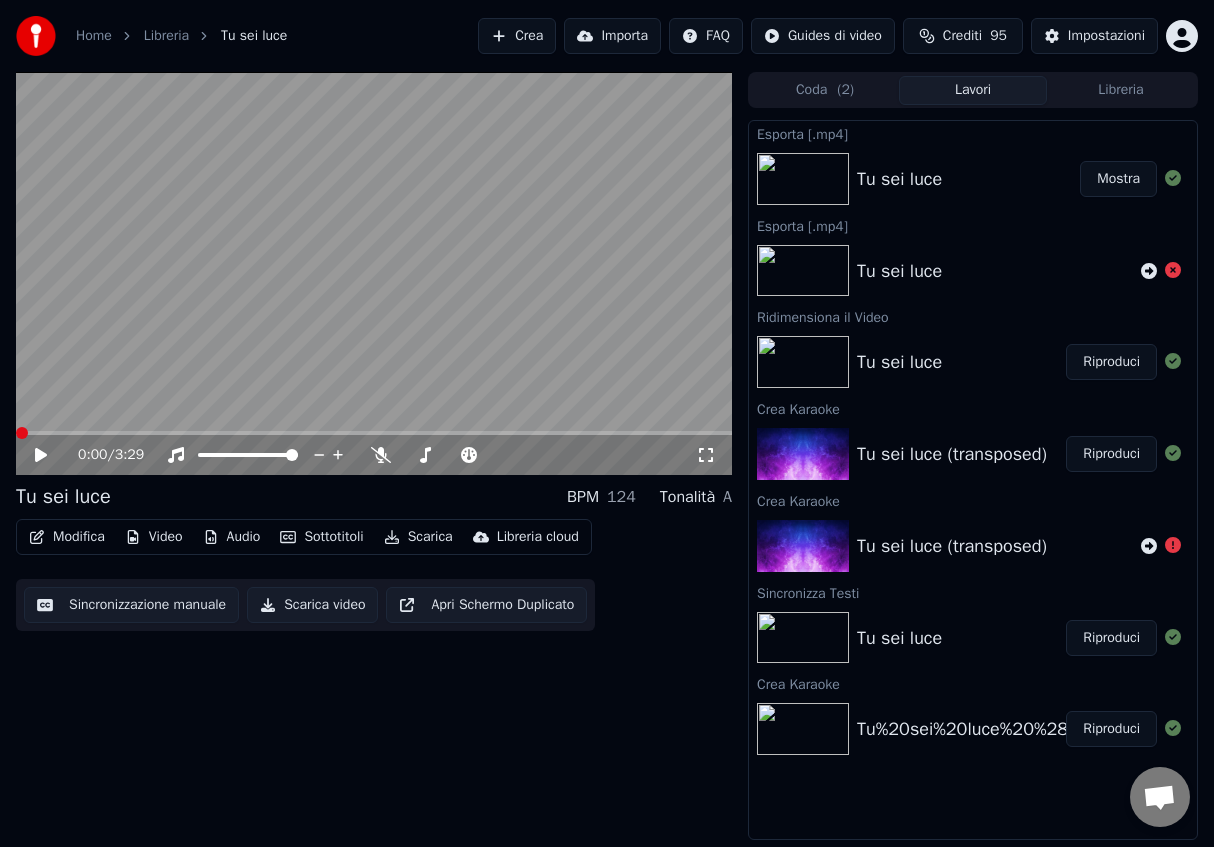 click at bounding box center (22, 433) 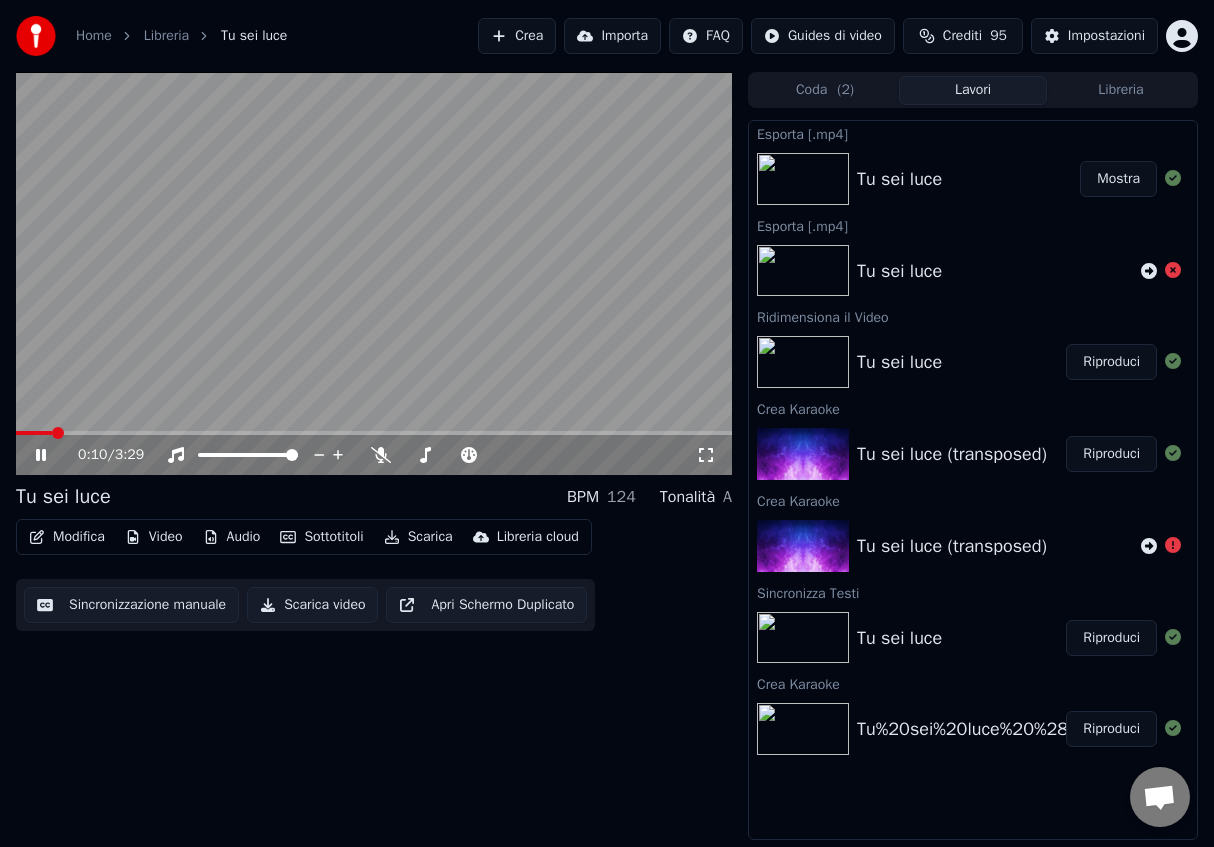 click 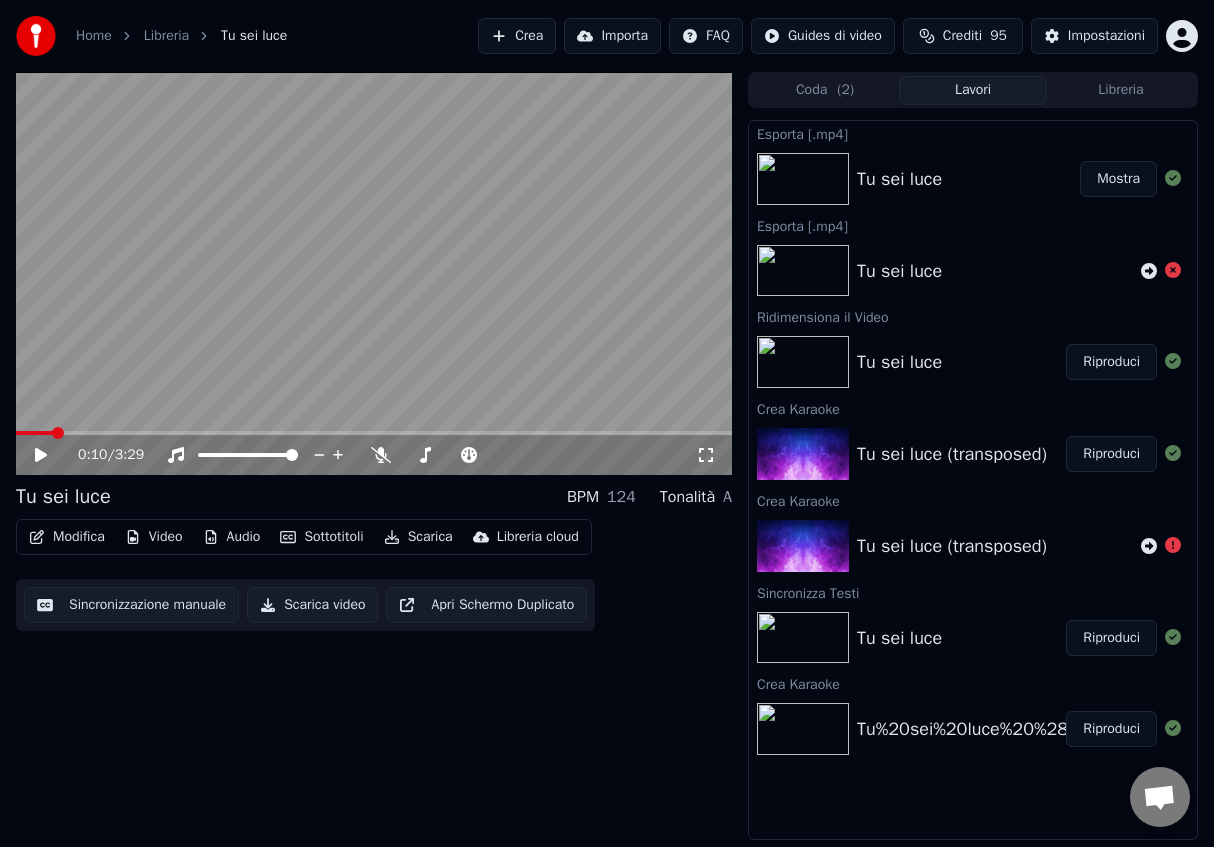 click at bounding box center [374, 273] 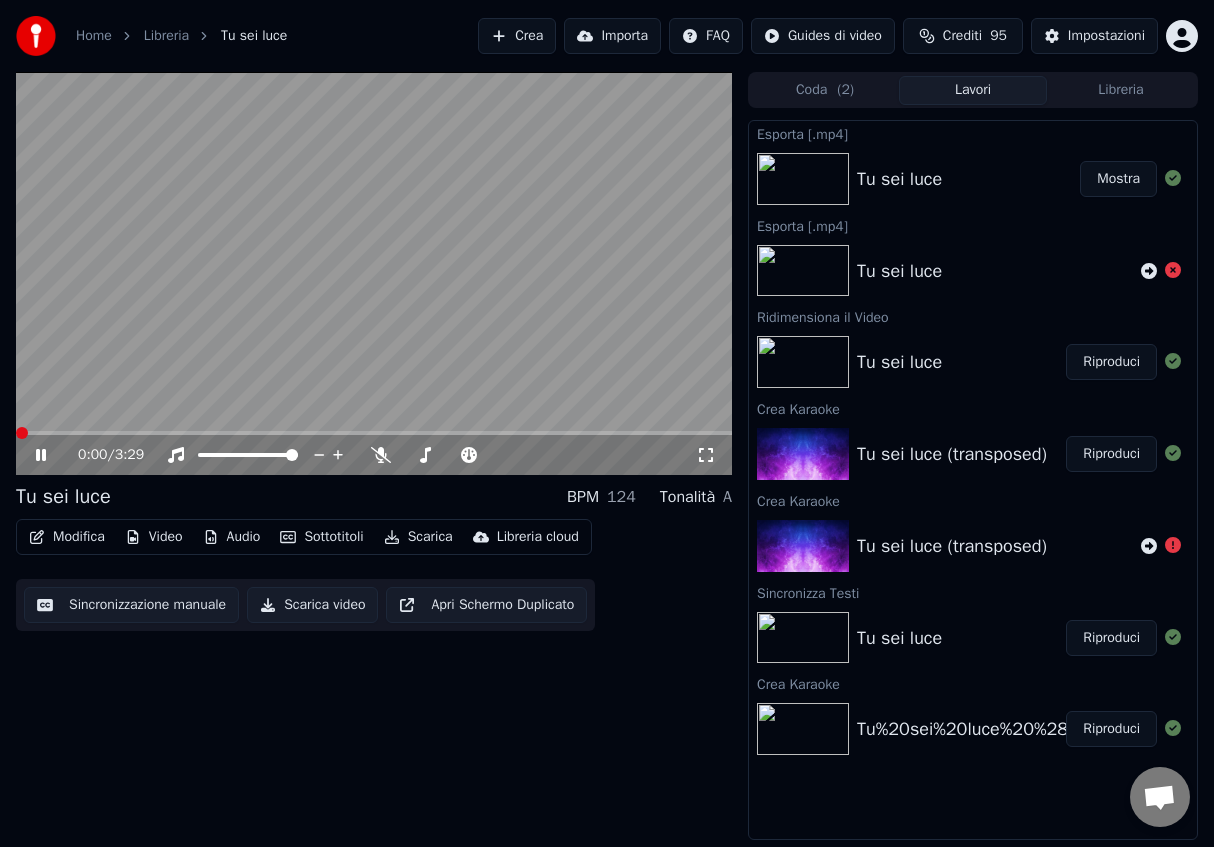 click at bounding box center (22, 433) 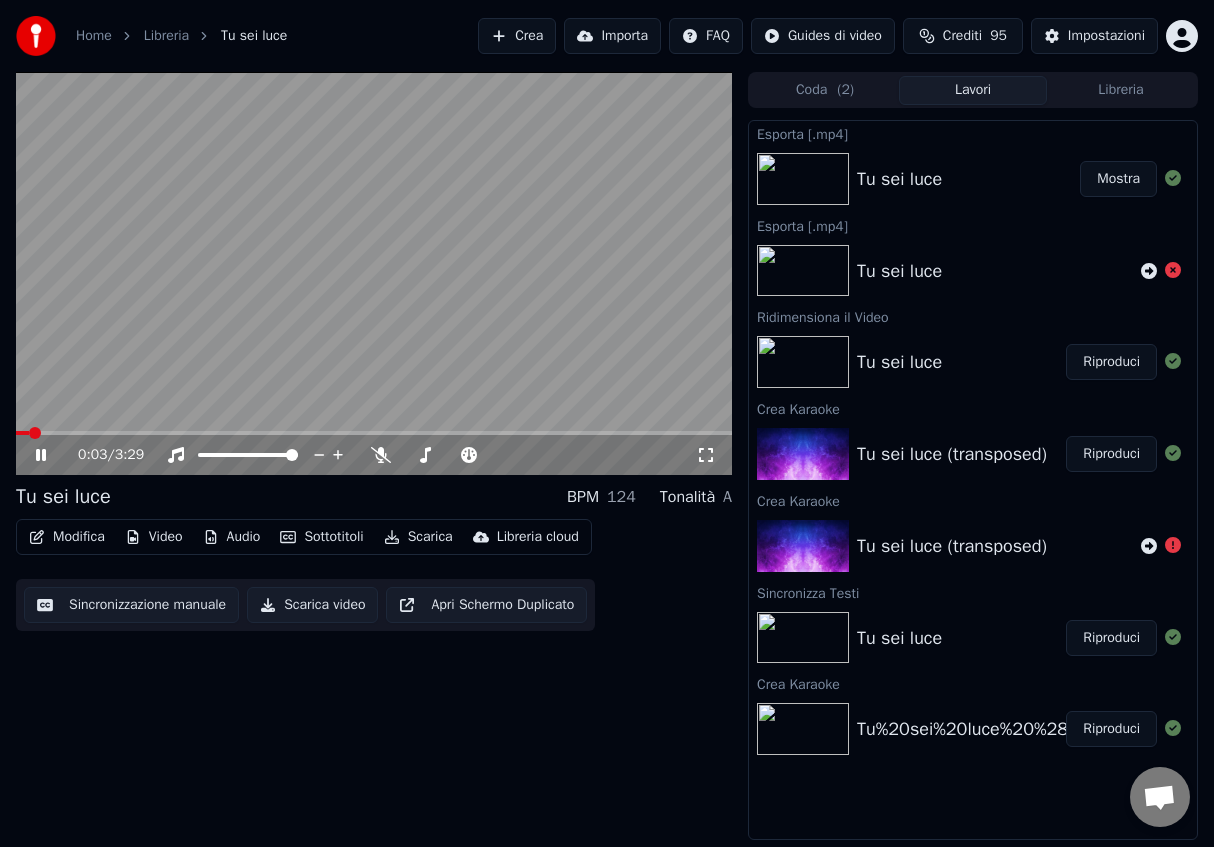 click at bounding box center [374, 273] 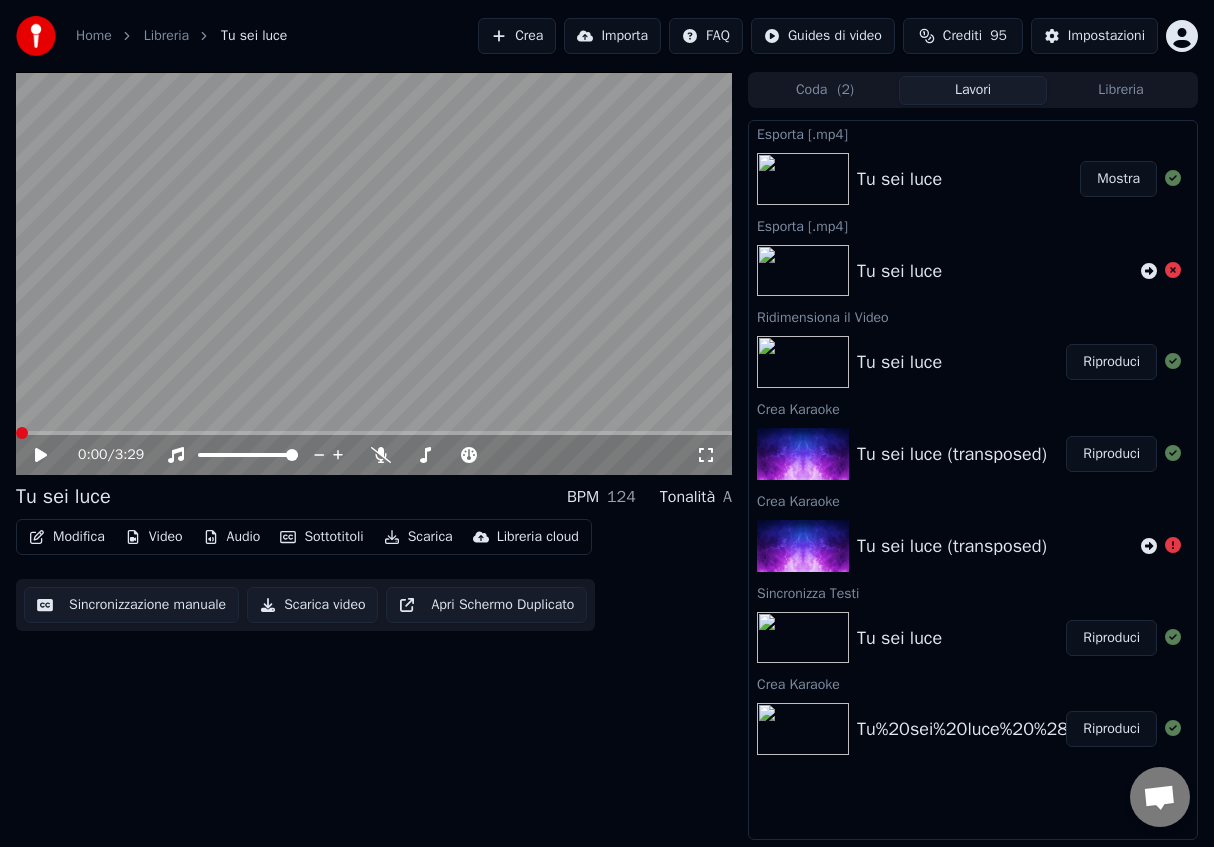 click on "0:00  /  3:29 Tu sei luce BPM 124 Tonalità A Modifica Video Audio Sottotitoli Scarica Libreria cloud Sincronizzazione manuale Scarica video Apri Schermo Duplicato Coda ( 2 ) Lavori Libreria Esporta [.mp4] Tu sei luce Mostra Esporta [.mp4] Tu sei luce Ridimensiona il Video Tu sei luce Riproduci Crea Karaoke Tu sei luce (transposed) Riproduci Crea Karaoke Tu sei luce (transposed) Sincronizza Testi Tu sei luce Riproduci Crea Karaoke Tu%20sei%20luce%20%28transposed%29%20%28Backing%20Track%29%20%28MDX%20v2%20Voc%20FT%29 Riproduci" at bounding box center (607, 456) 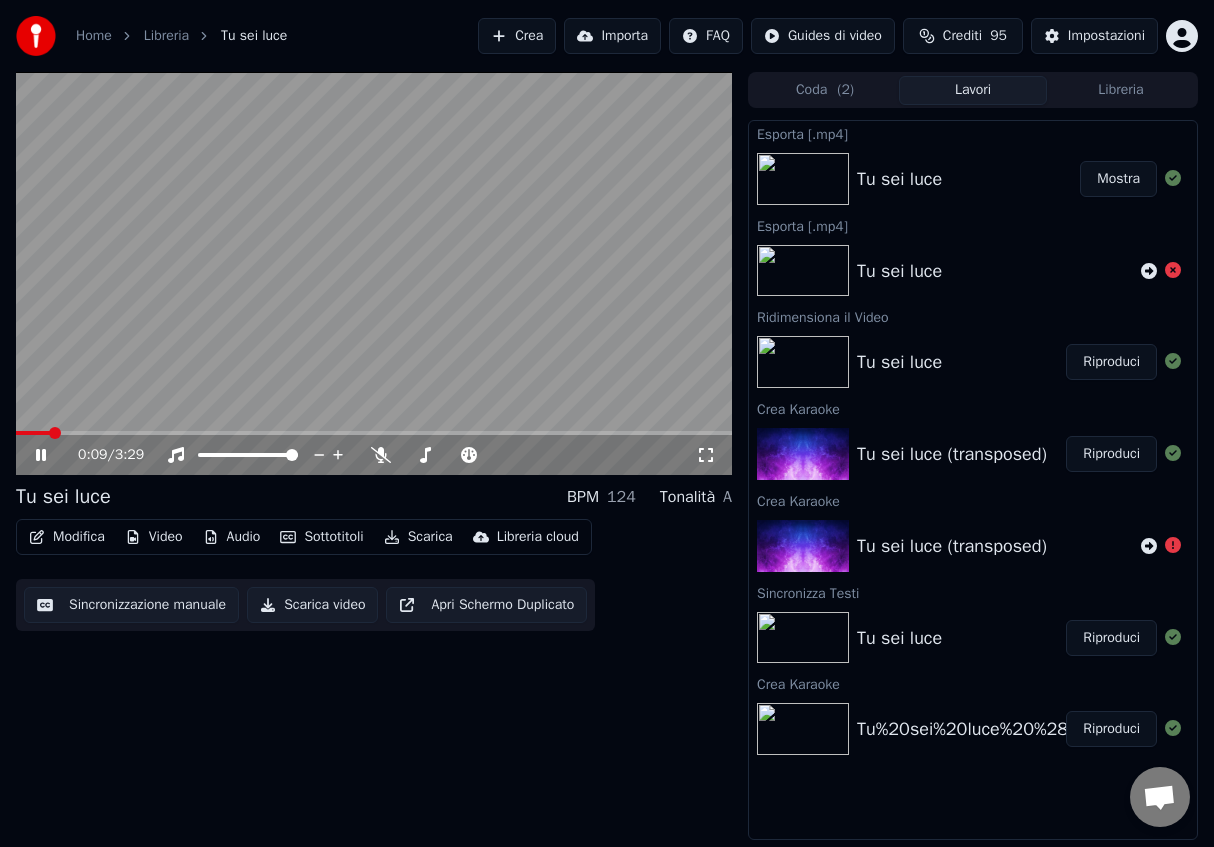click 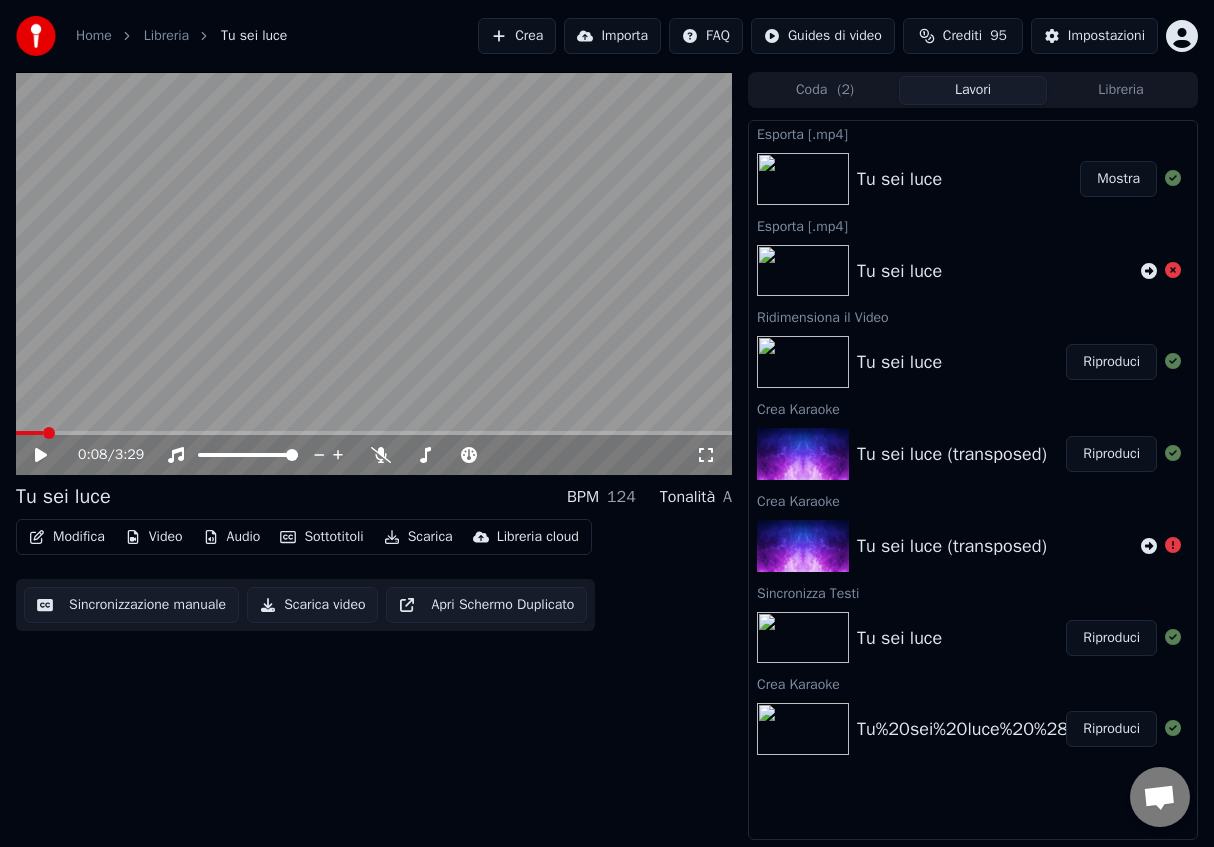 click at bounding box center (49, 433) 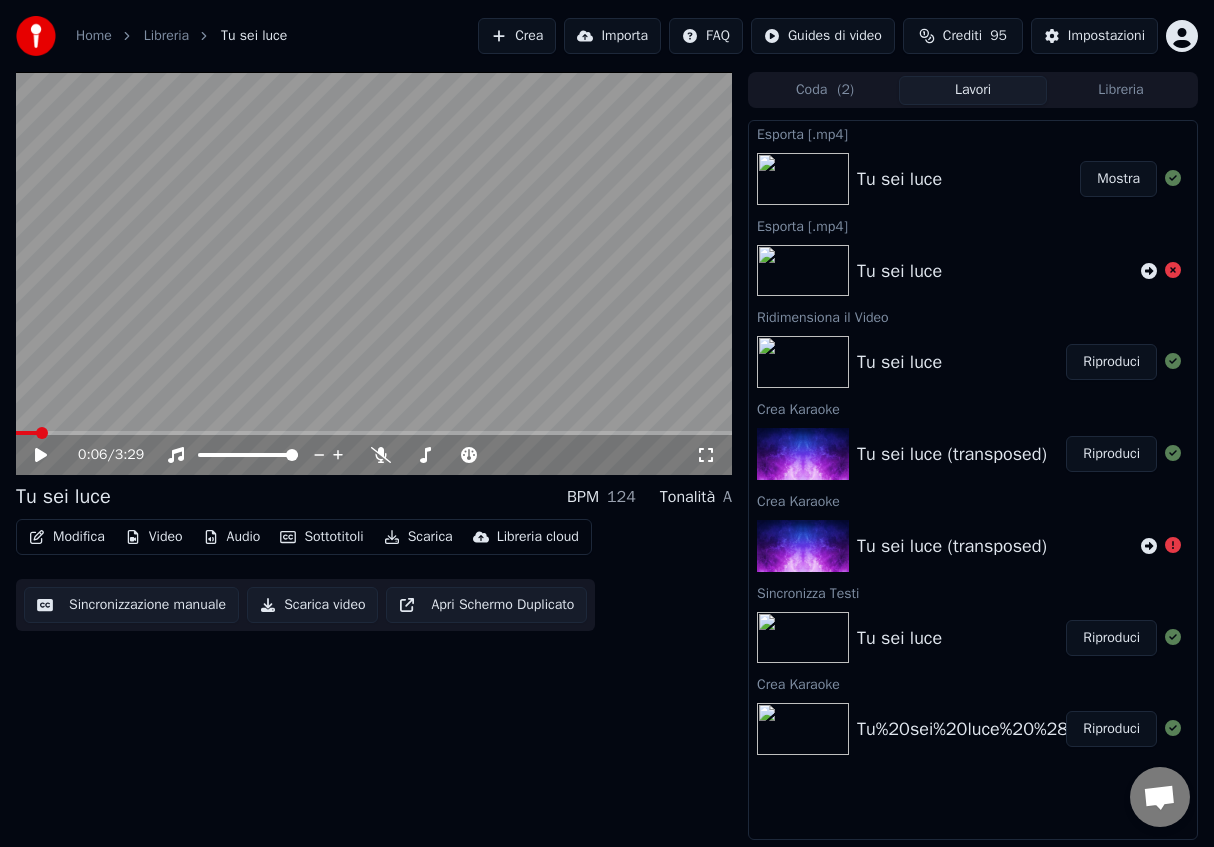 click 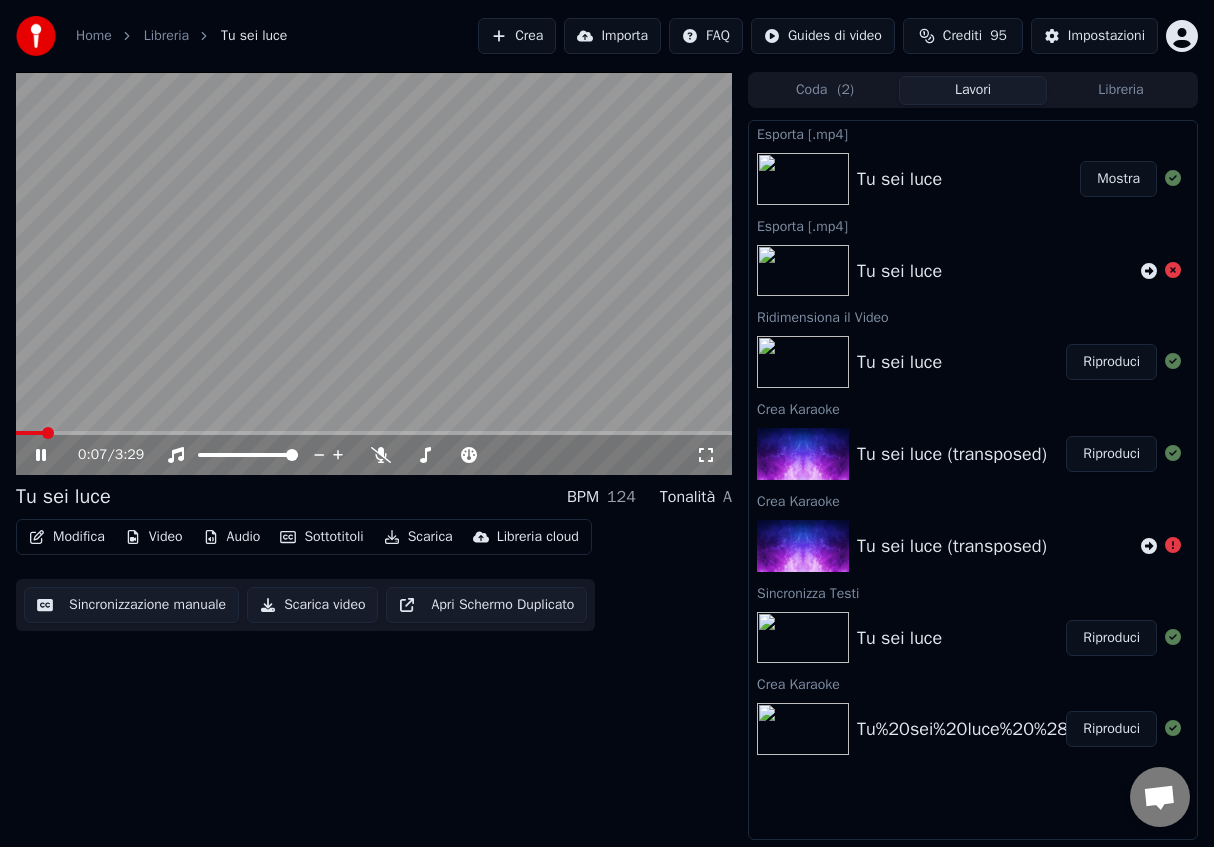 click at bounding box center (374, 273) 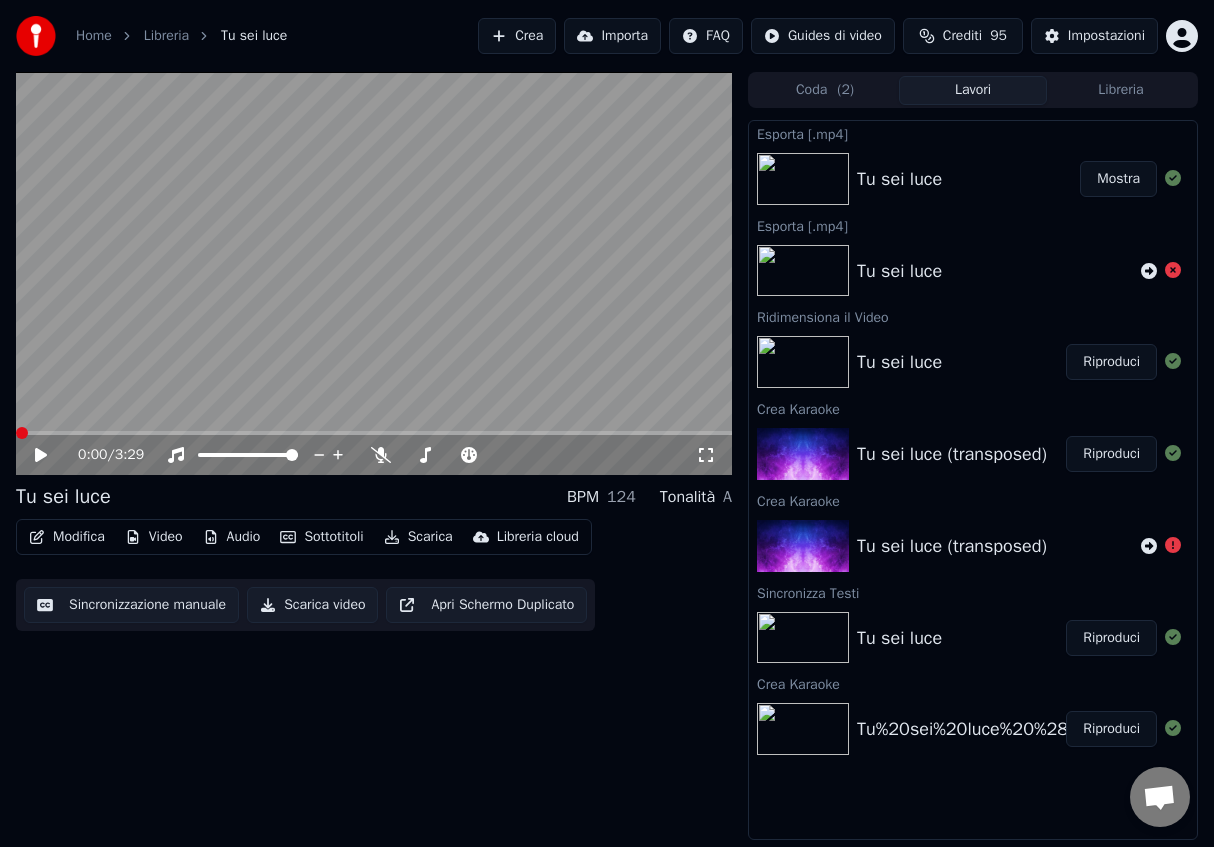 click at bounding box center (22, 433) 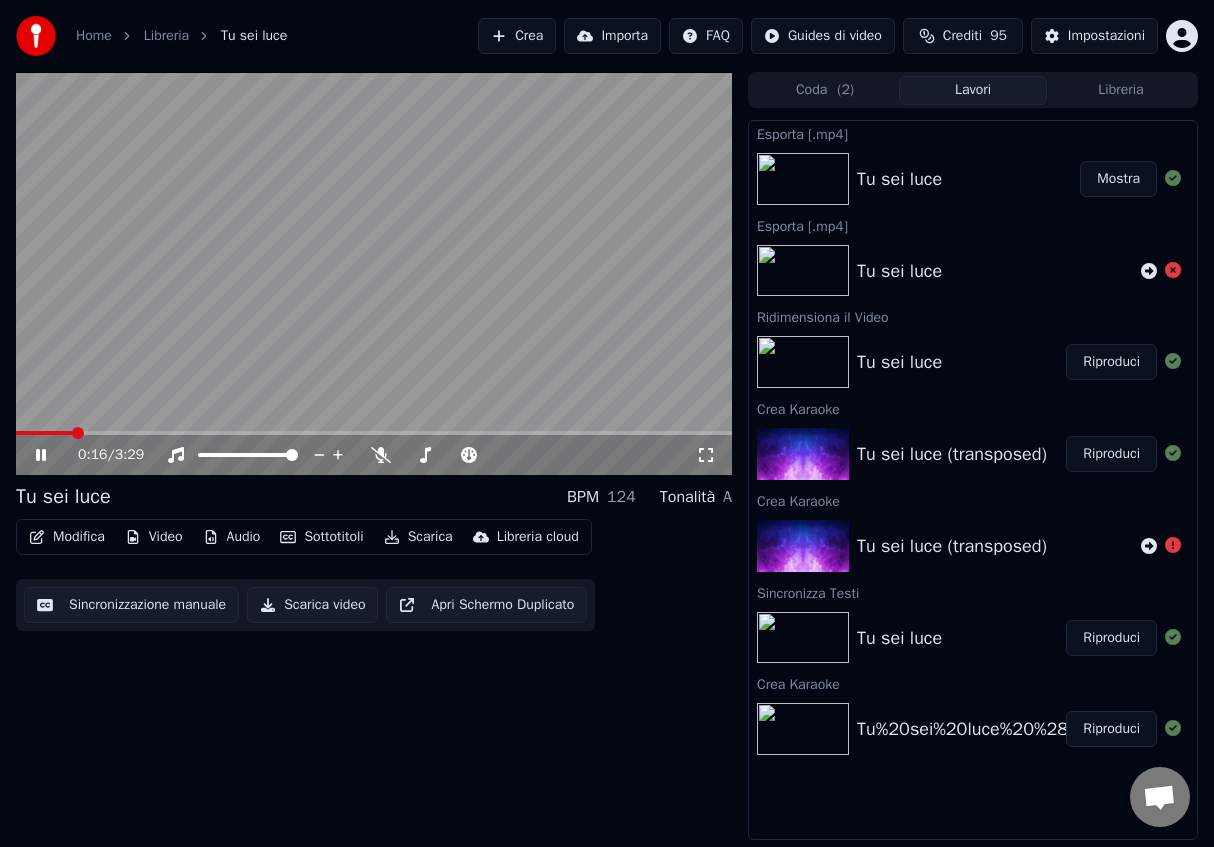 click 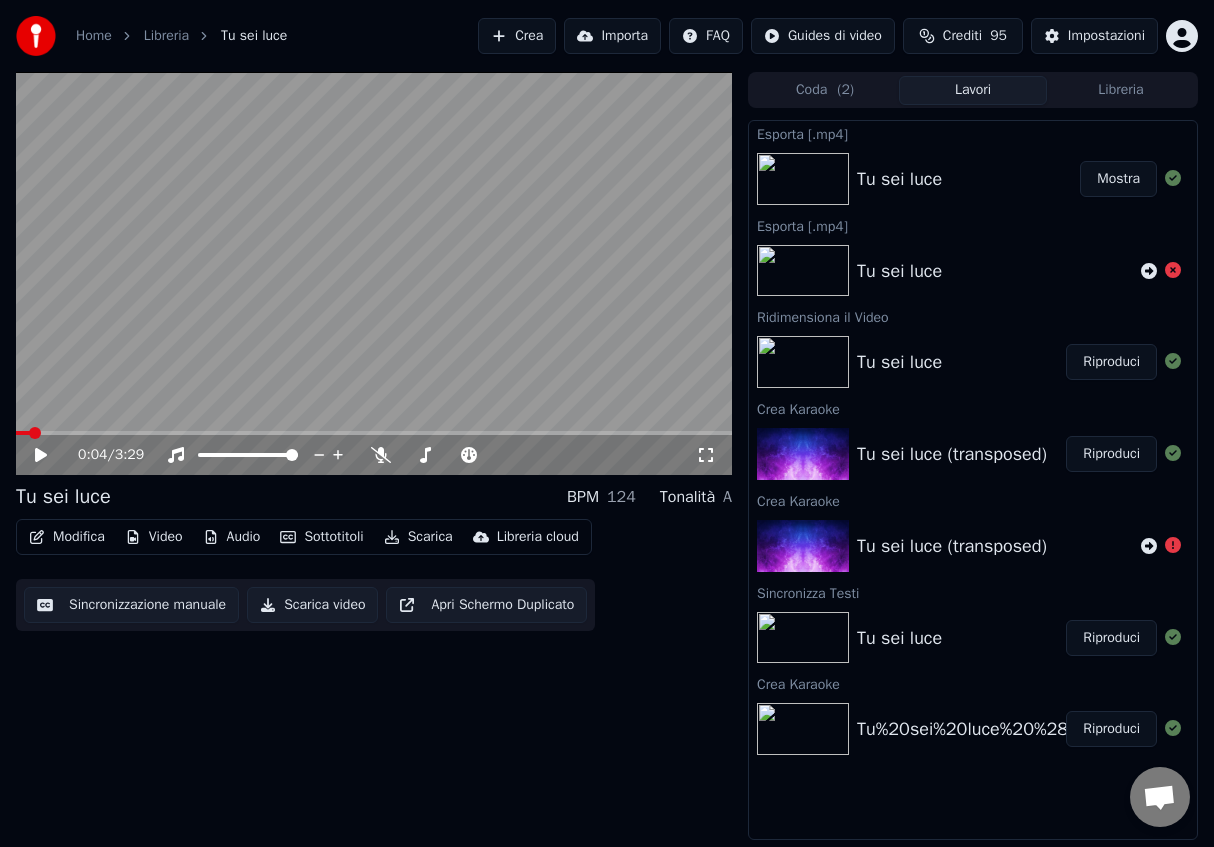 click at bounding box center [35, 433] 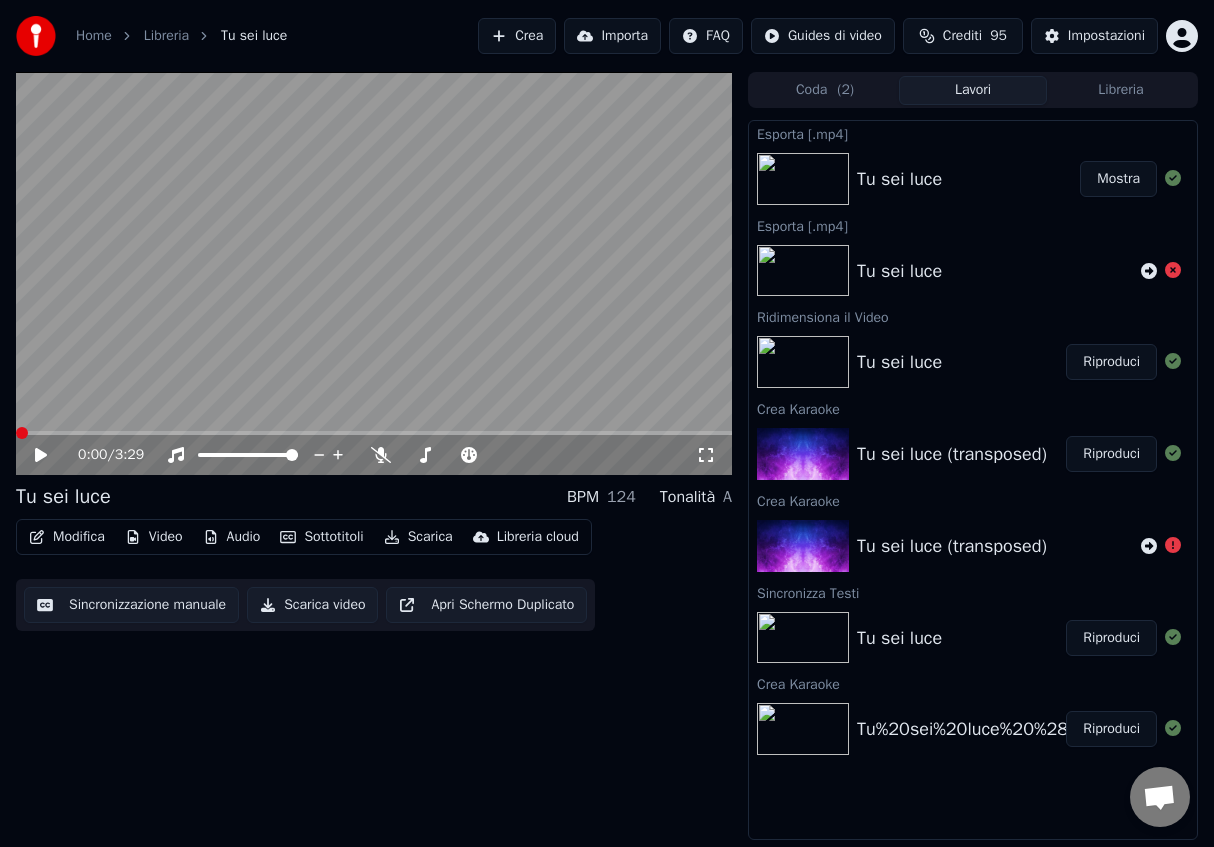 click 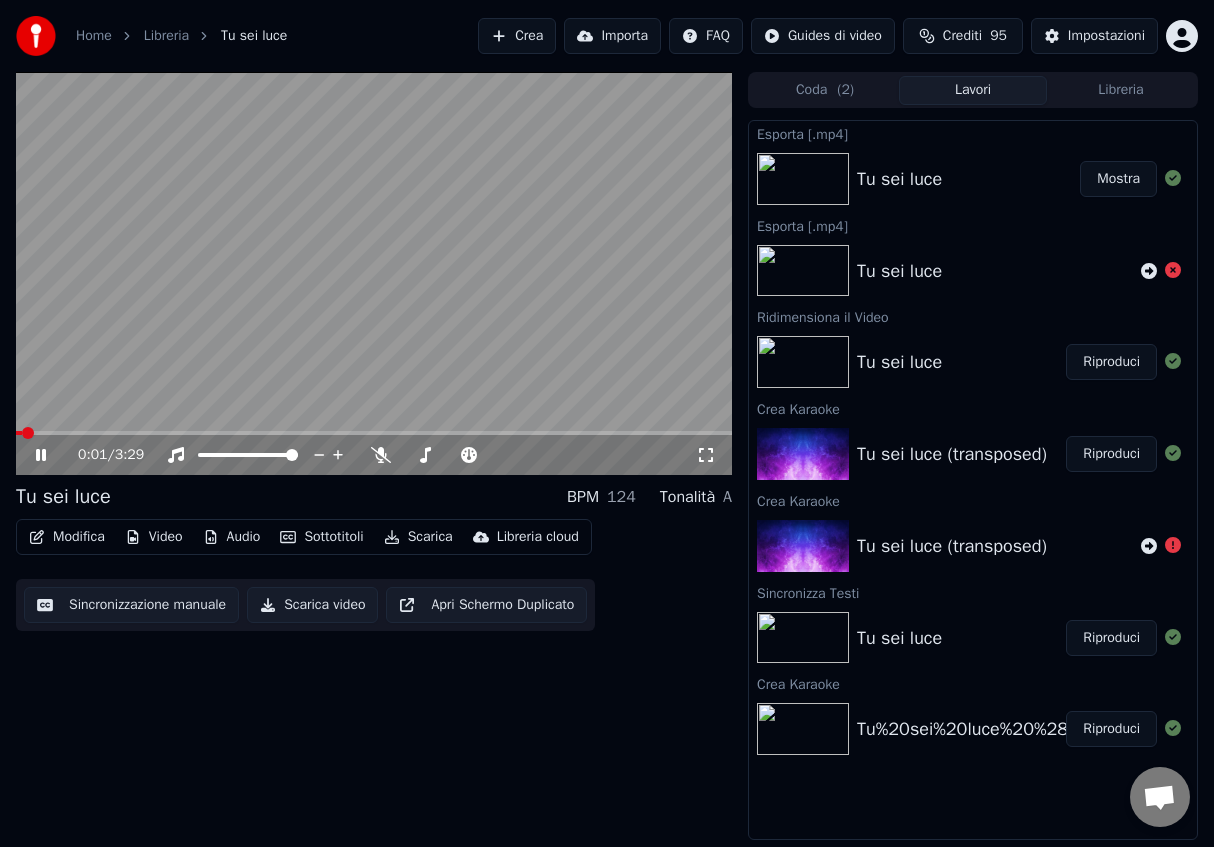 click 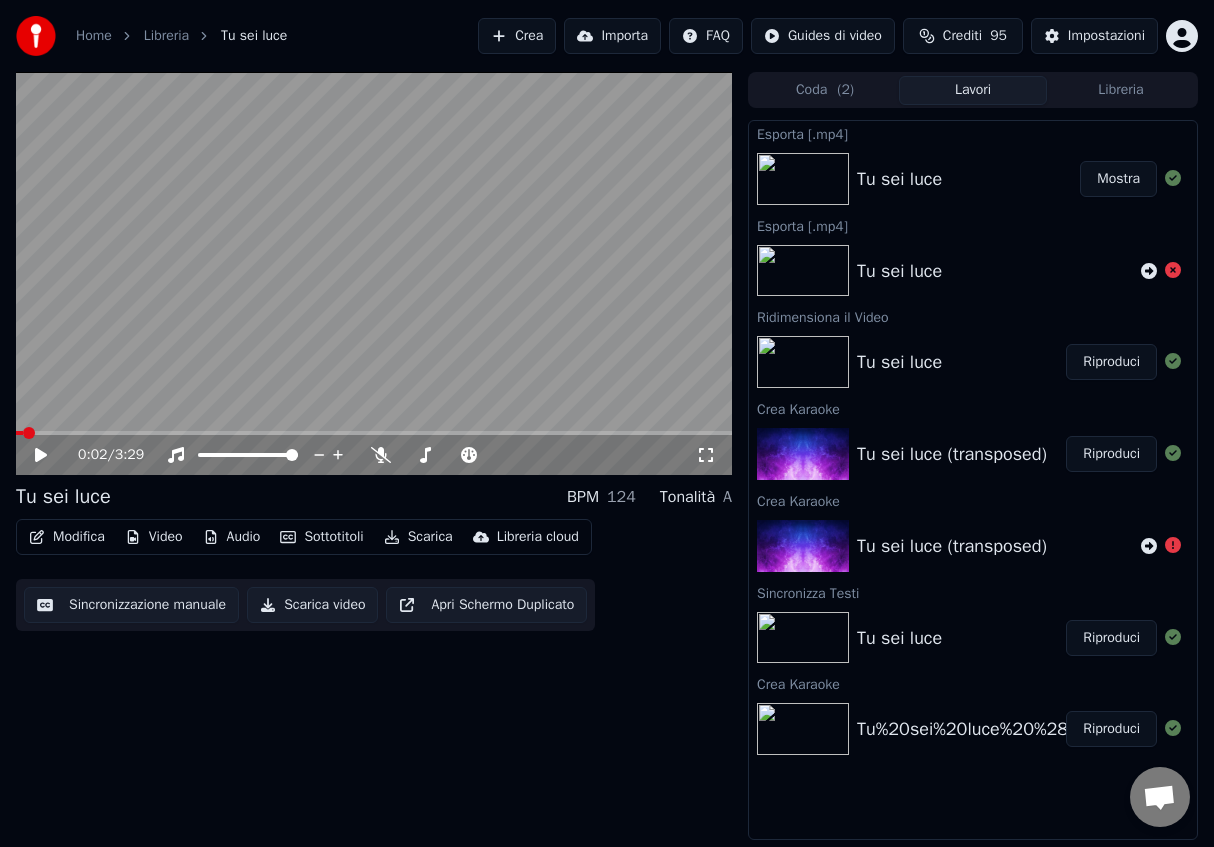 click 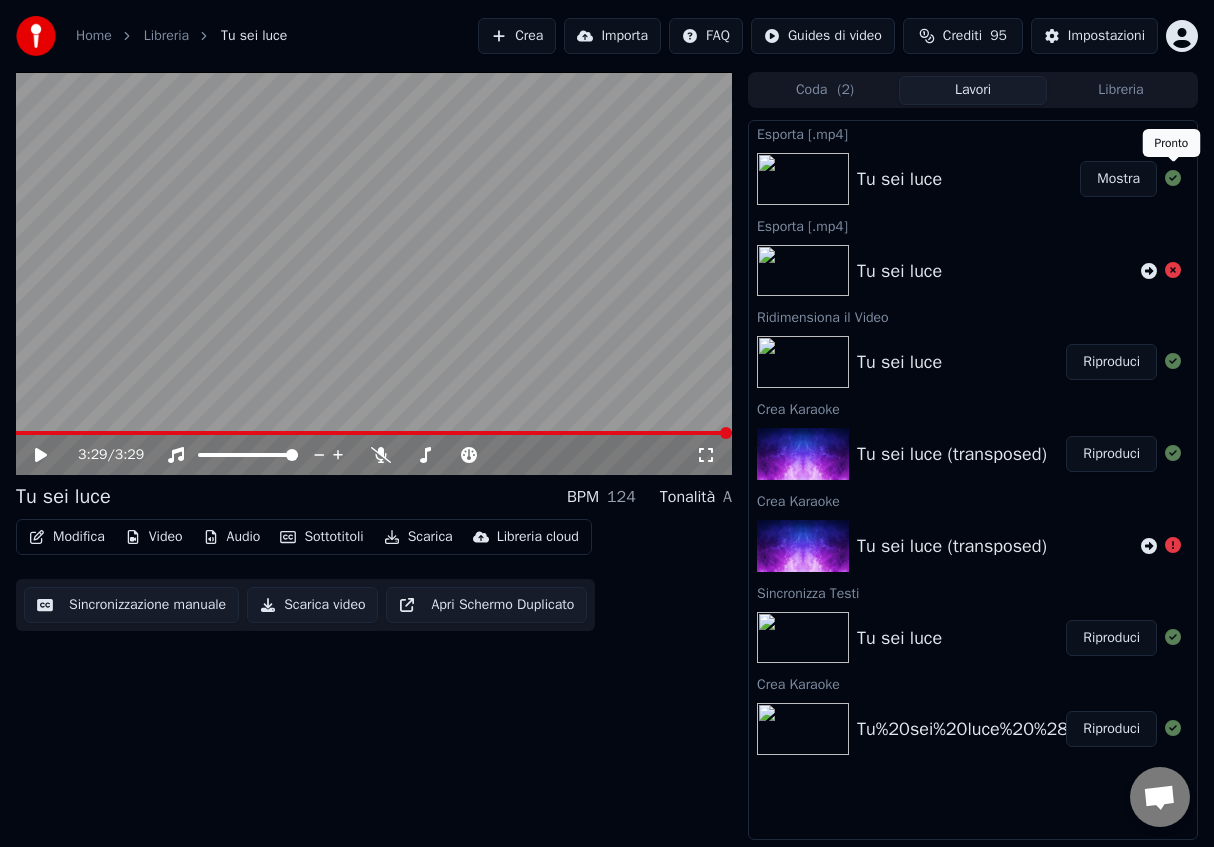 click 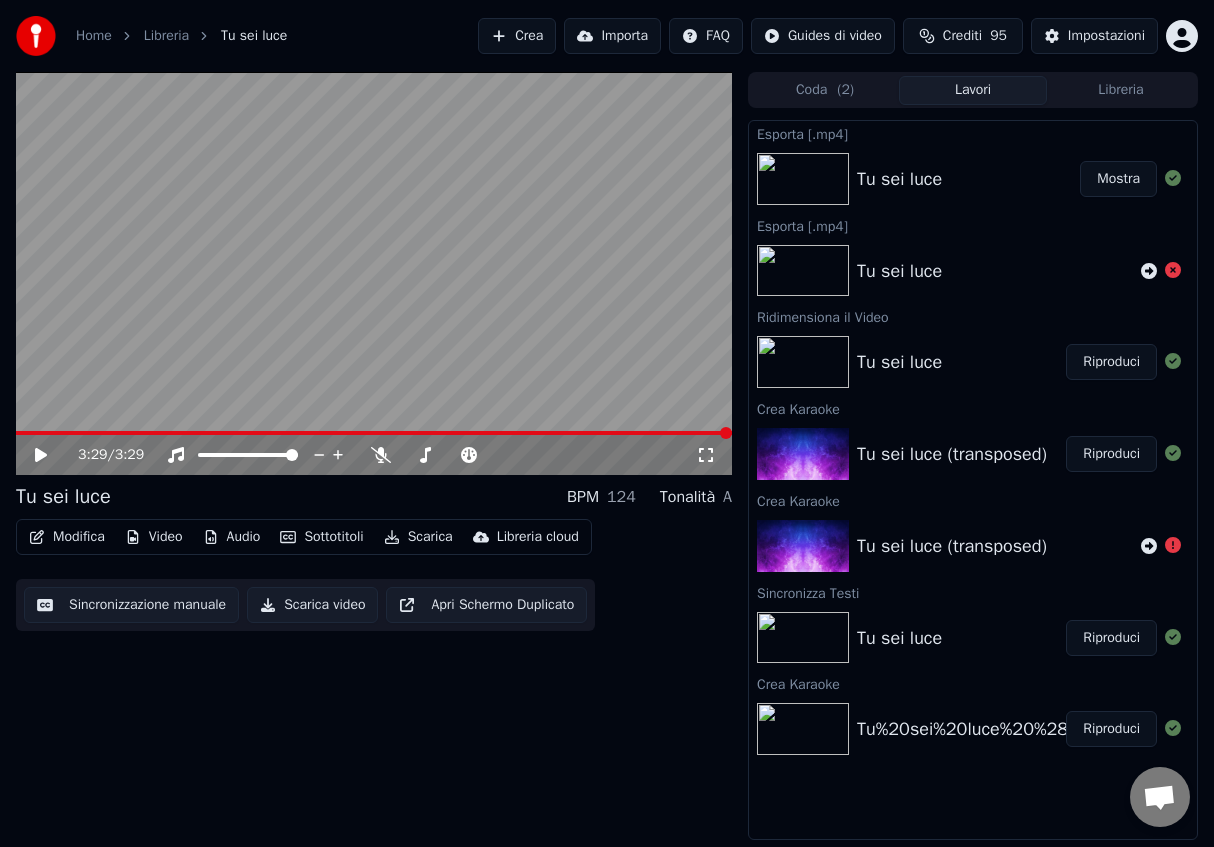 click on "Mostra" at bounding box center (1118, 179) 